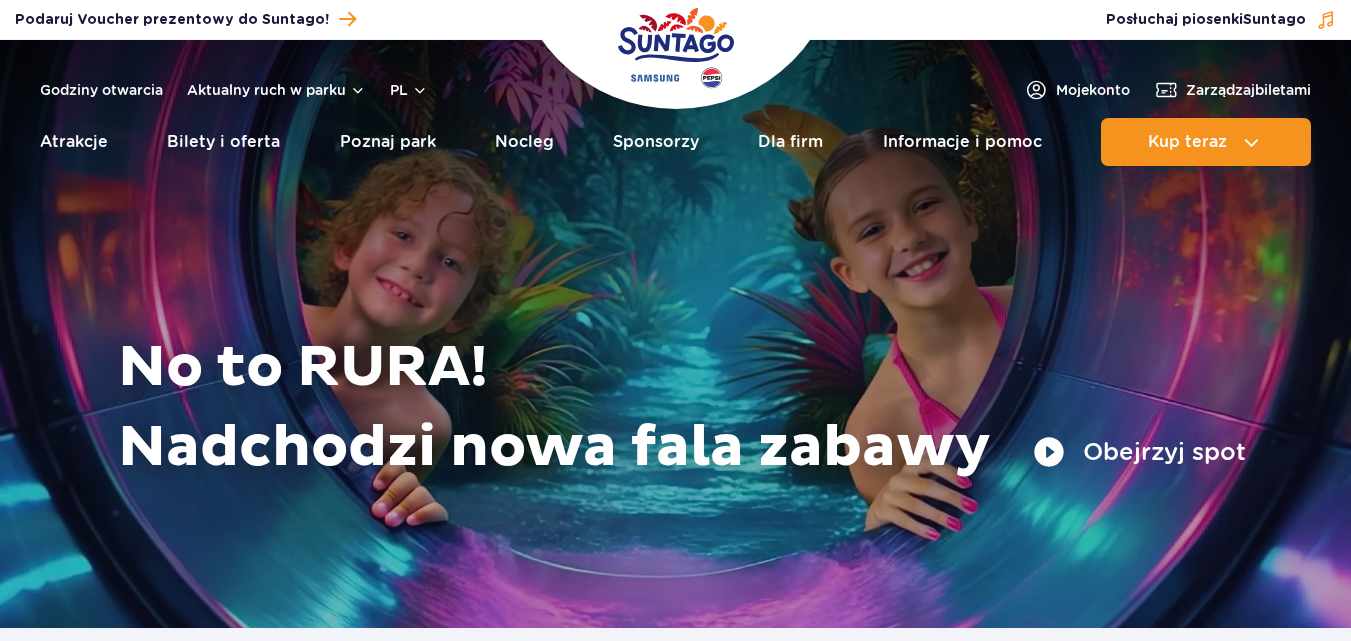 scroll, scrollTop: 0, scrollLeft: 0, axis: both 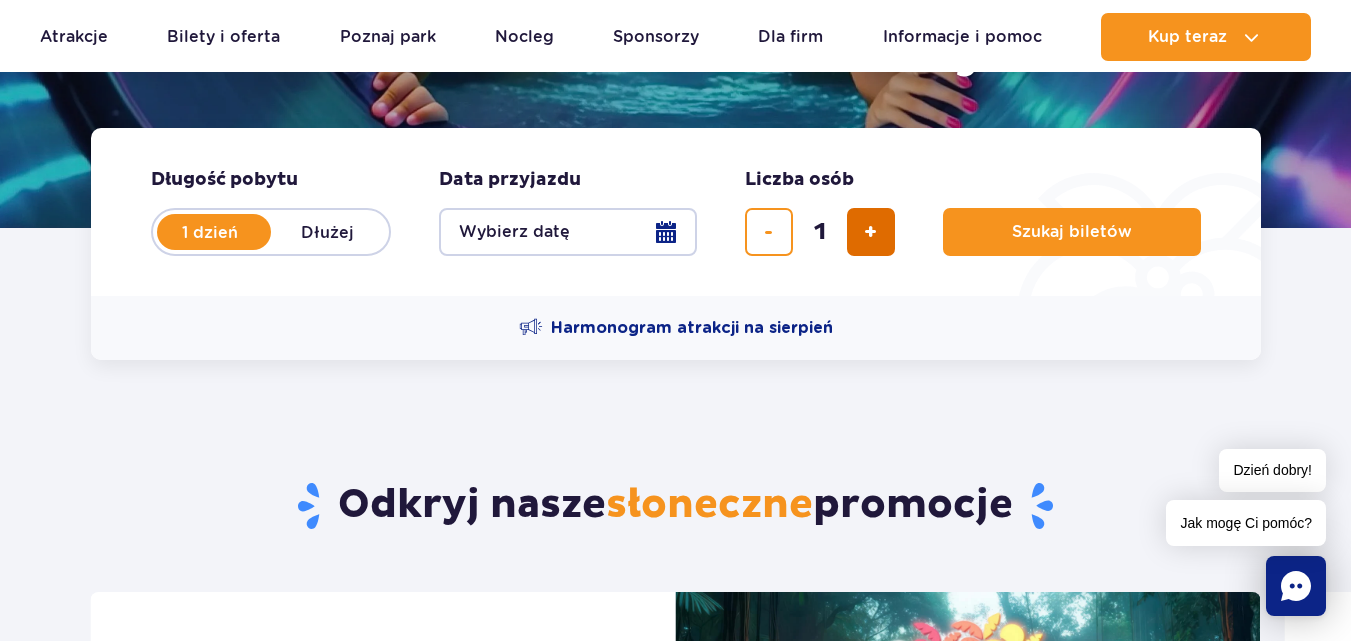 click at bounding box center [871, 232] 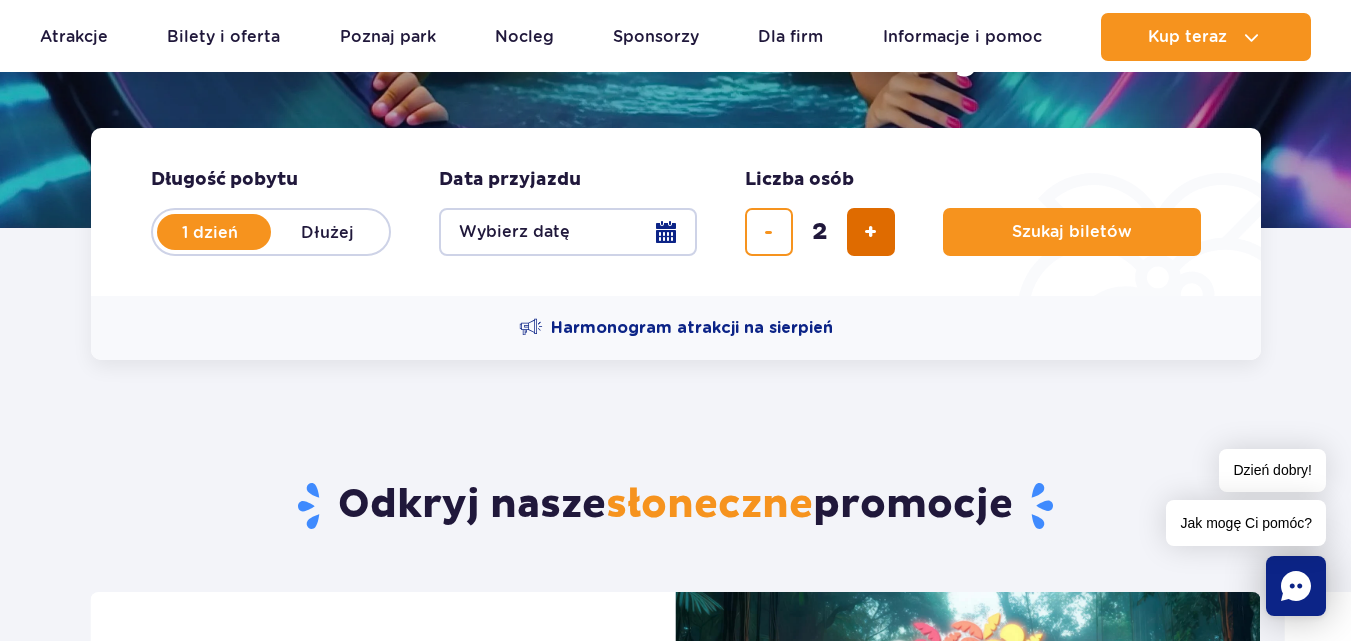 click at bounding box center [871, 232] 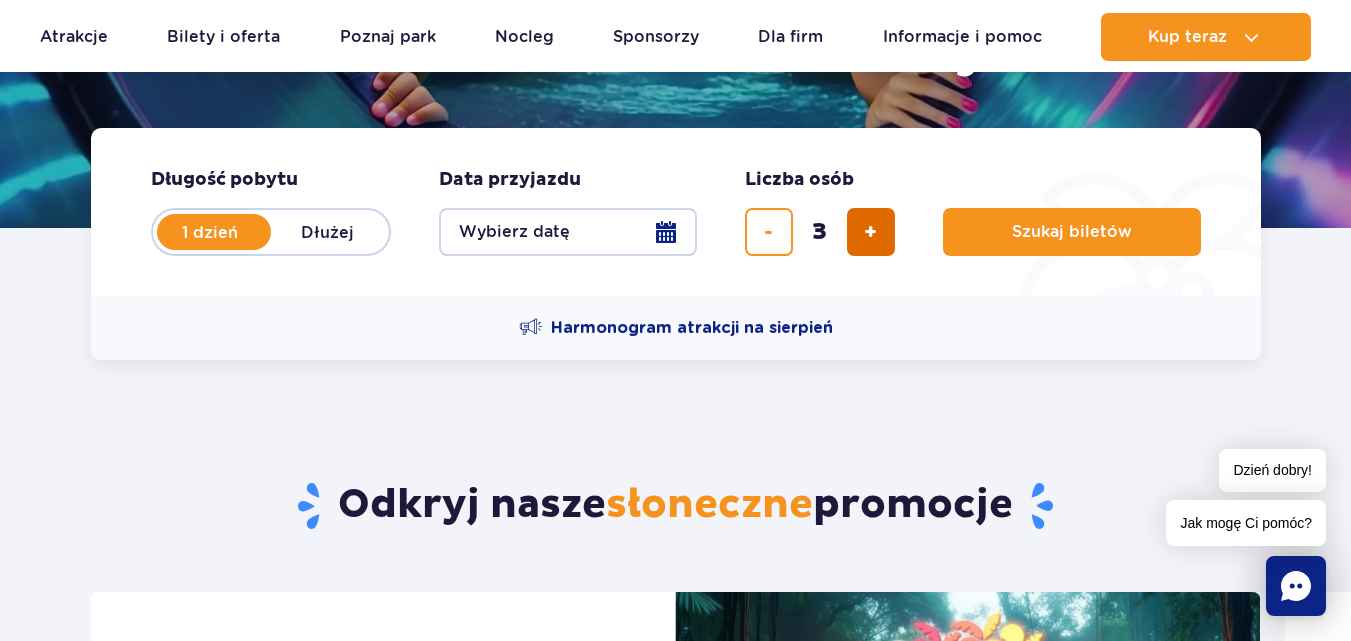 click at bounding box center [871, 232] 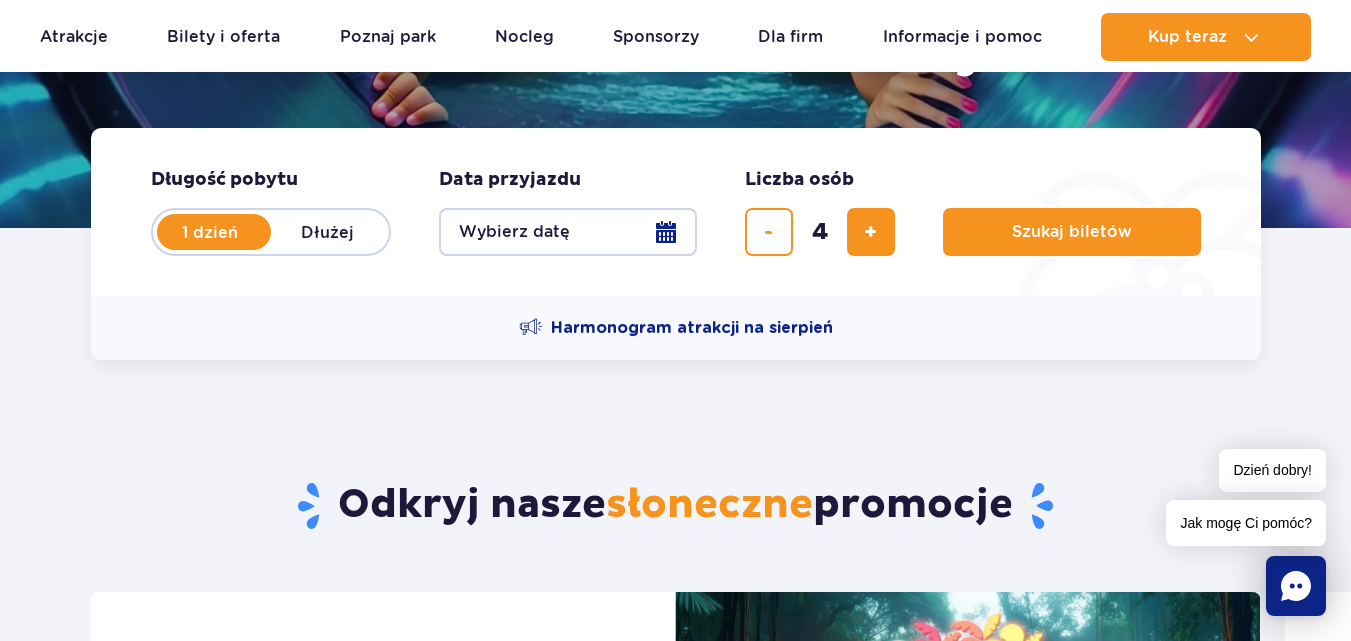 click on "Dłużej" at bounding box center (328, 232) 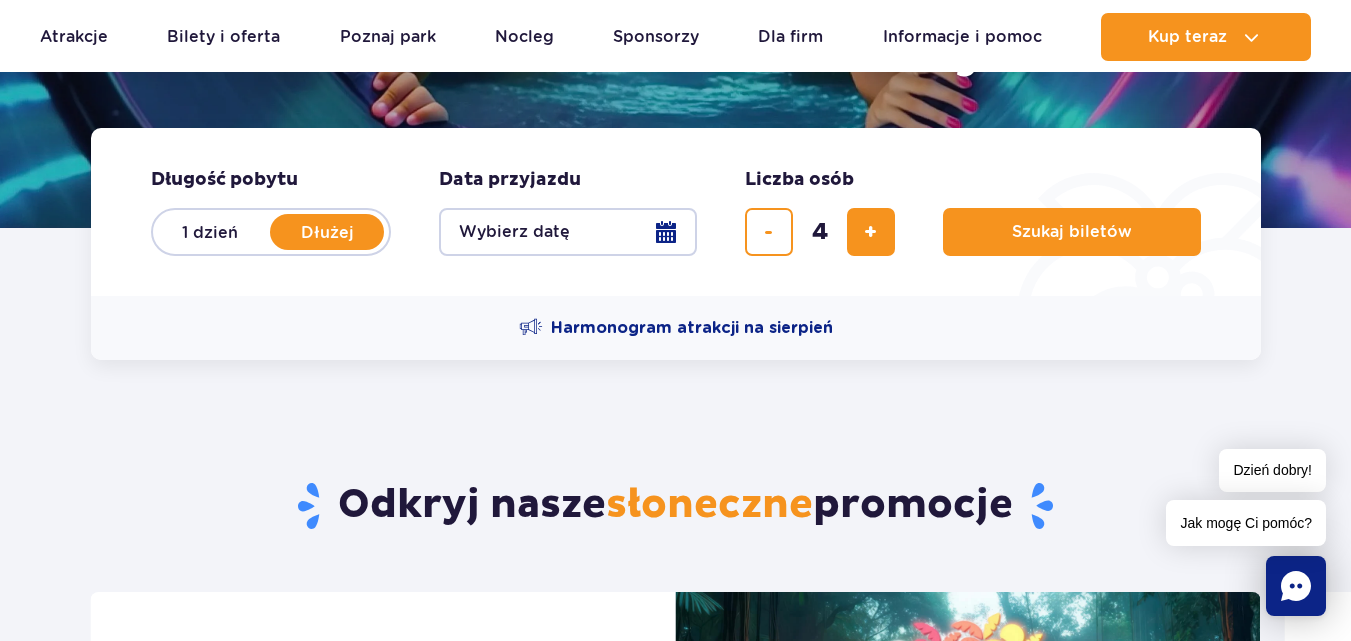 click on "Wybierz datę" at bounding box center [568, 232] 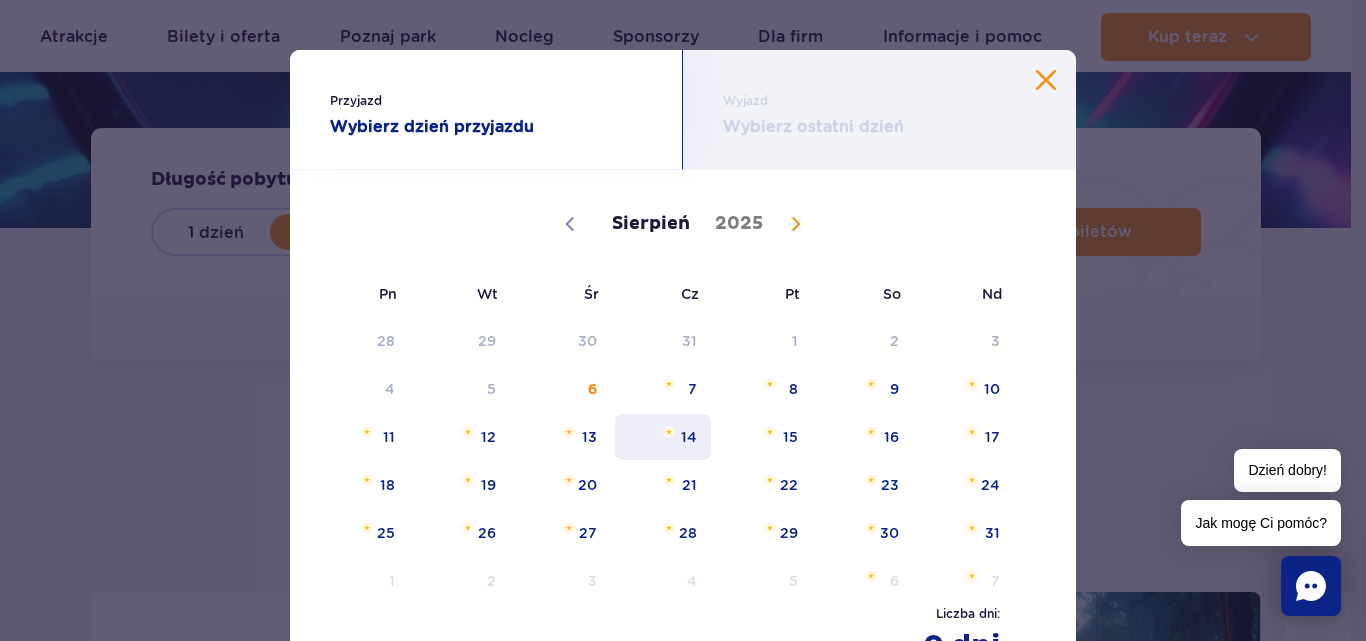 click on "14" at bounding box center [663, 437] 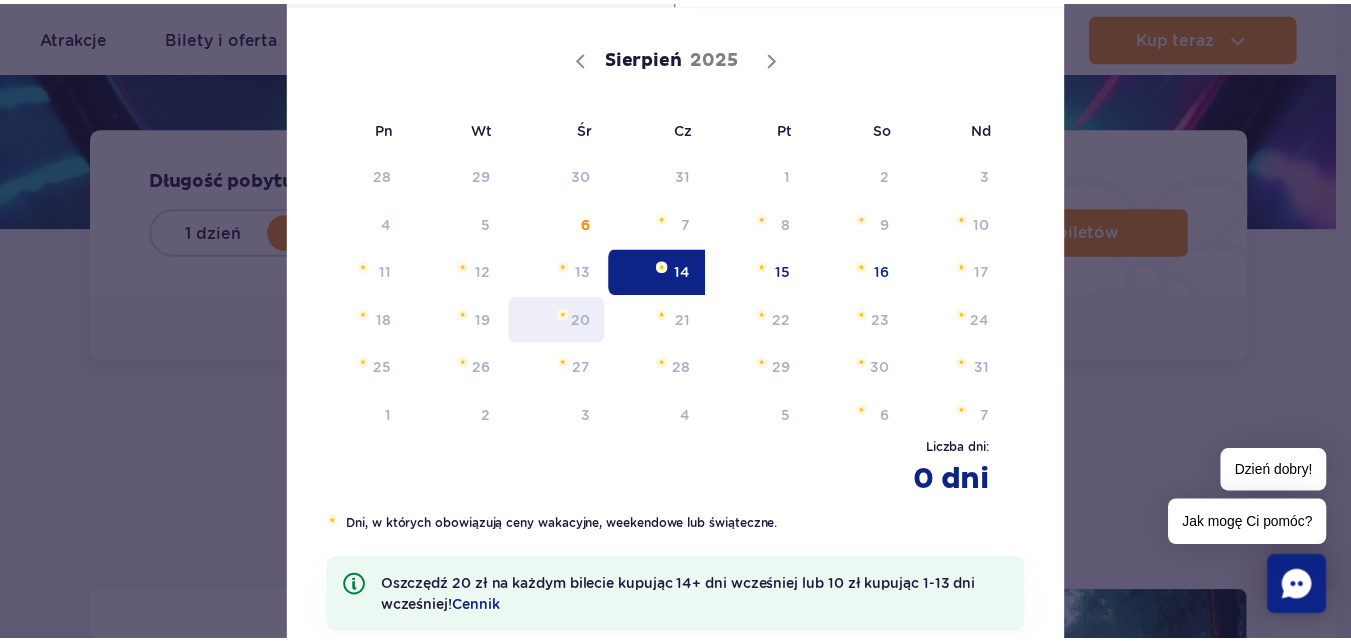 scroll, scrollTop: 200, scrollLeft: 0, axis: vertical 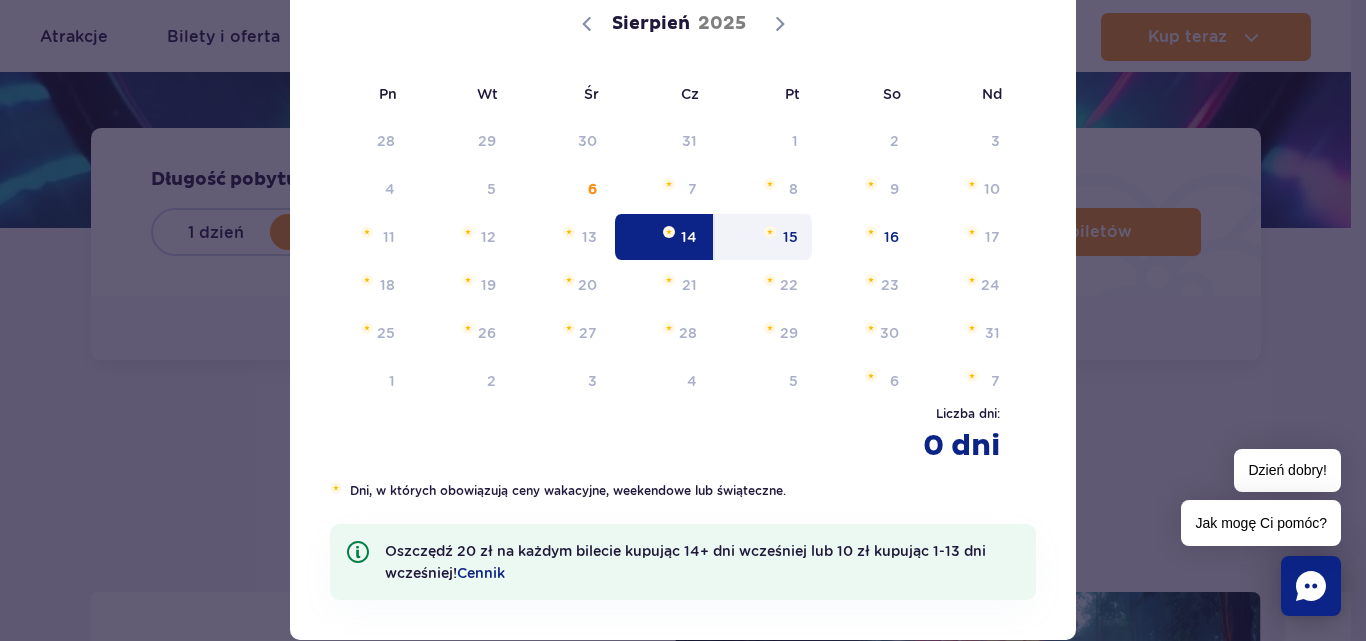 click on "15" at bounding box center [763, 237] 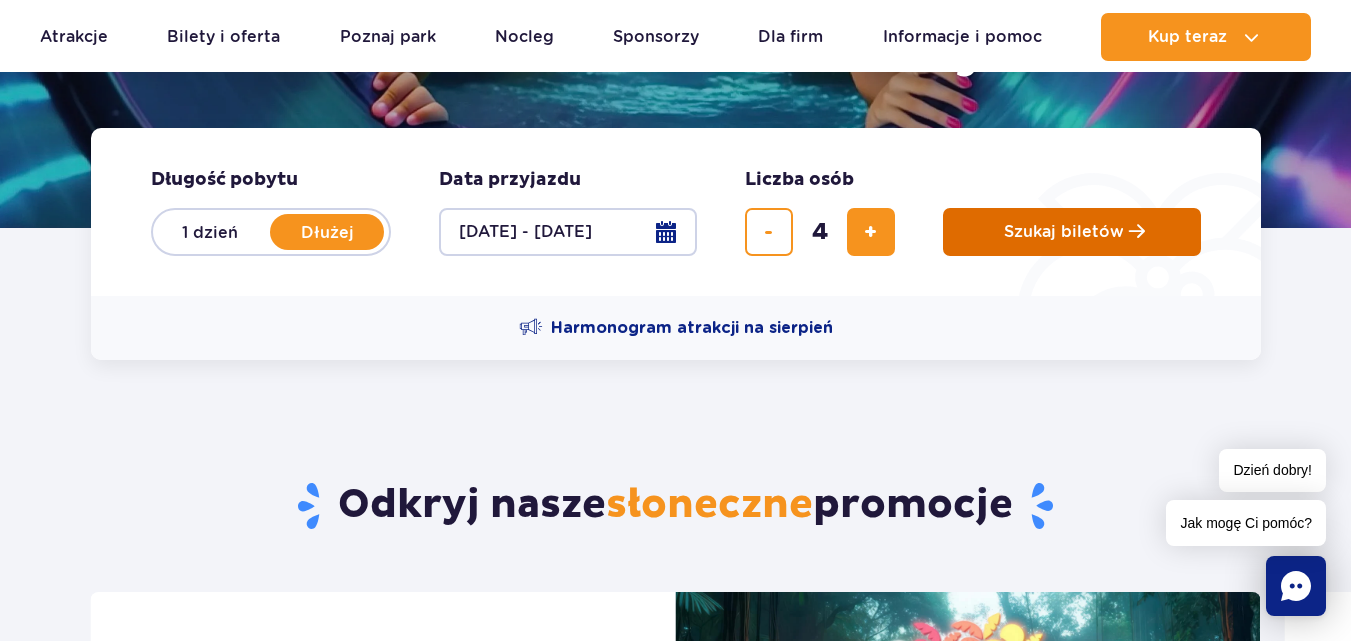 click on "Szukaj biletów" at bounding box center (1064, 232) 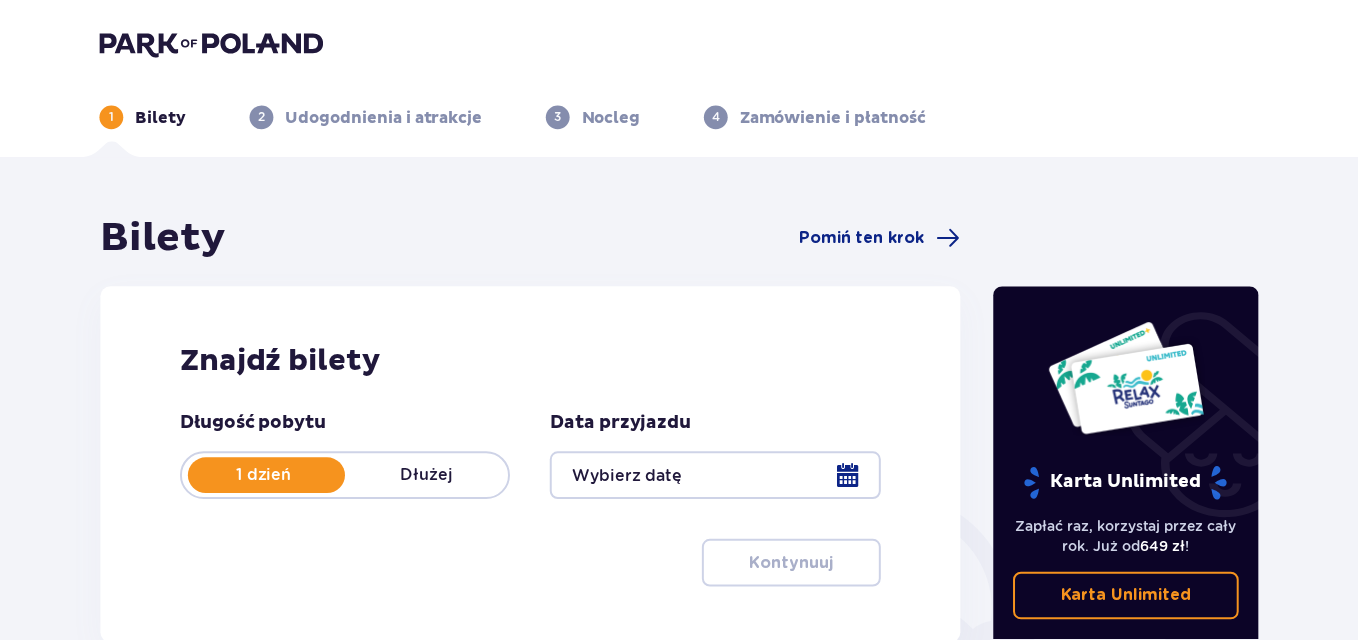scroll, scrollTop: 0, scrollLeft: 0, axis: both 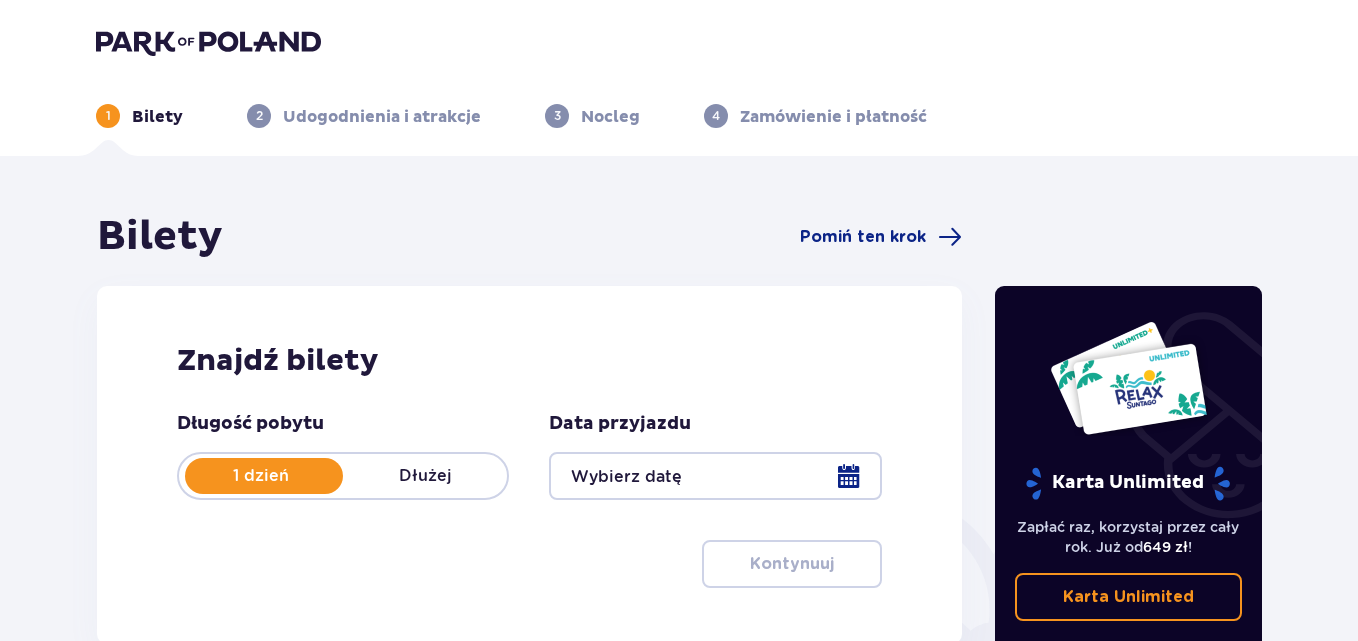 type on "14.08.25 - 15.08.25" 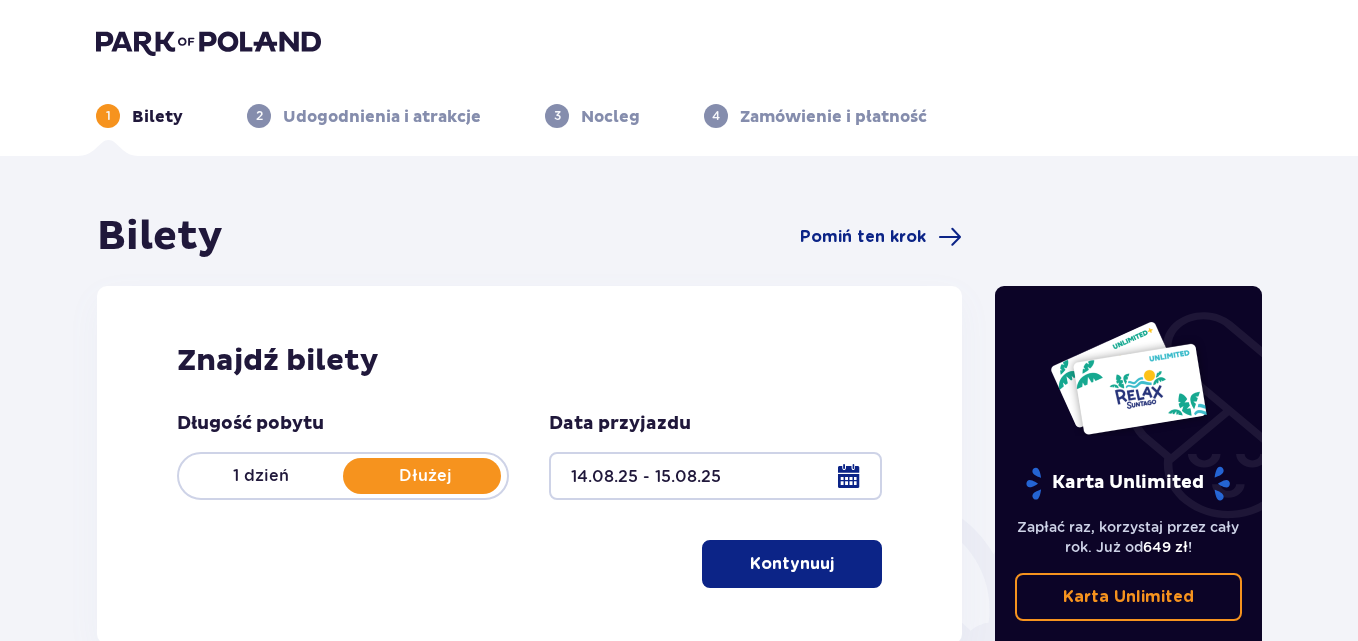 scroll, scrollTop: 0, scrollLeft: 0, axis: both 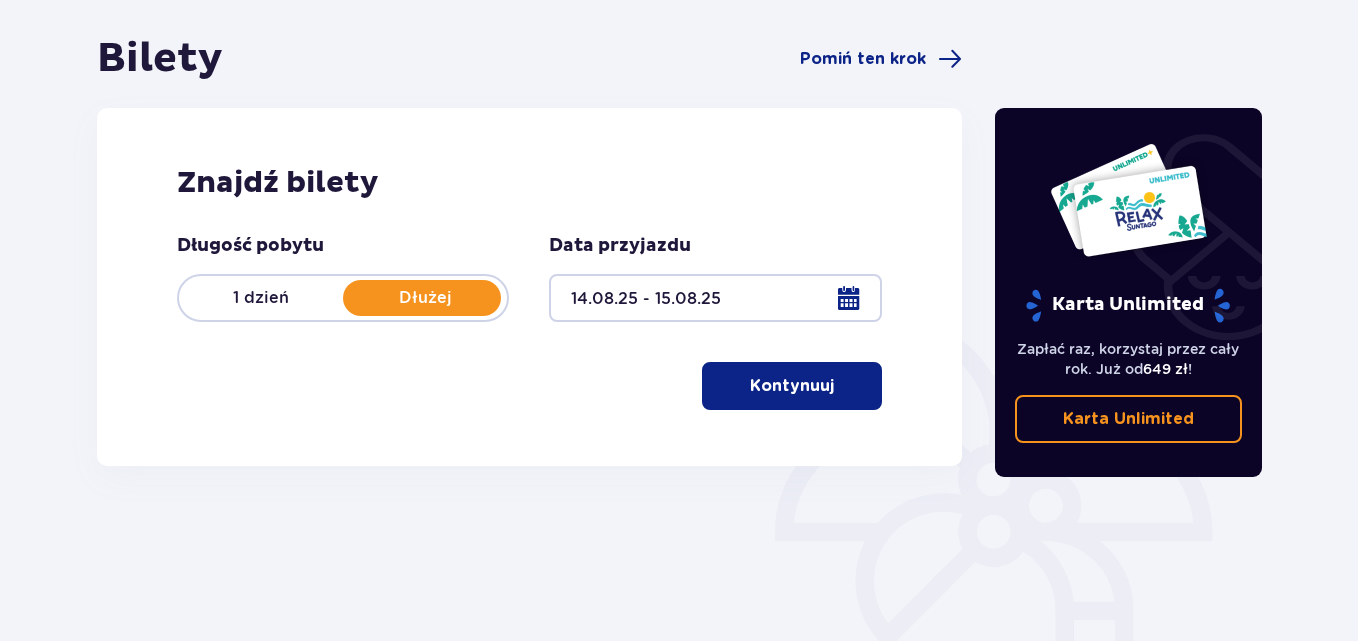 click on "Kontynuuj" at bounding box center (792, 386) 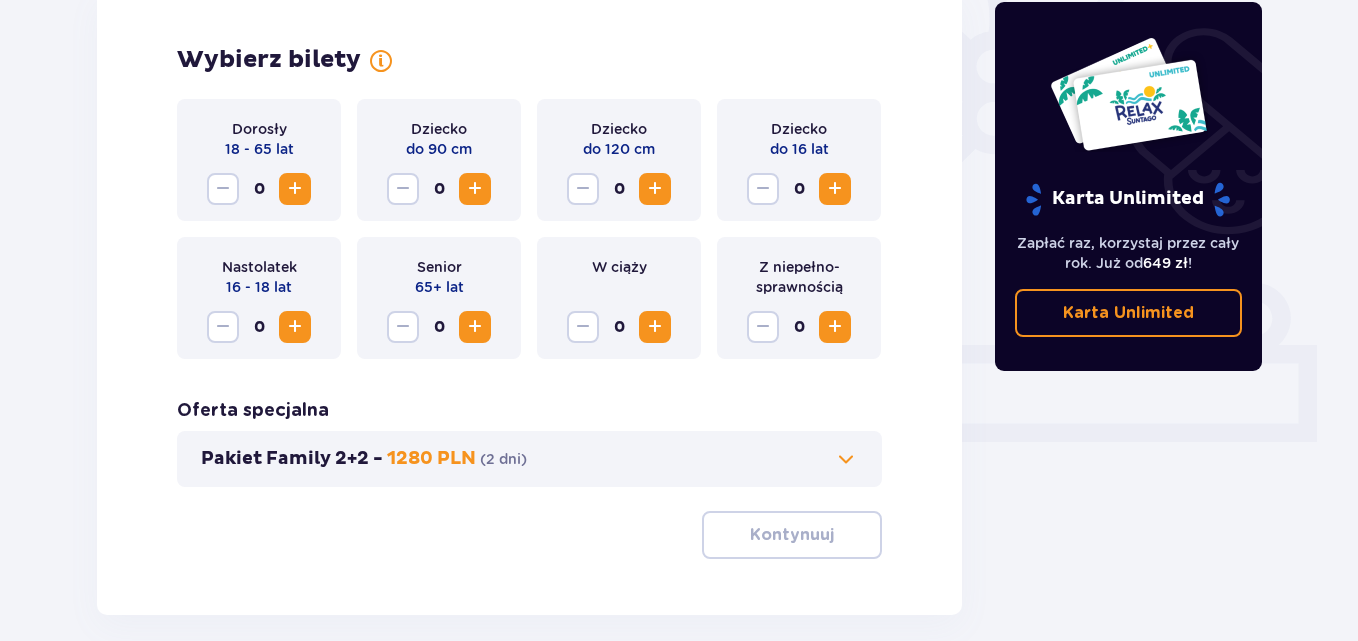 scroll, scrollTop: 556, scrollLeft: 0, axis: vertical 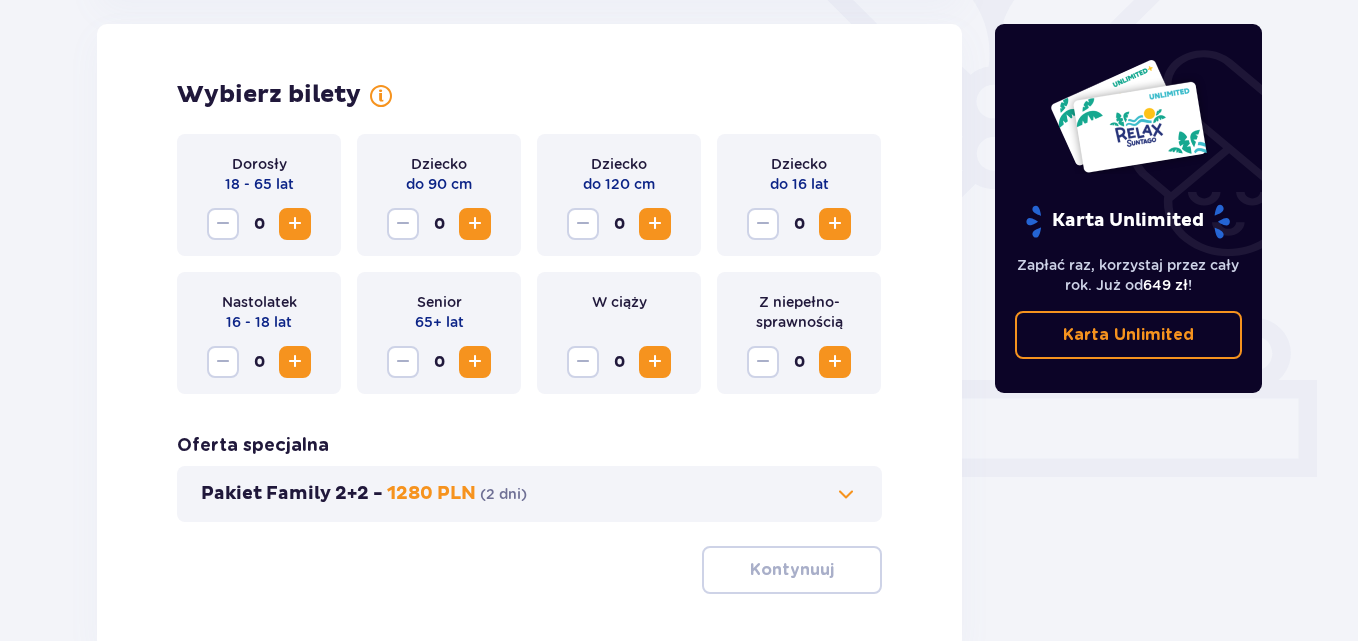 click at bounding box center [295, 224] 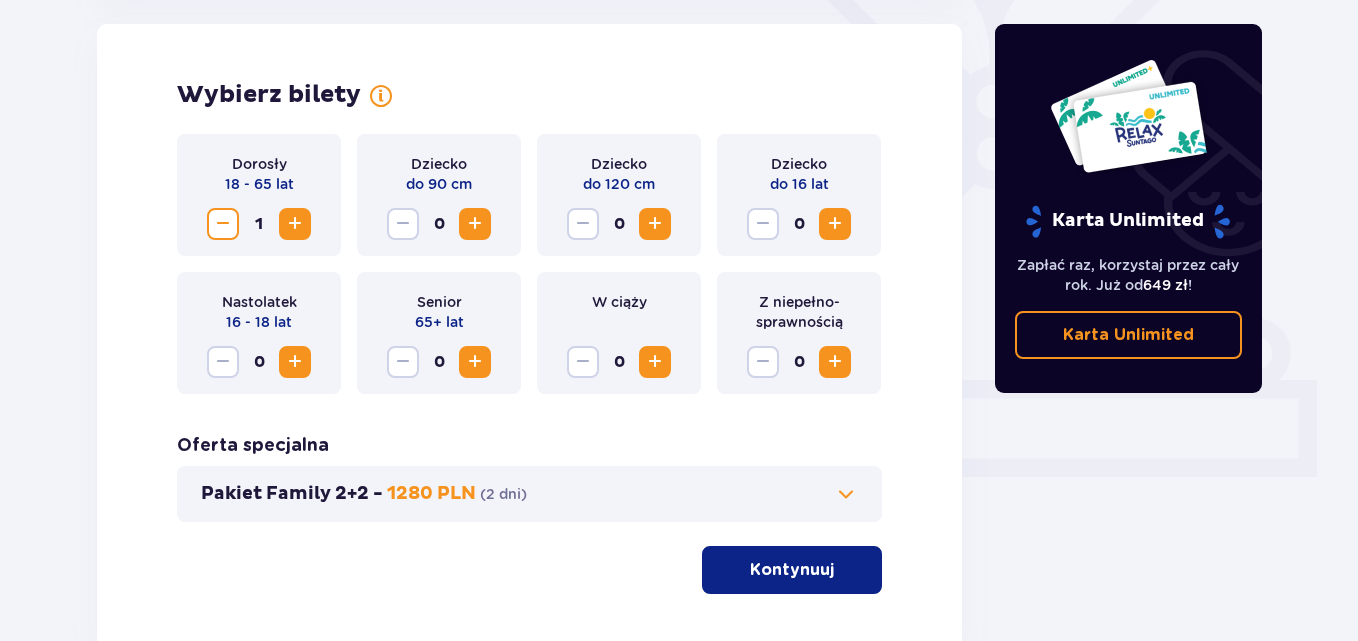 click at bounding box center [295, 224] 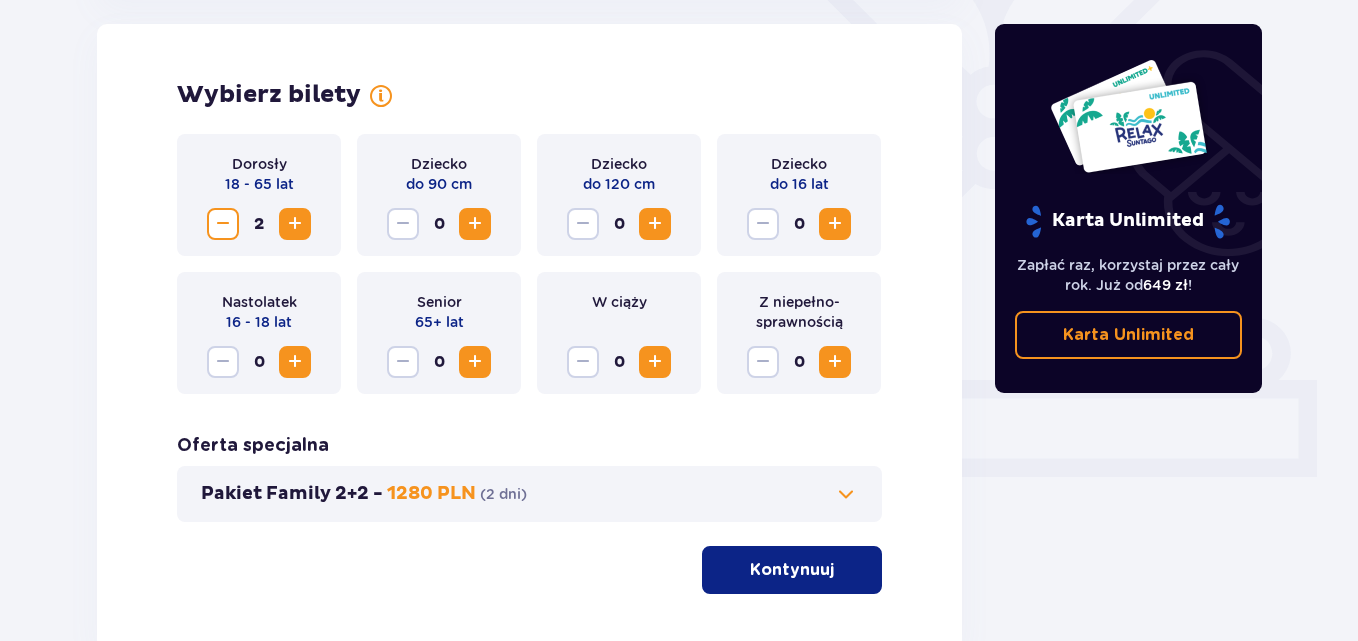click at bounding box center (835, 224) 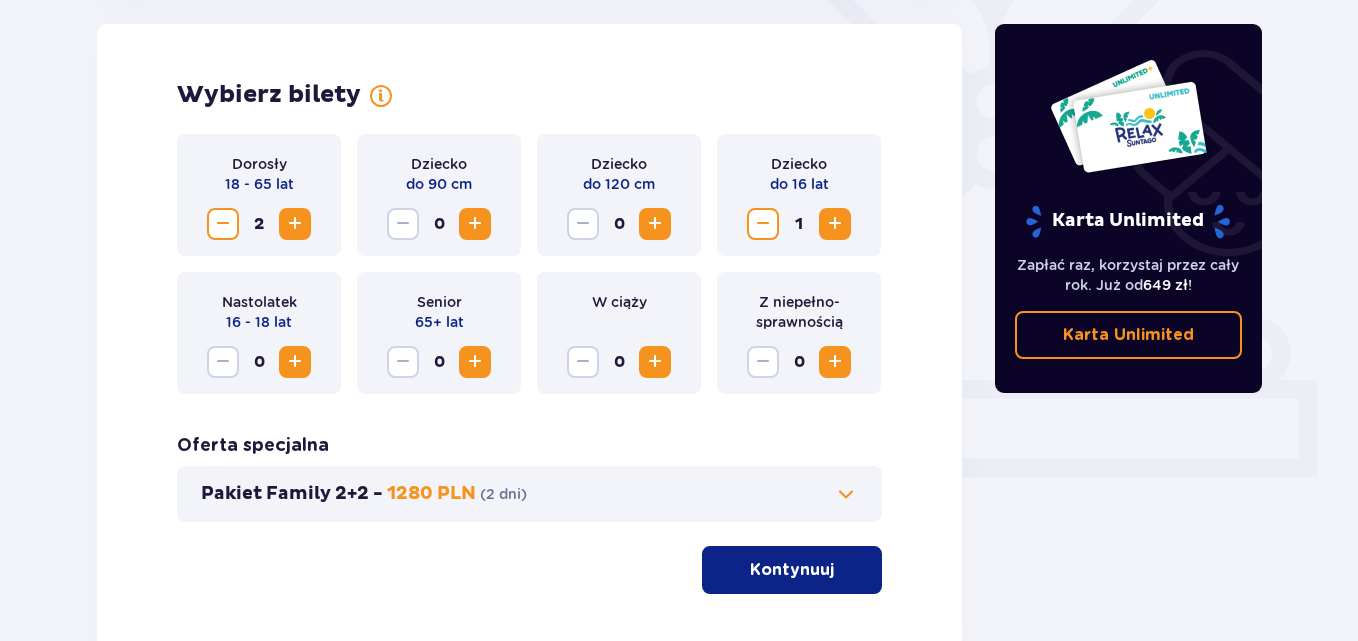 click at bounding box center (835, 224) 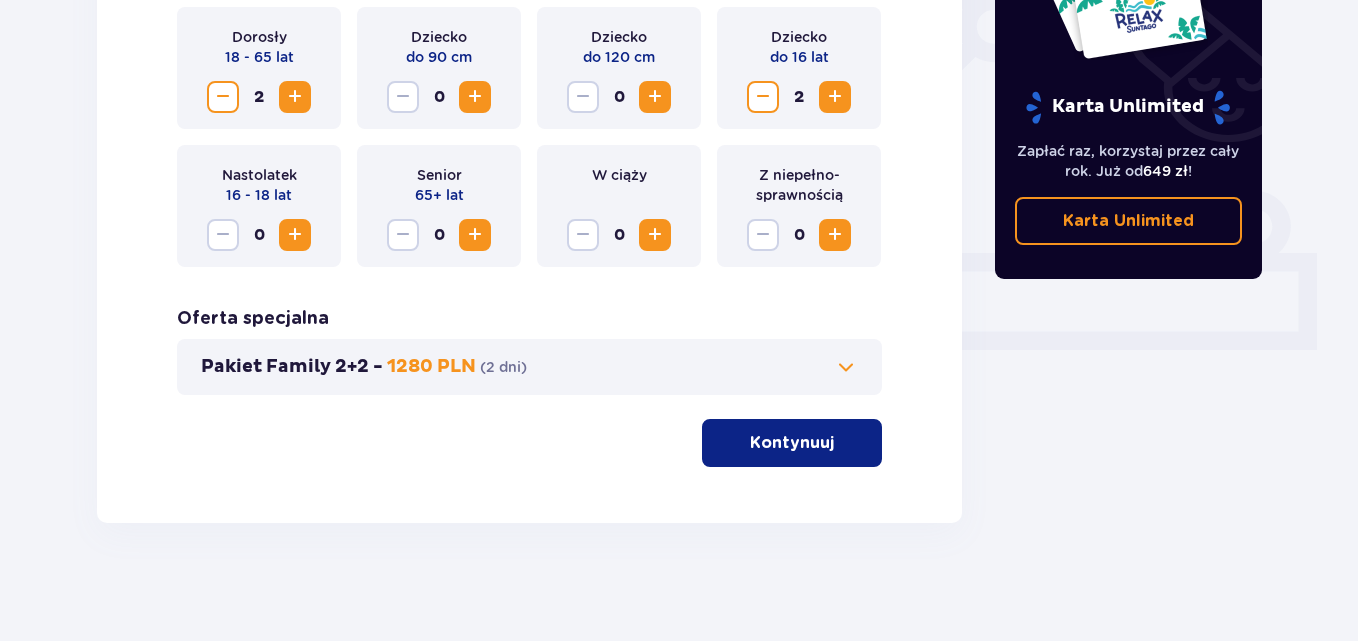 scroll, scrollTop: 685, scrollLeft: 0, axis: vertical 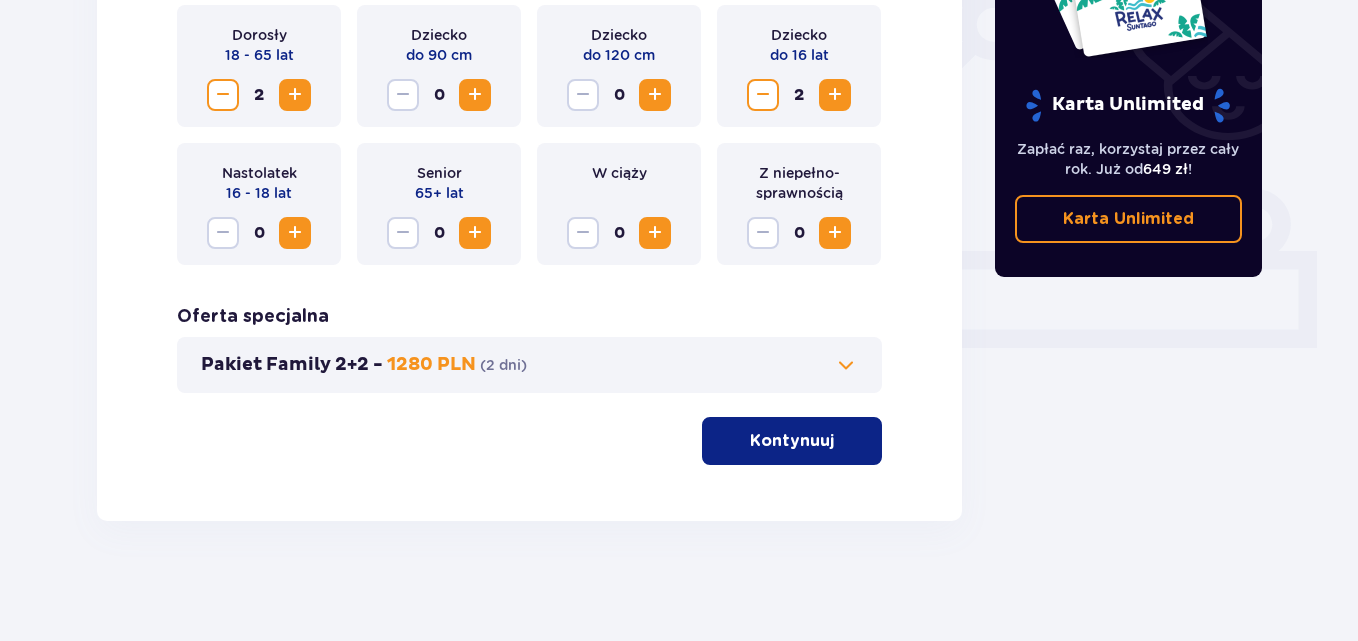 click on "Kontynuuj" at bounding box center [792, 441] 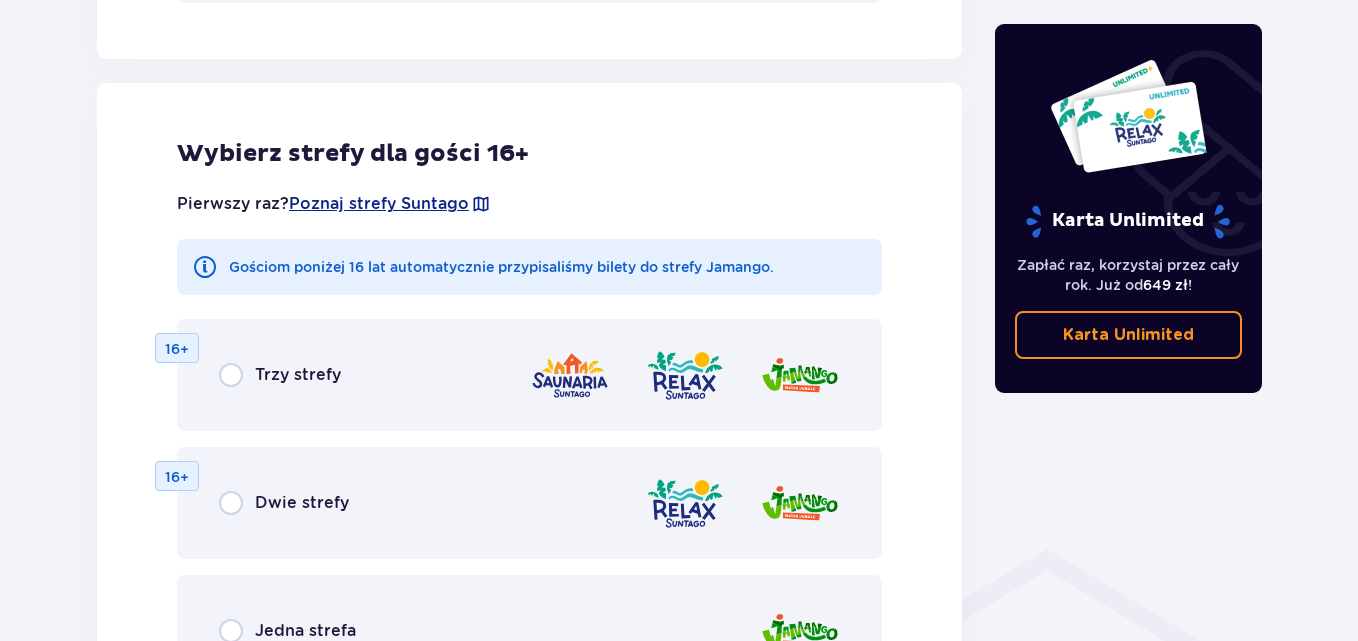 scroll, scrollTop: 1110, scrollLeft: 0, axis: vertical 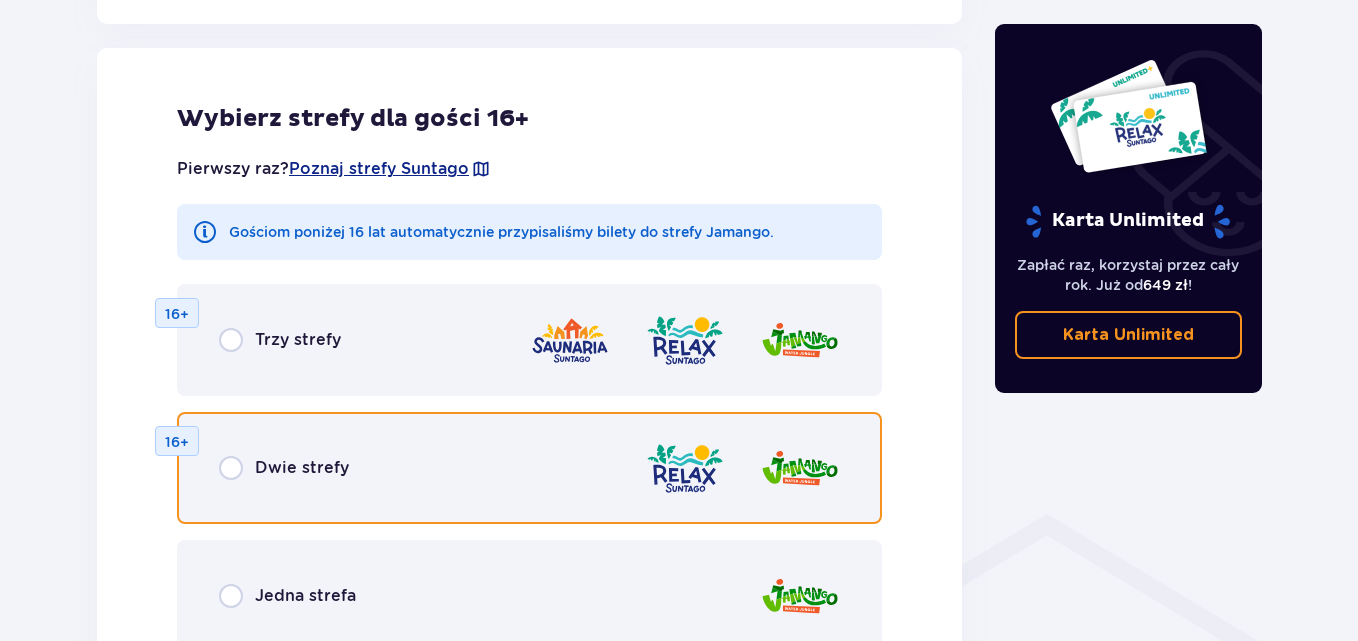 click at bounding box center (231, 468) 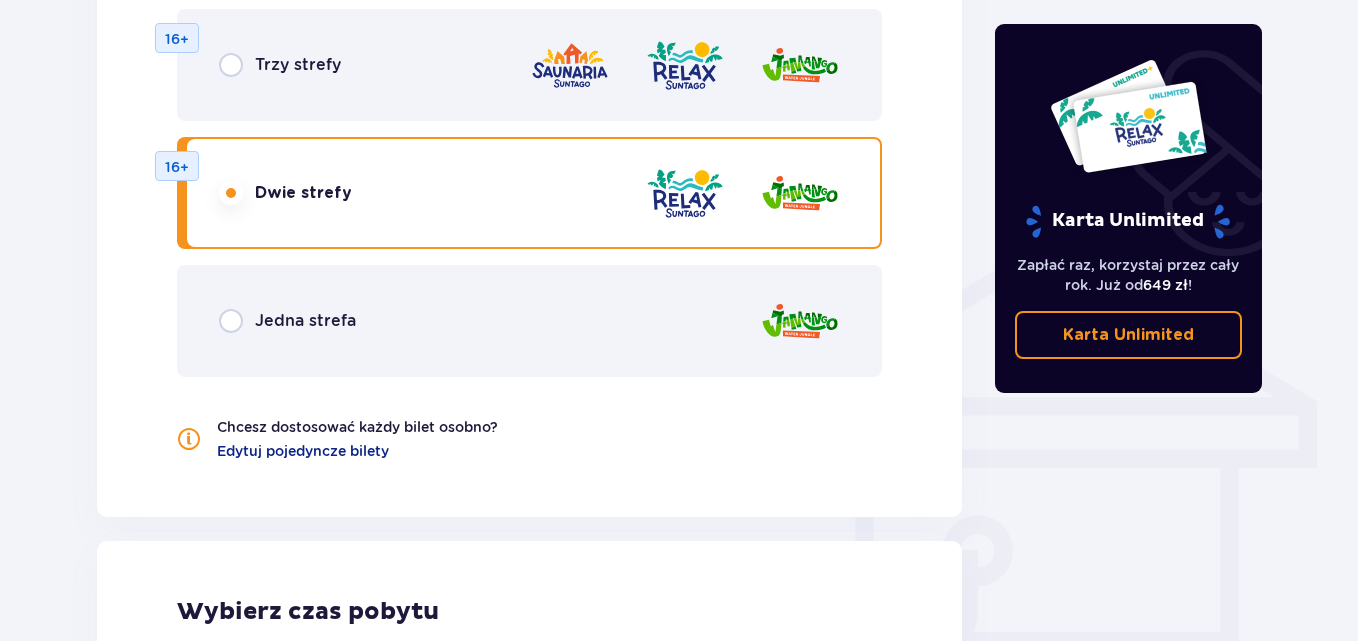 scroll, scrollTop: 1378, scrollLeft: 0, axis: vertical 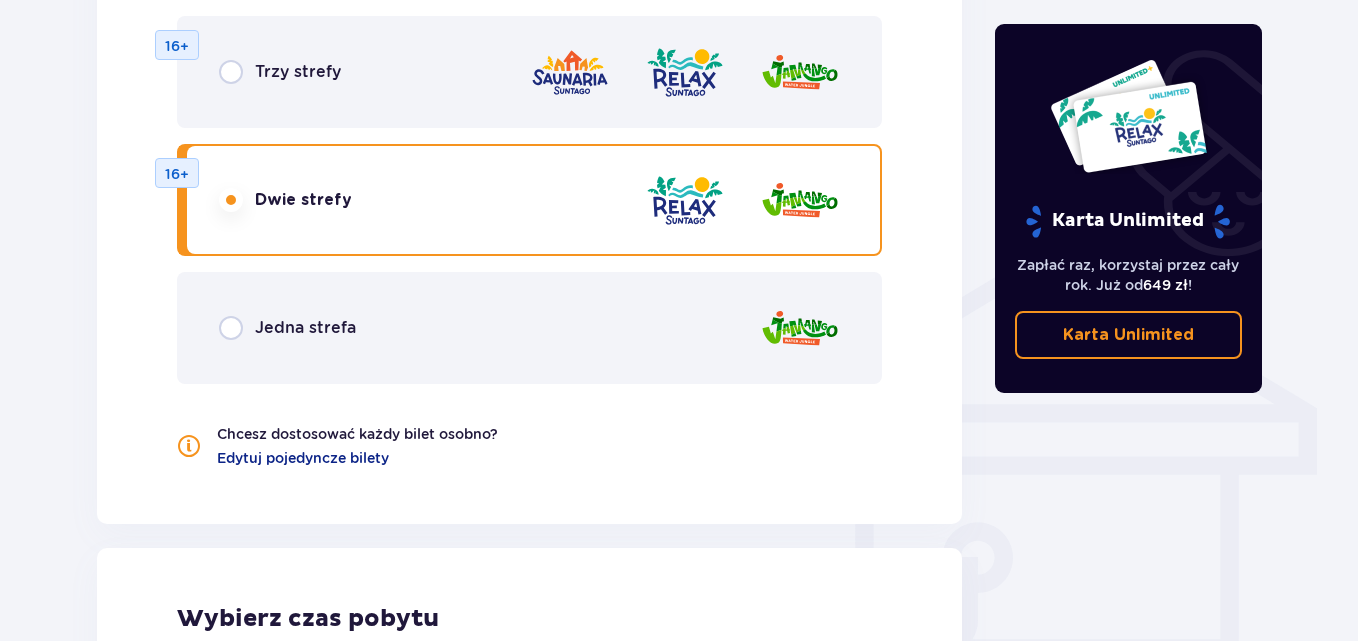 click on "Trzy strefy" at bounding box center (298, 72) 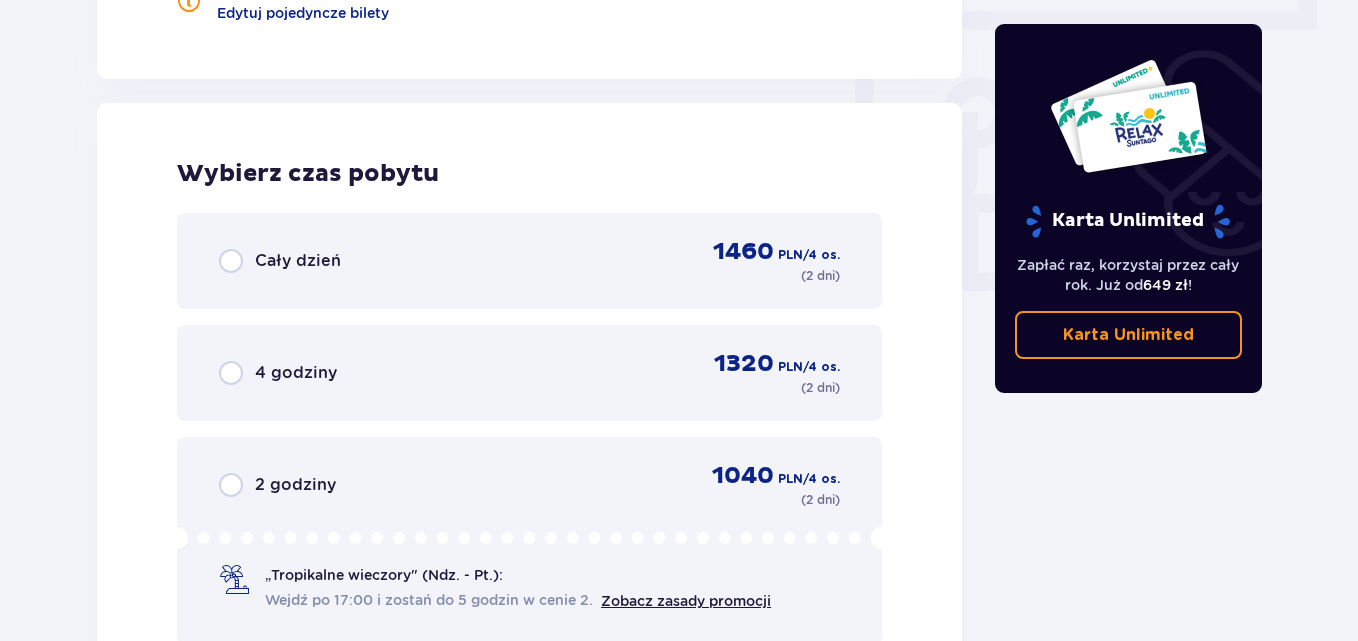 scroll, scrollTop: 1778, scrollLeft: 0, axis: vertical 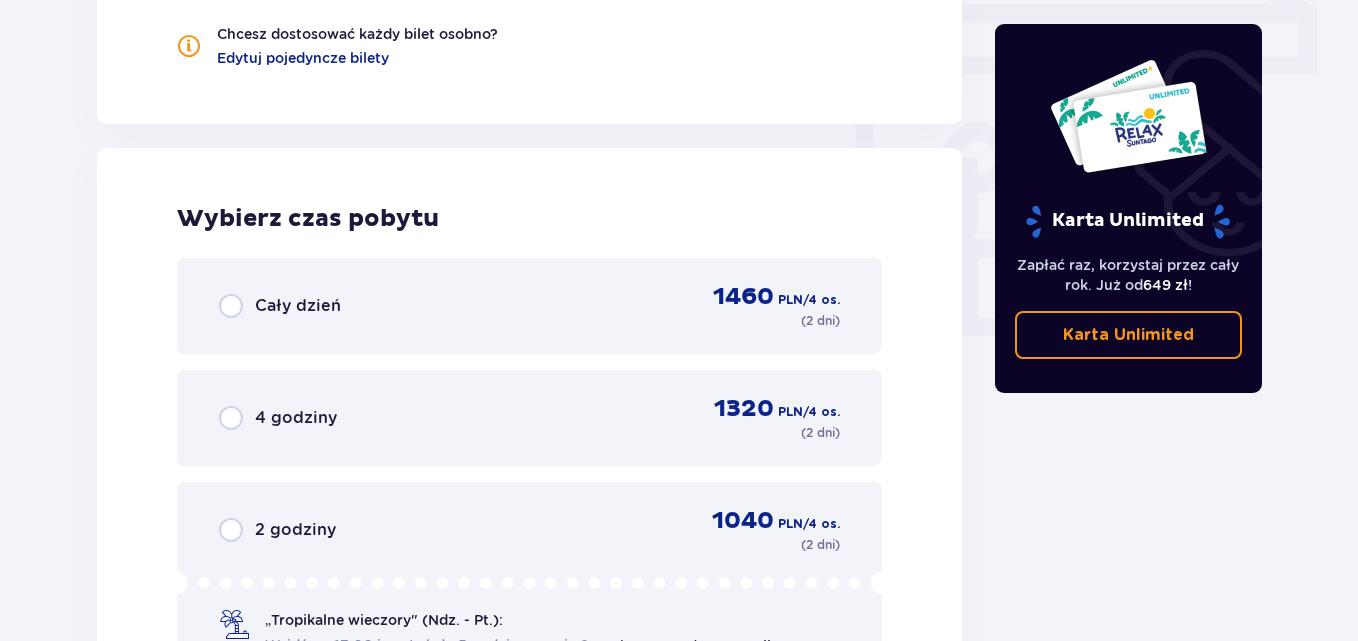 click on "Cały dzień" at bounding box center (298, 306) 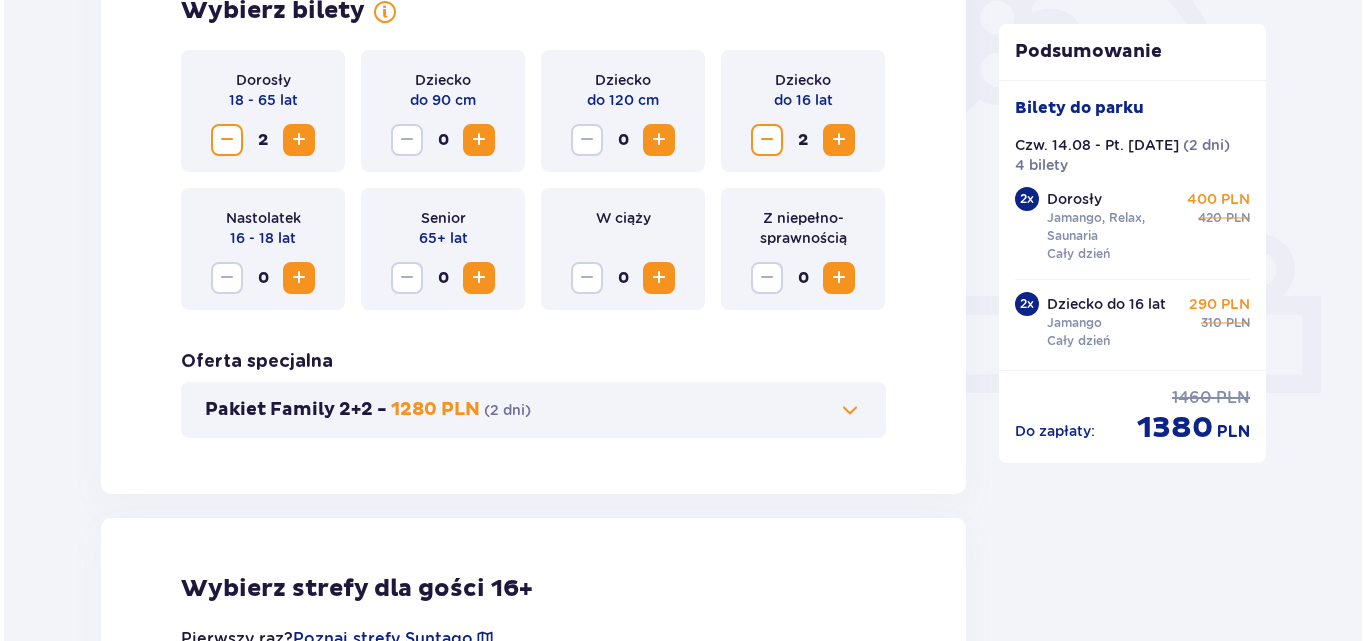 scroll, scrollTop: 171, scrollLeft: 0, axis: vertical 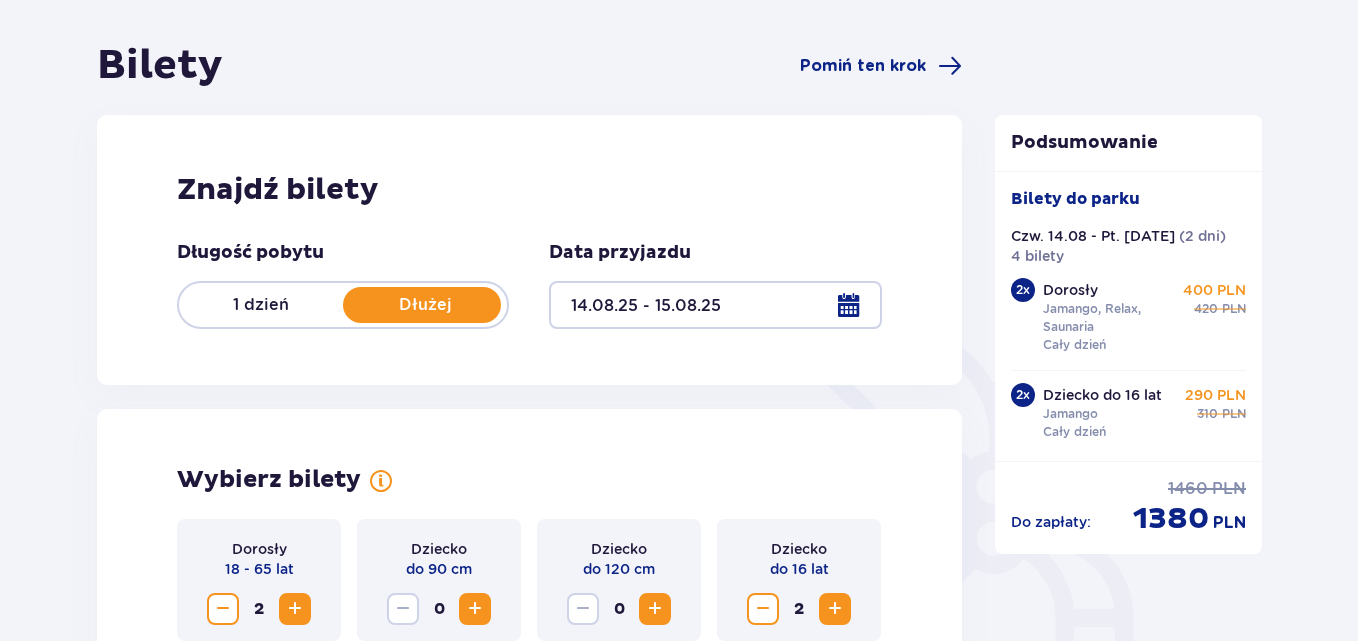 click at bounding box center (715, 305) 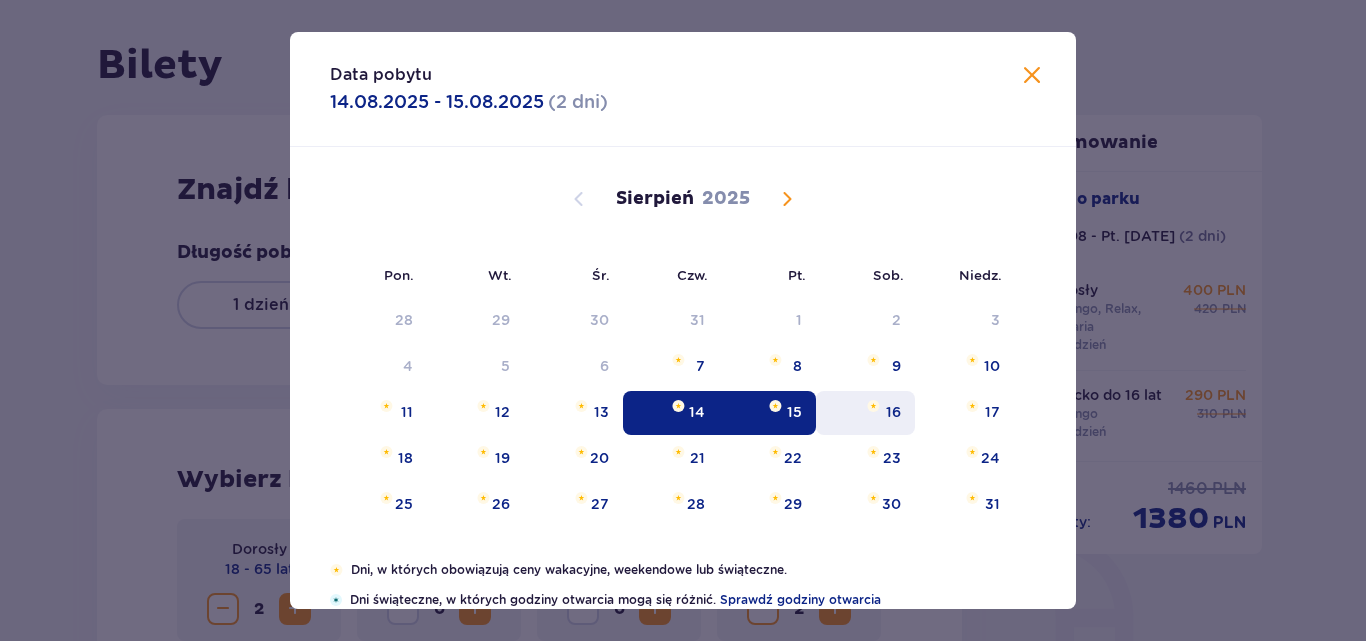 click at bounding box center [873, 406] 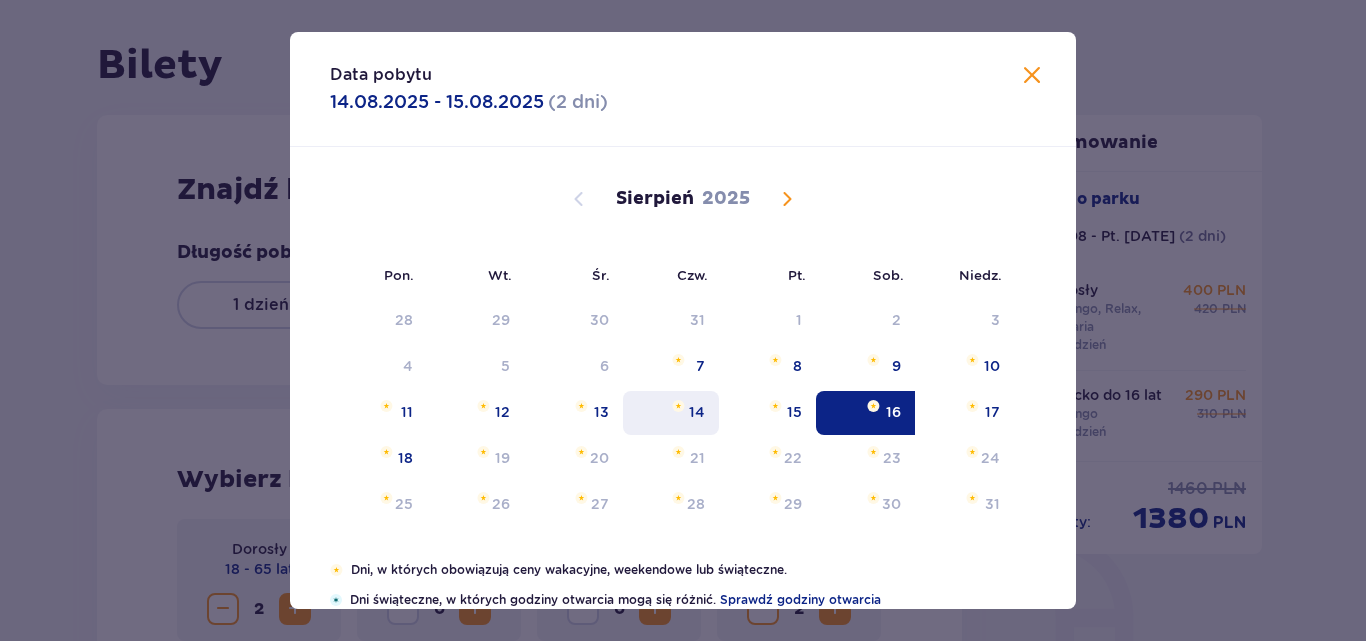 click on "14" at bounding box center (697, 412) 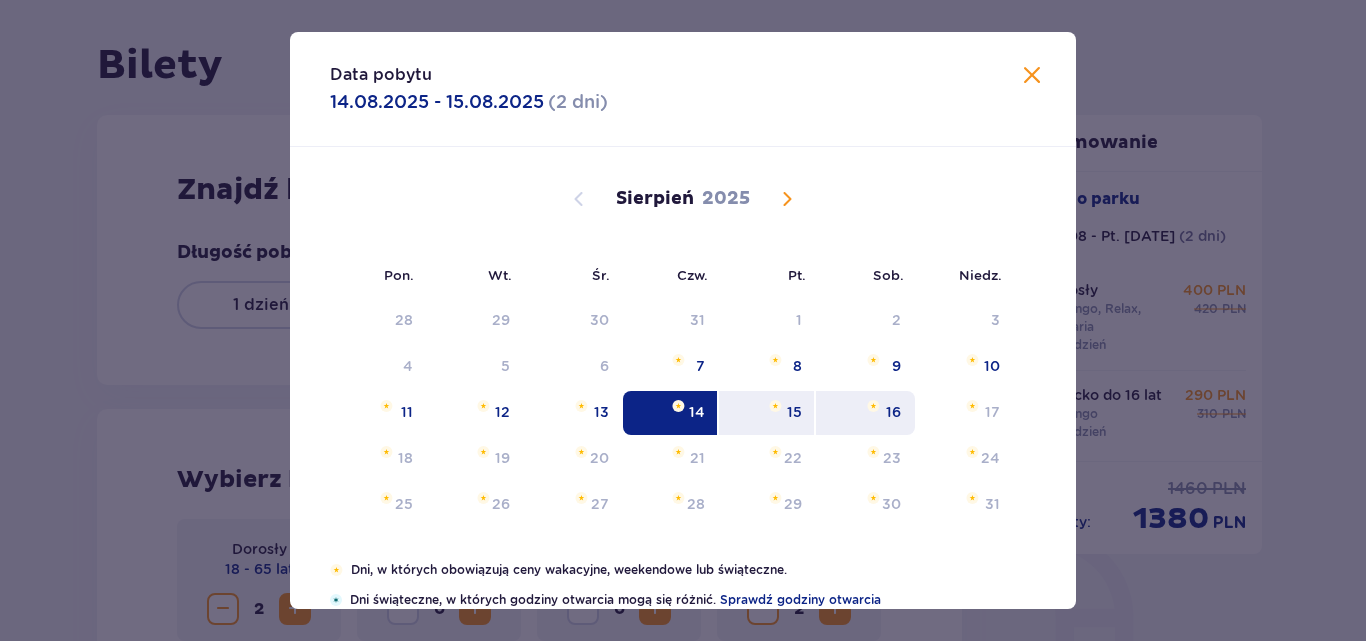 click on "16" at bounding box center [893, 412] 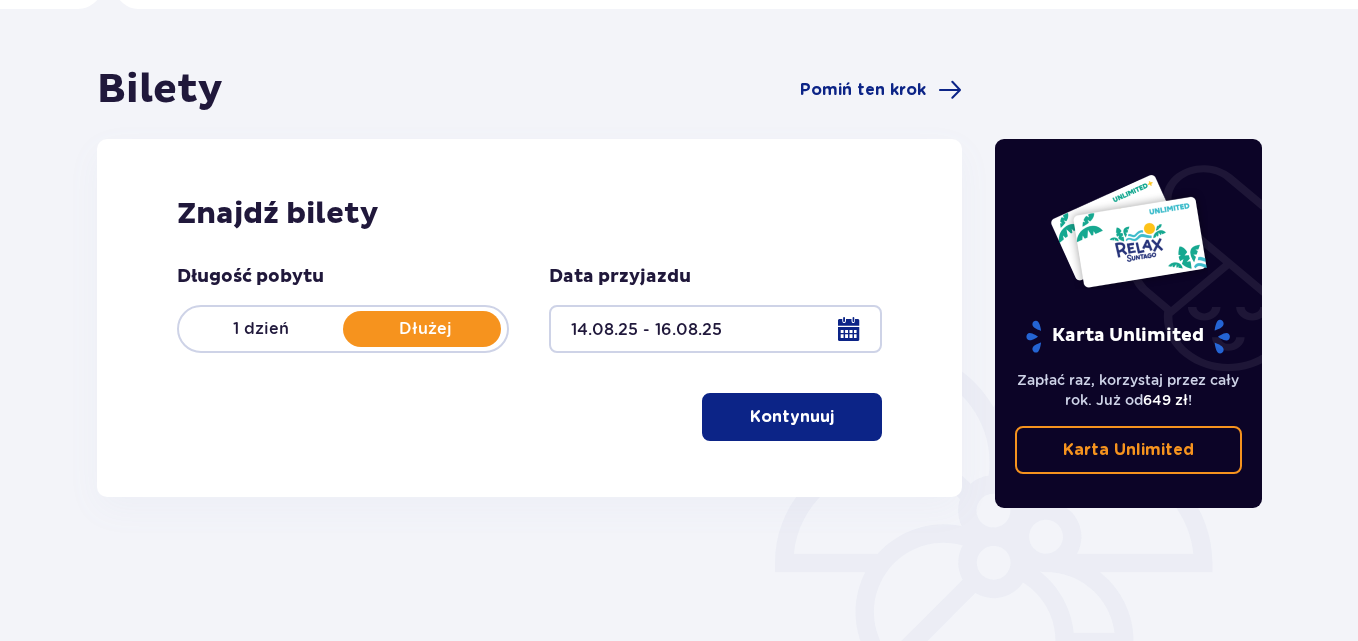 scroll, scrollTop: 171, scrollLeft: 0, axis: vertical 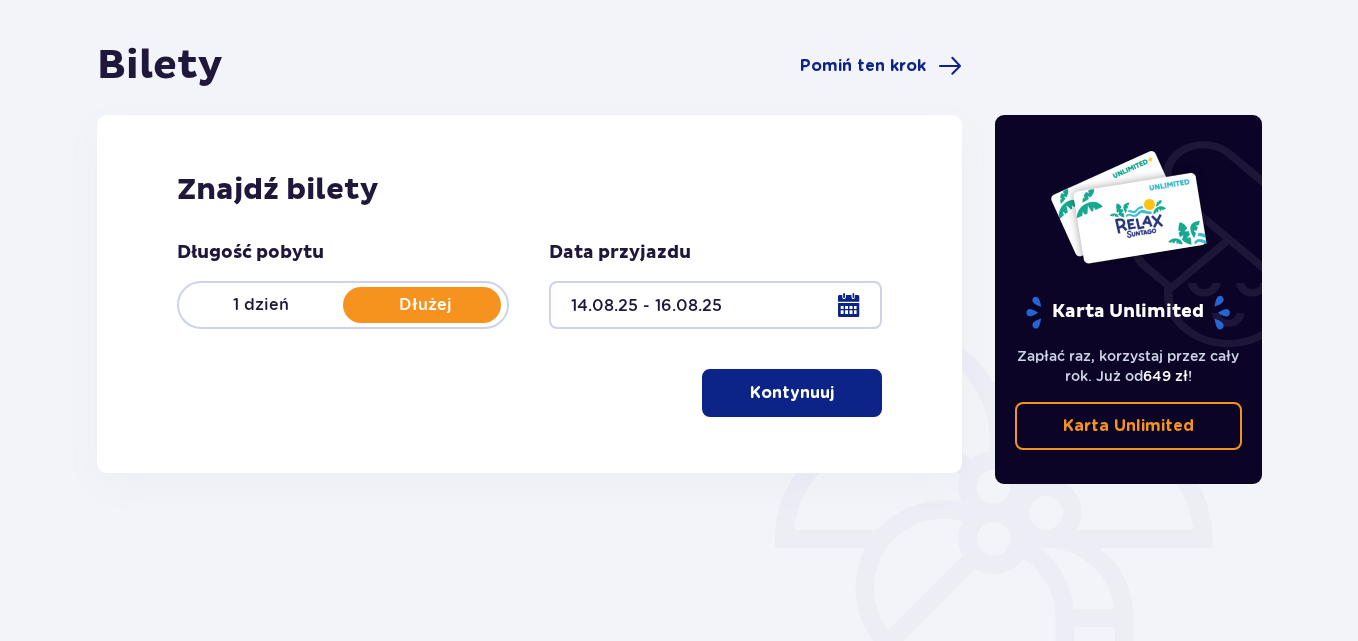 click on "Kontynuuj" at bounding box center [792, 393] 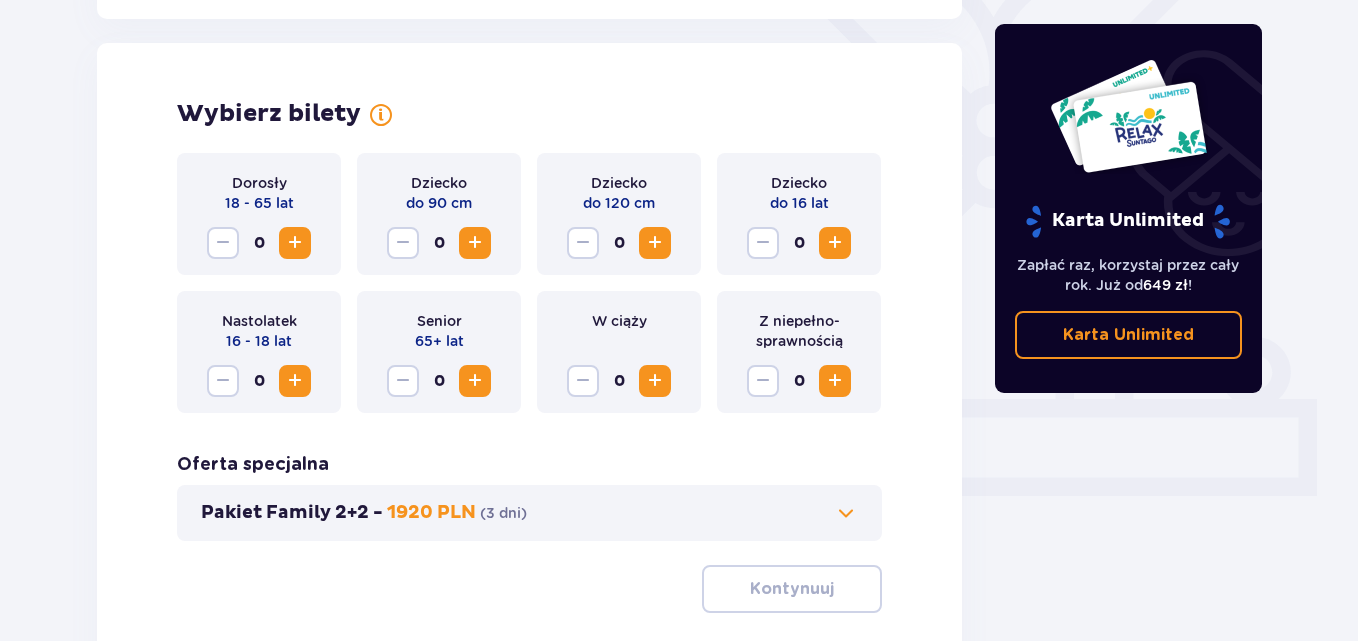 scroll, scrollTop: 556, scrollLeft: 0, axis: vertical 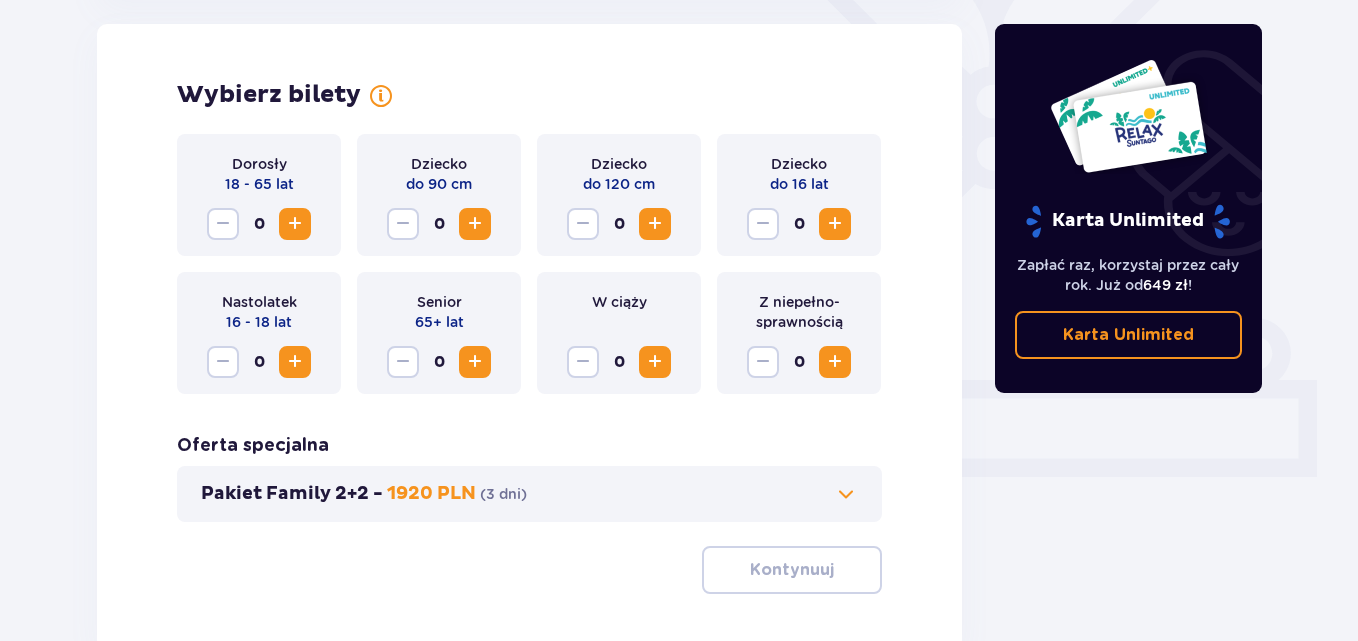click at bounding box center (295, 224) 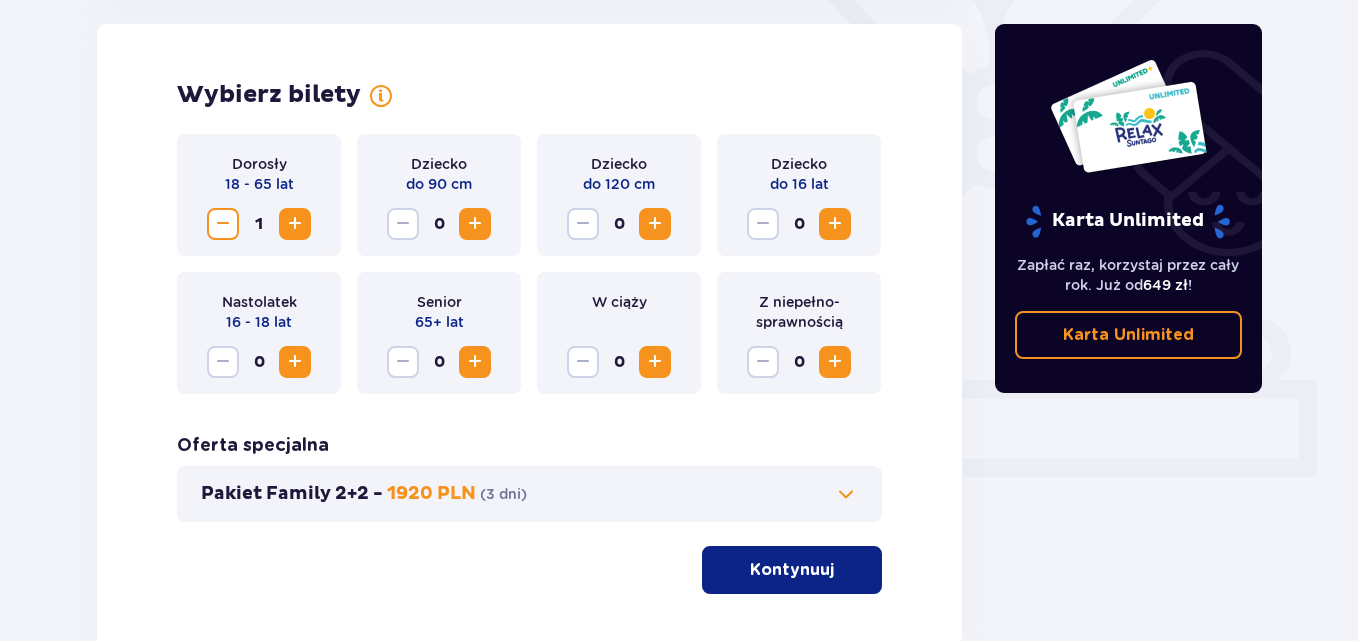 click at bounding box center (295, 224) 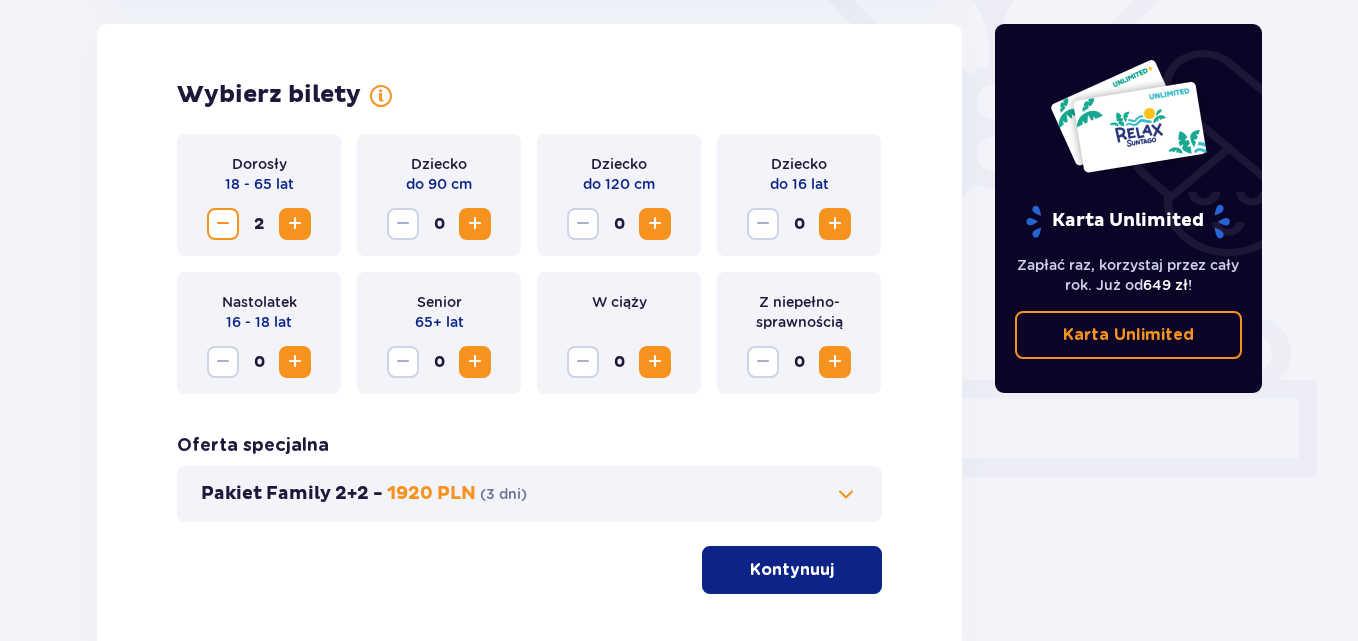 click at bounding box center [835, 224] 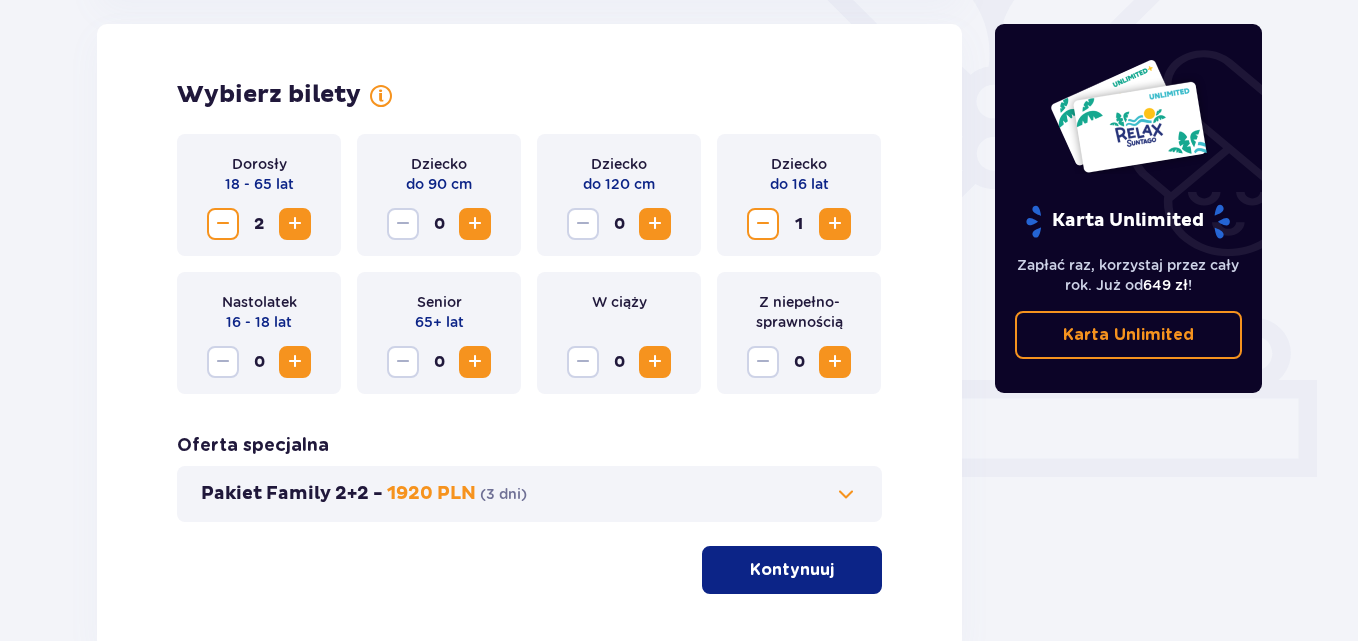 click at bounding box center (835, 224) 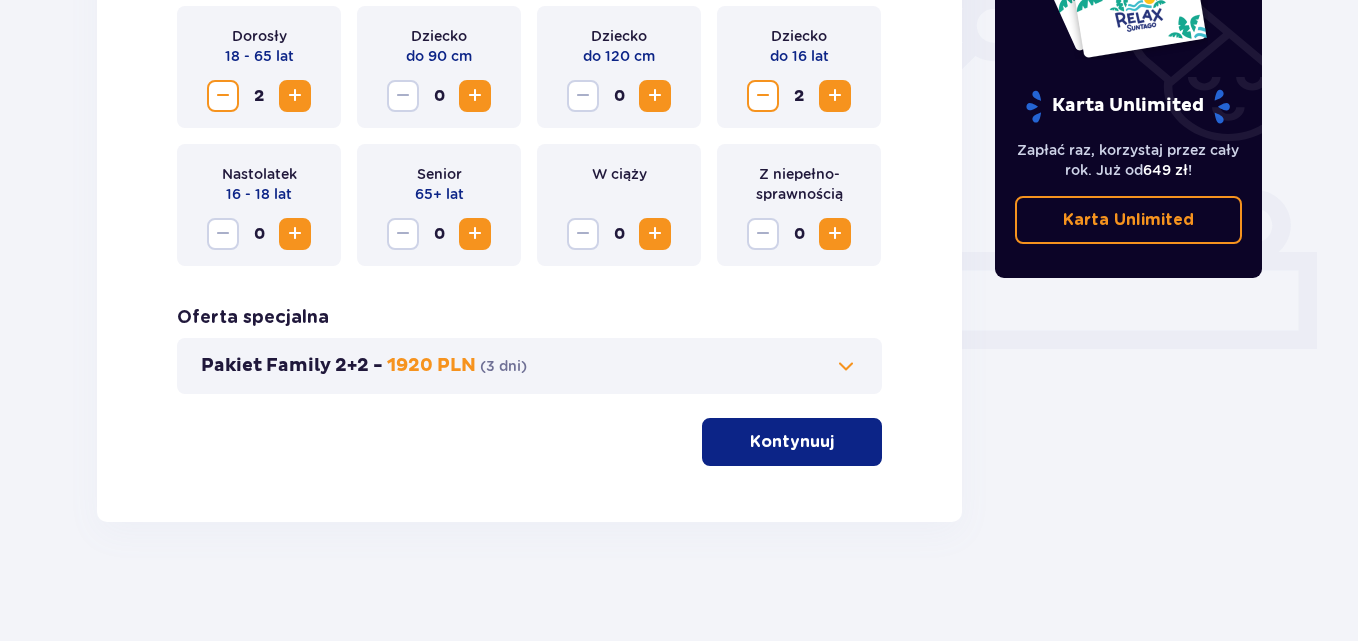 scroll, scrollTop: 685, scrollLeft: 0, axis: vertical 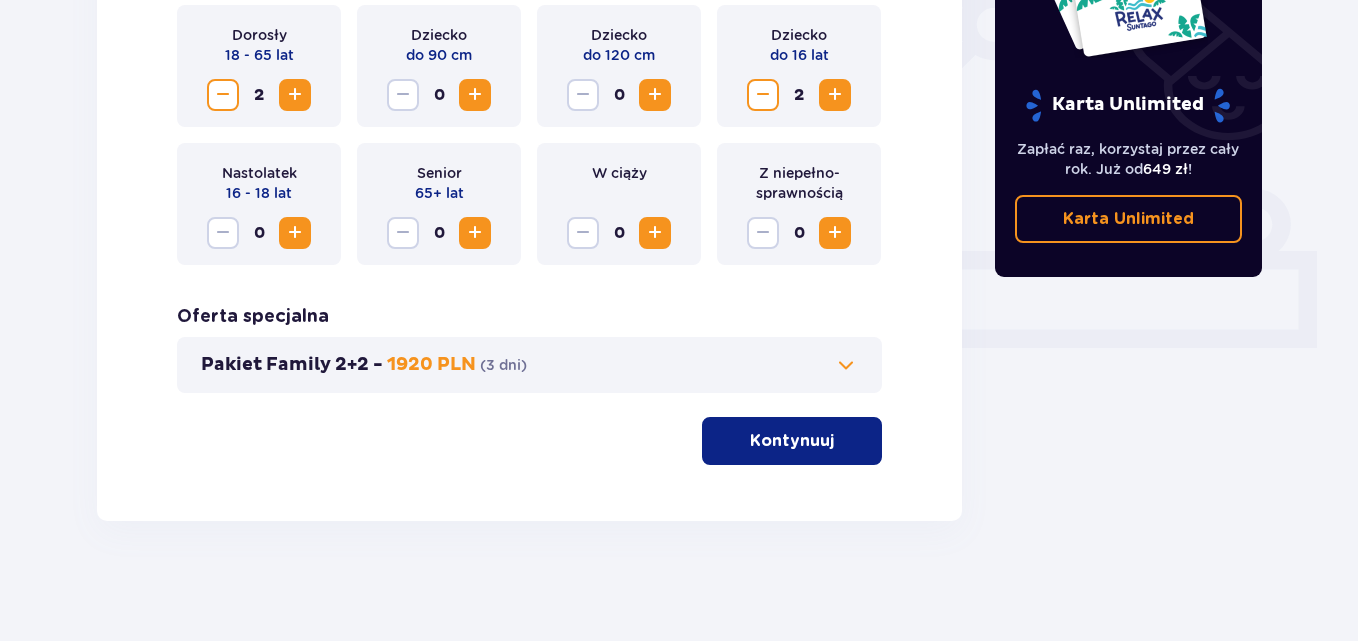 click on "Kontynuuj" at bounding box center [792, 441] 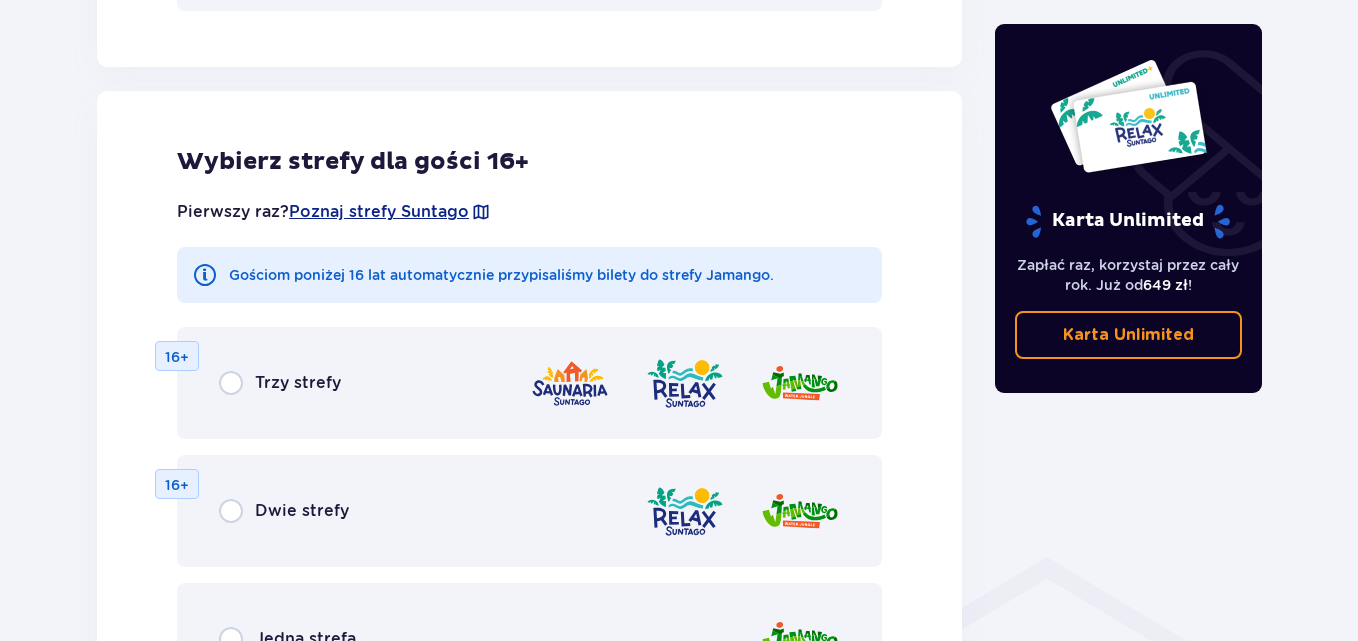 scroll, scrollTop: 1110, scrollLeft: 0, axis: vertical 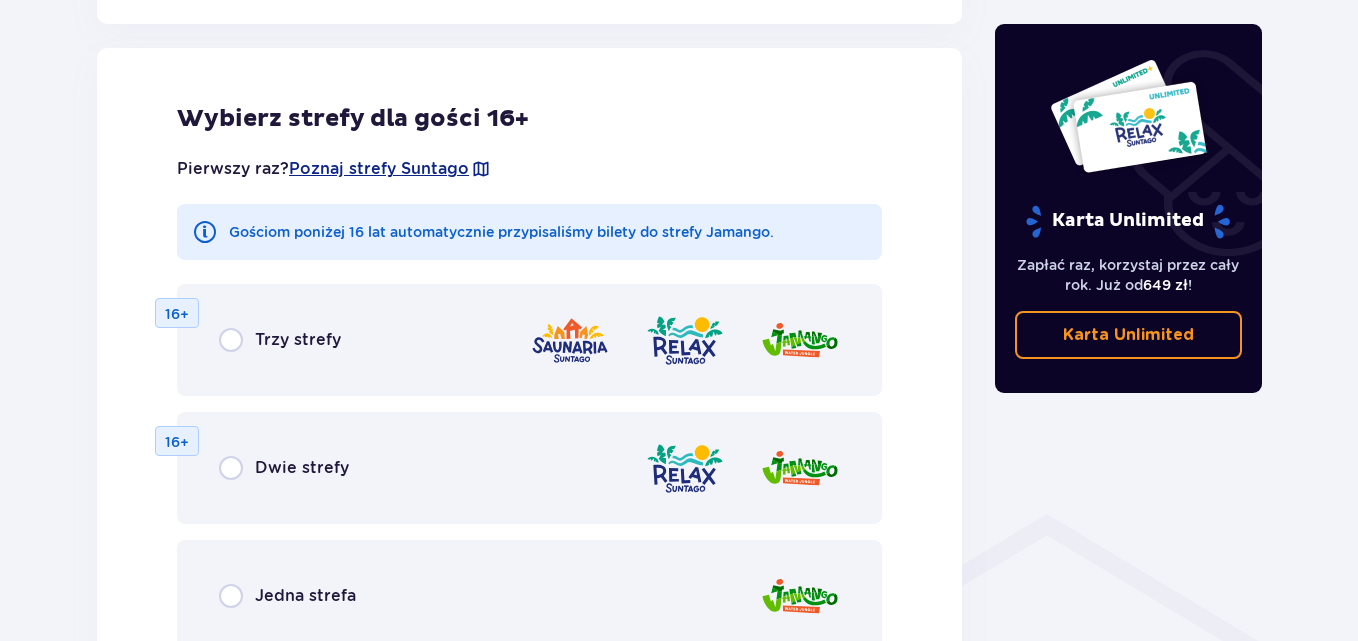 drag, startPoint x: 289, startPoint y: 331, endPoint x: 336, endPoint y: 393, distance: 77.801025 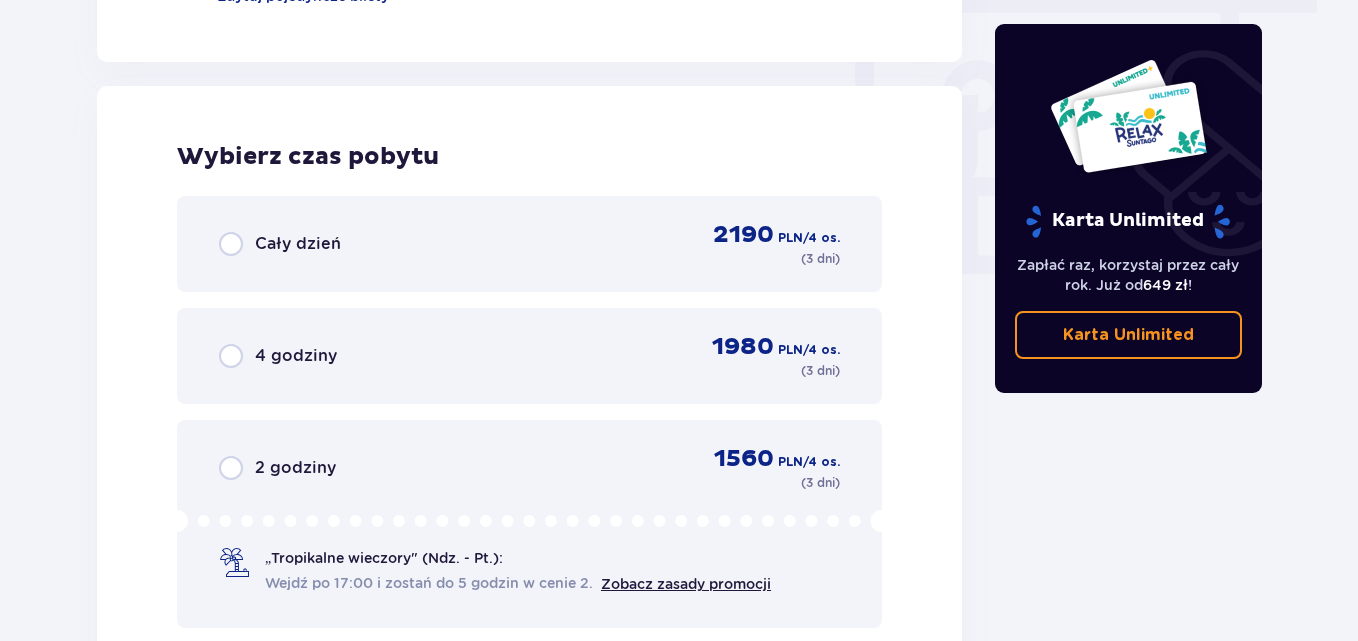 scroll, scrollTop: 1878, scrollLeft: 0, axis: vertical 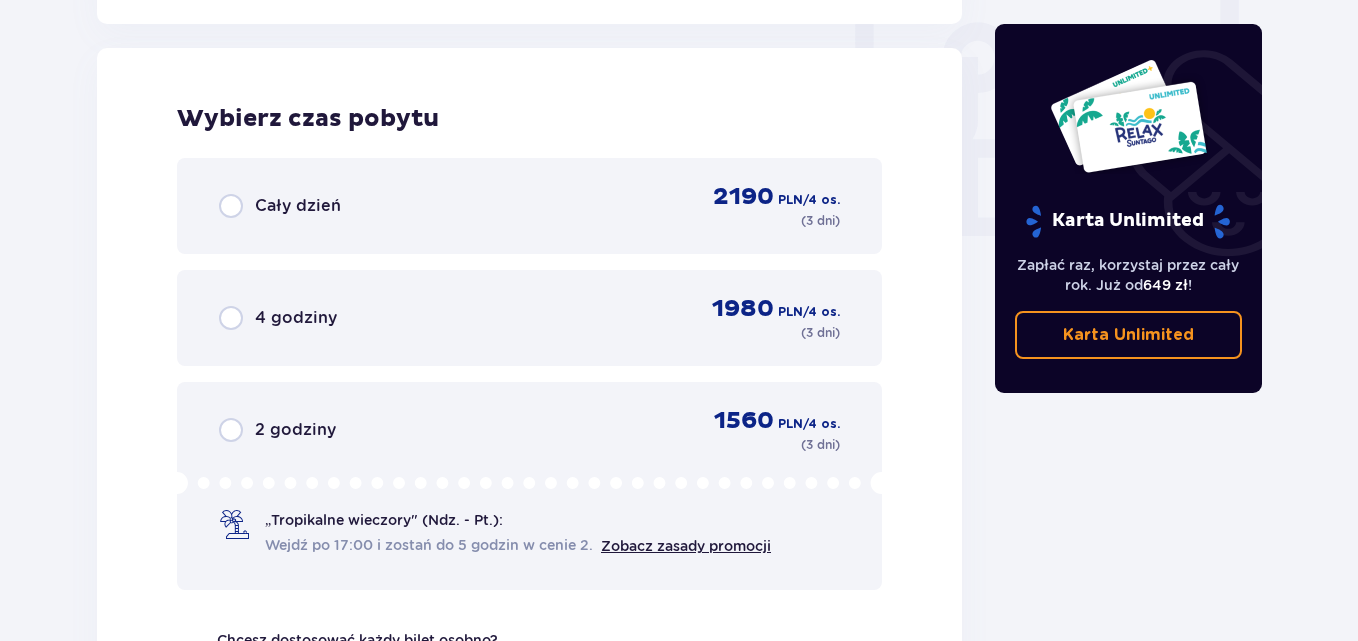 click on "Cały dzień" at bounding box center [298, 206] 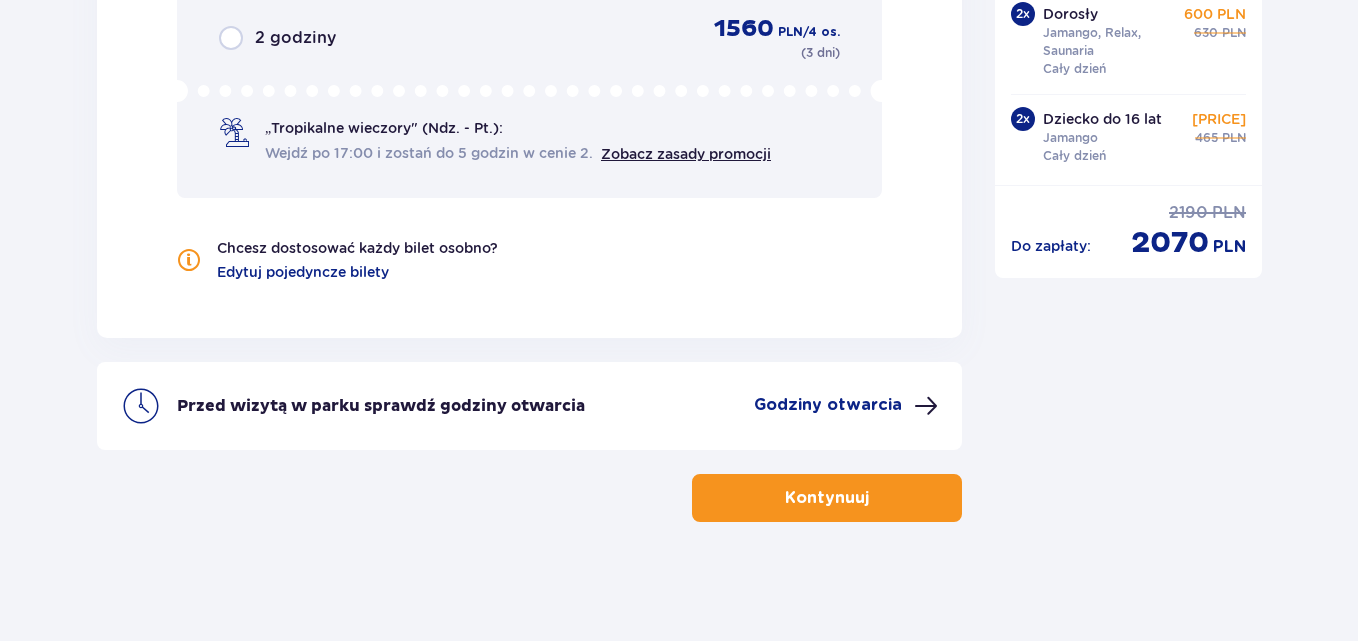 scroll, scrollTop: 2271, scrollLeft: 0, axis: vertical 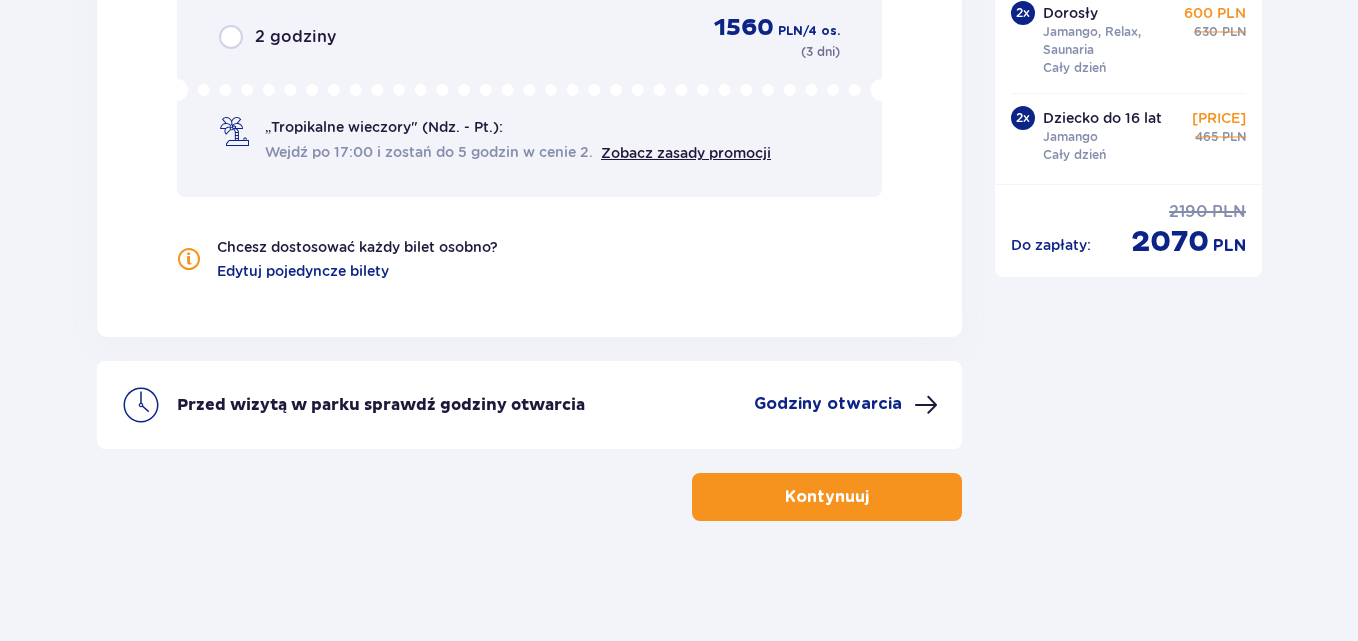 click on "Kontynuuj" at bounding box center (827, 497) 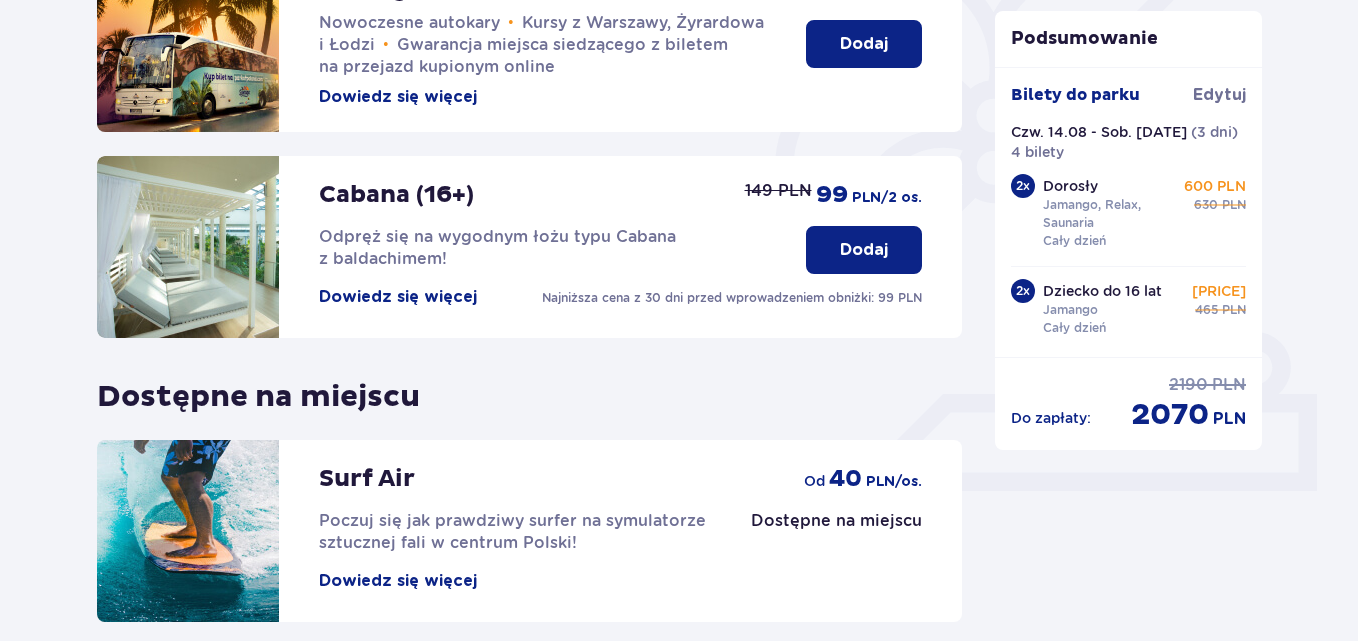 scroll, scrollTop: 715, scrollLeft: 0, axis: vertical 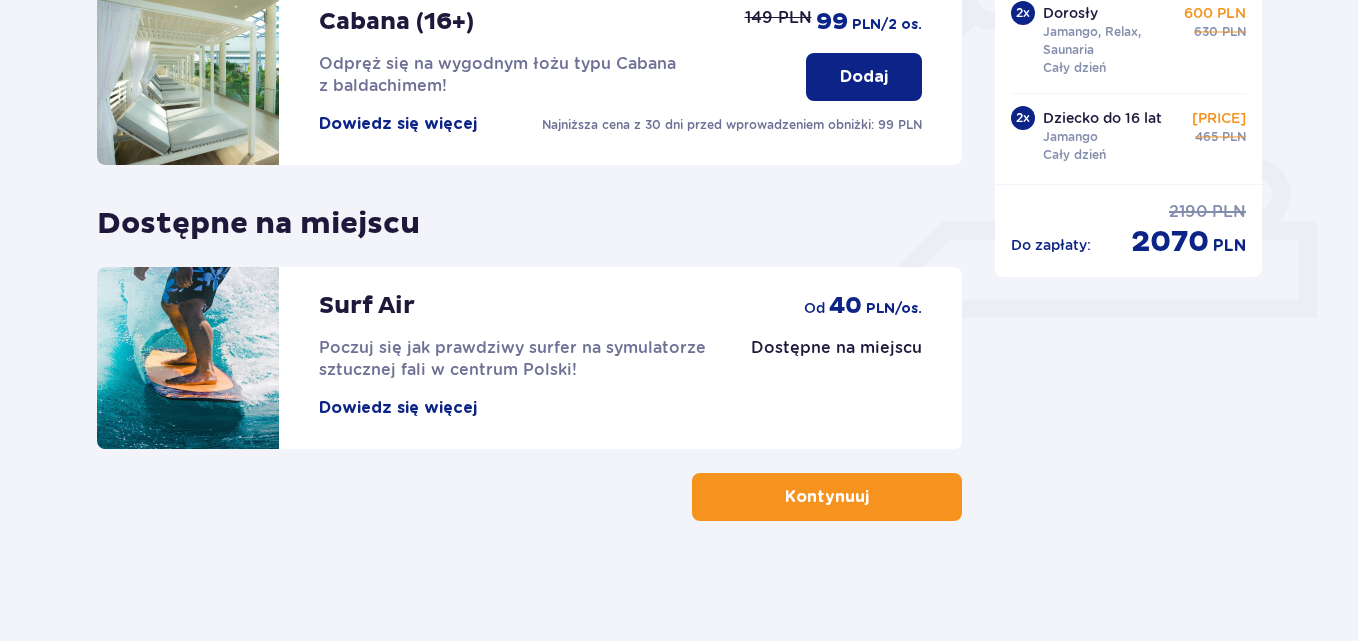 click on "Kontynuuj" at bounding box center [827, 497] 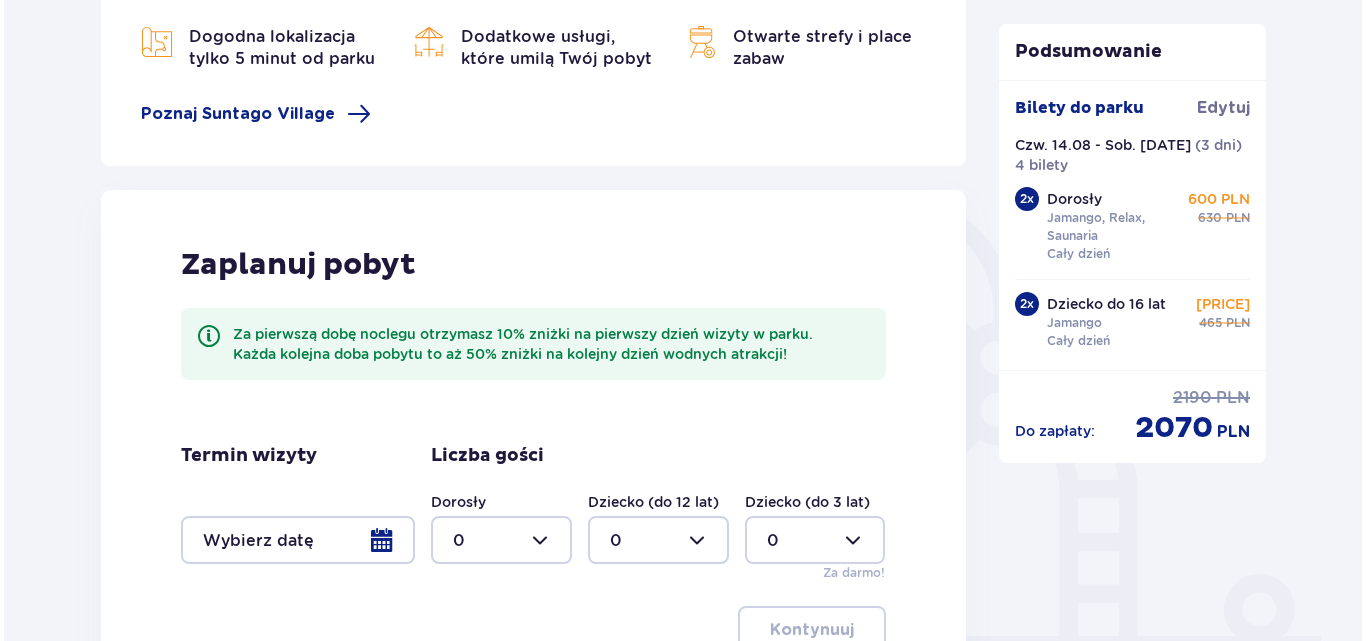 scroll, scrollTop: 500, scrollLeft: 0, axis: vertical 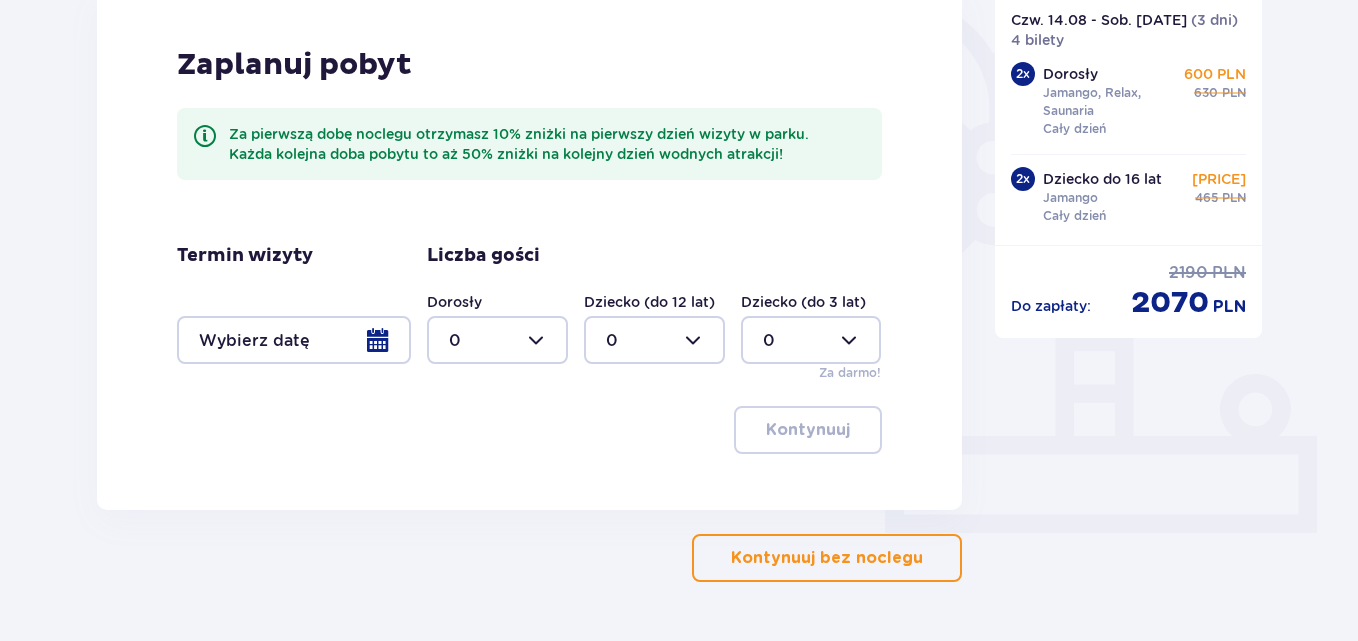 click at bounding box center [654, 340] 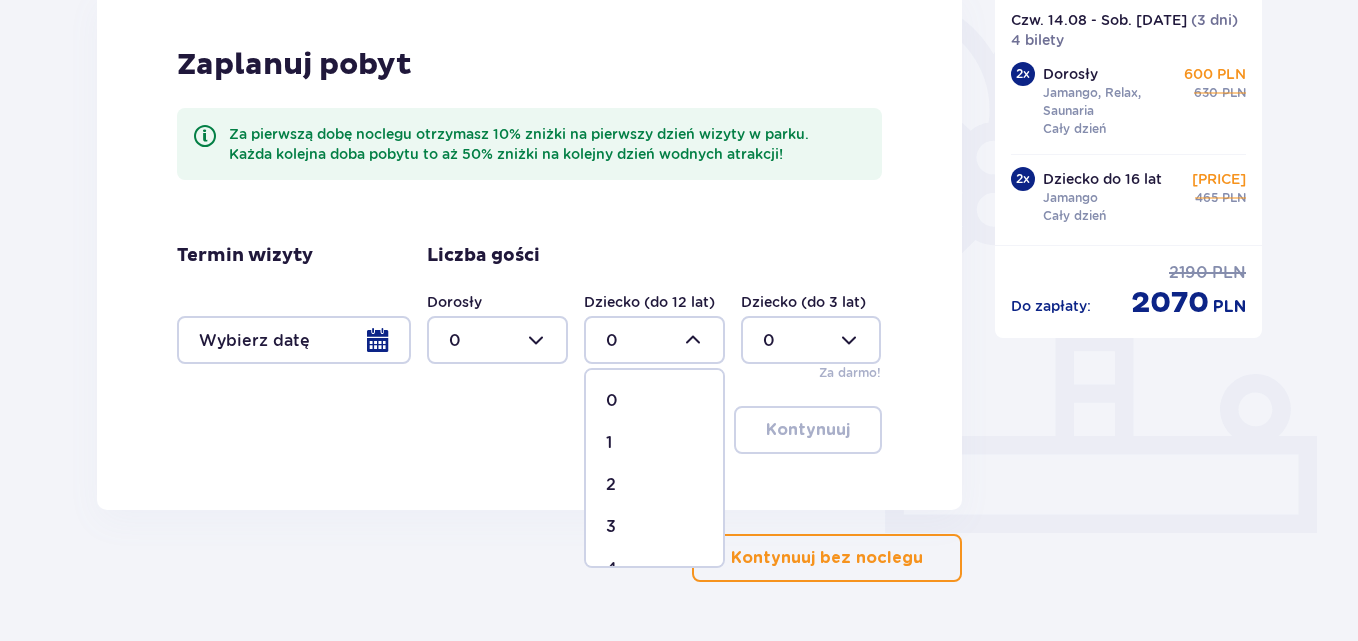 click on "2" at bounding box center (654, 485) 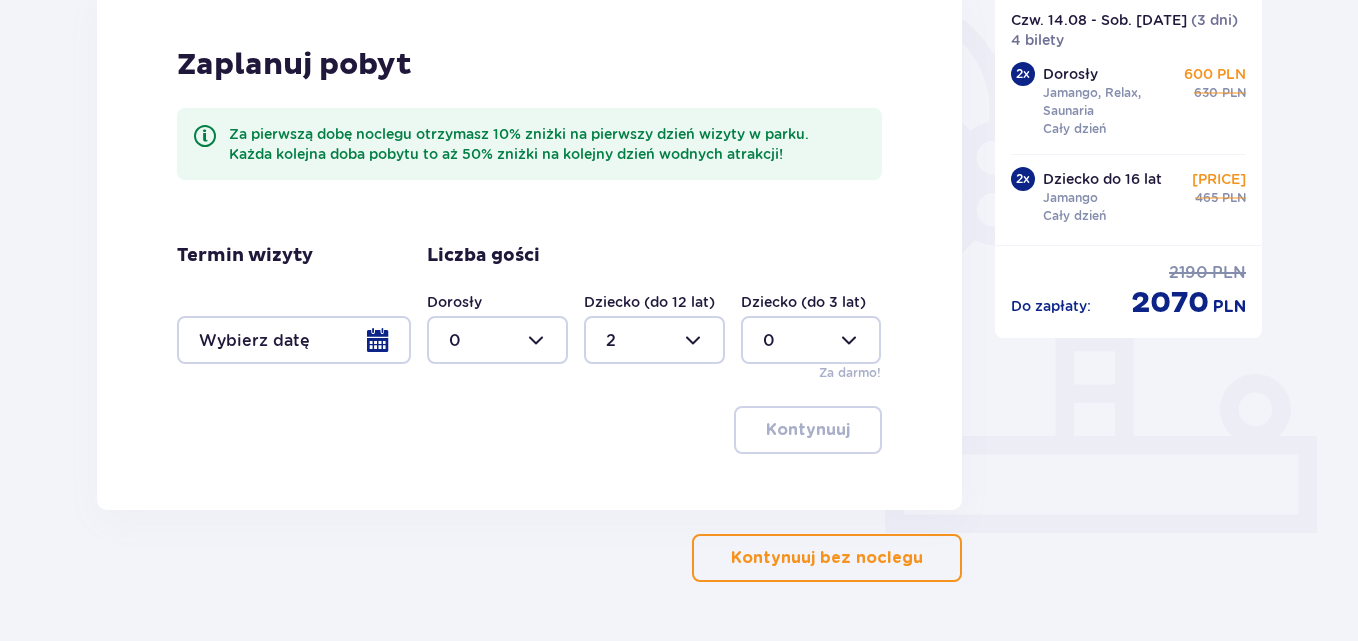 type on "2" 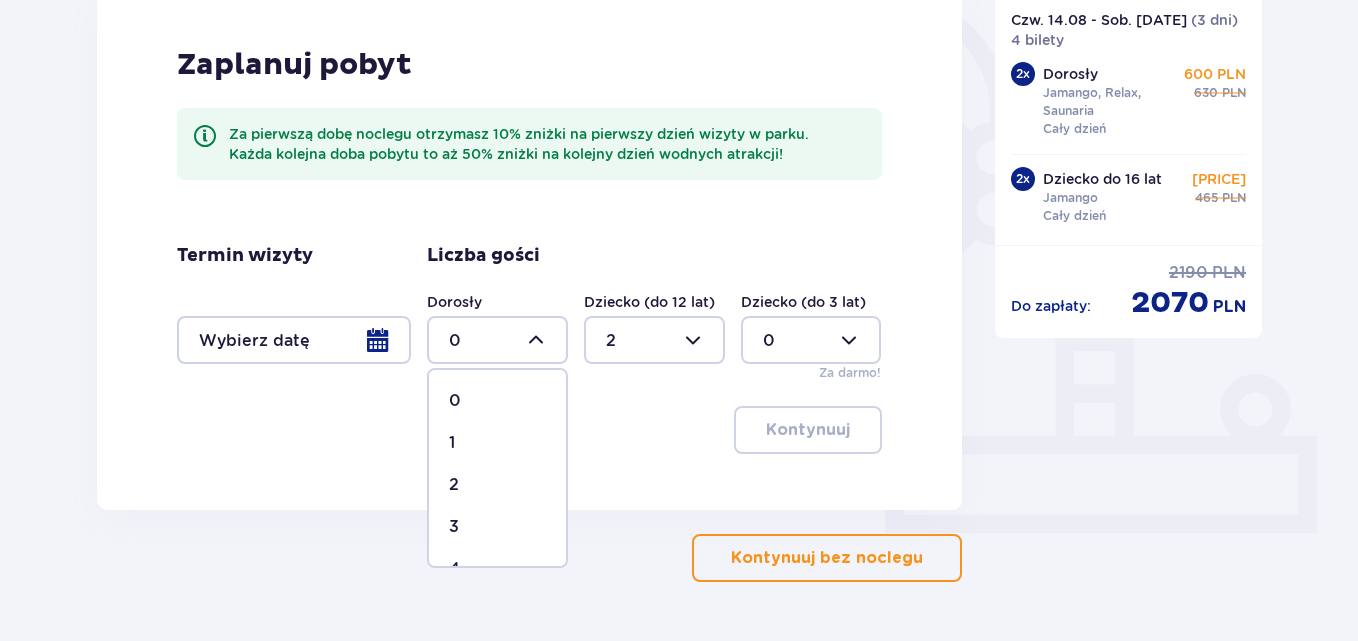click on "2" at bounding box center (497, 485) 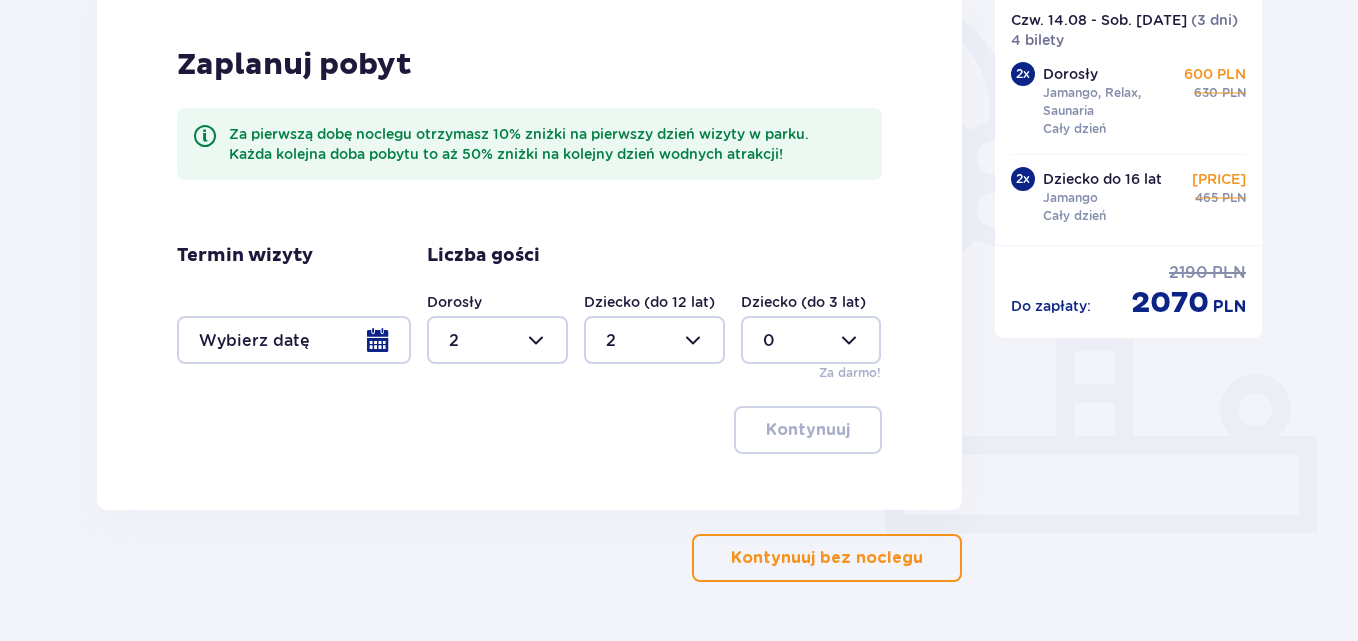 type on "2" 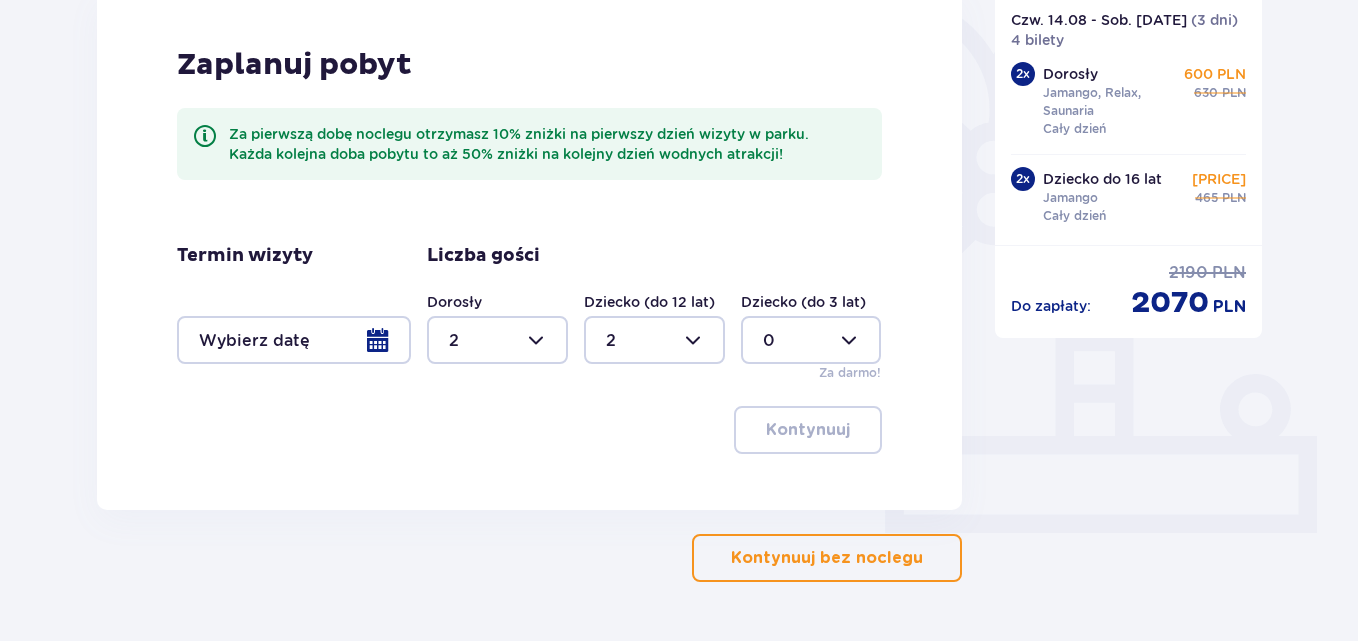 click on "Zaplanuj pobyt Za pierwszą dobę noclegu otrzymasz 10% zniżki na pierwszy dzień wizyty w parku. Każda kolejna doba pobytu to aż 50% zniżki na kolejny dzień wodnych atrakcji! Termin wizyty Liczba gości Dorosły   2 Dziecko (do 12 lat)   2 Dziecko (do 3 lat)   0 Za darmo! Kontynuuj" at bounding box center [529, 250] 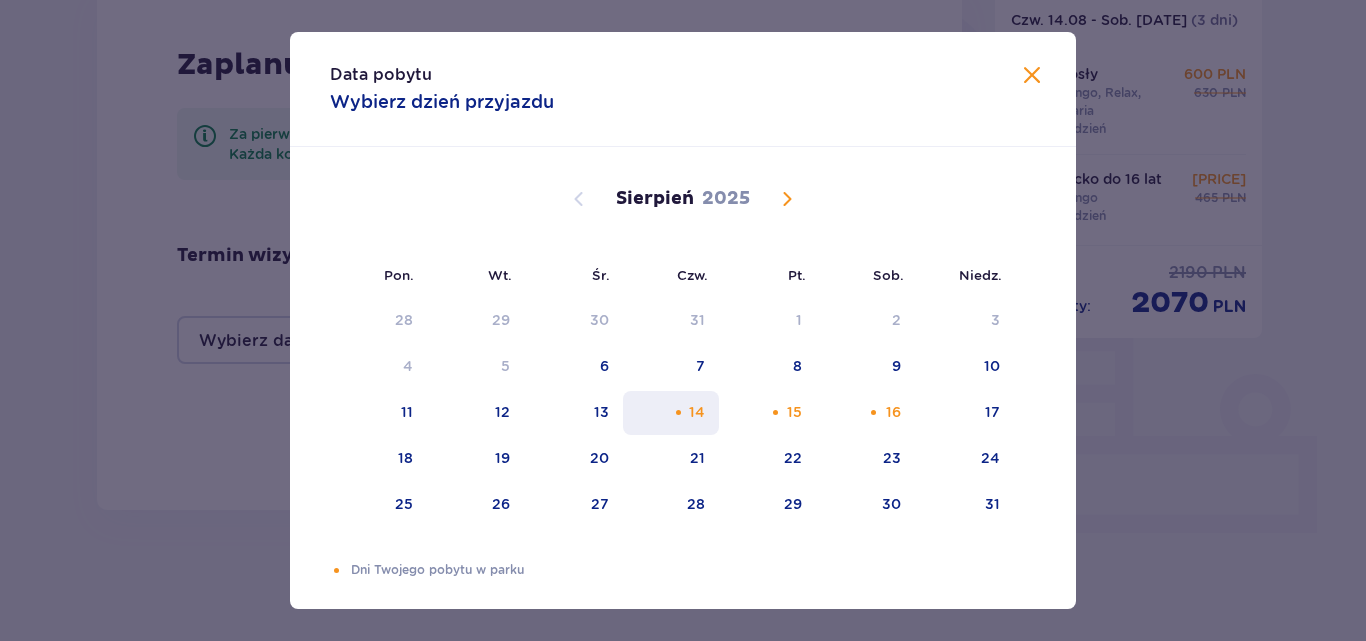 click on "14" at bounding box center (671, 413) 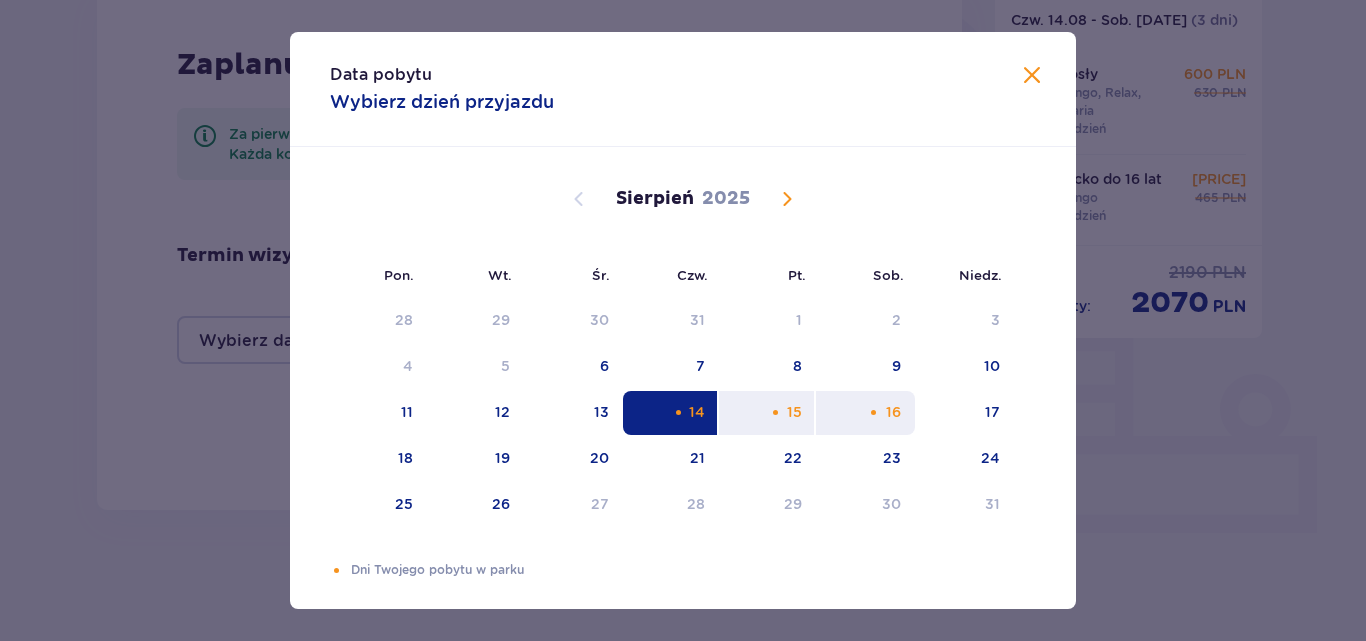 click on "16" at bounding box center (865, 413) 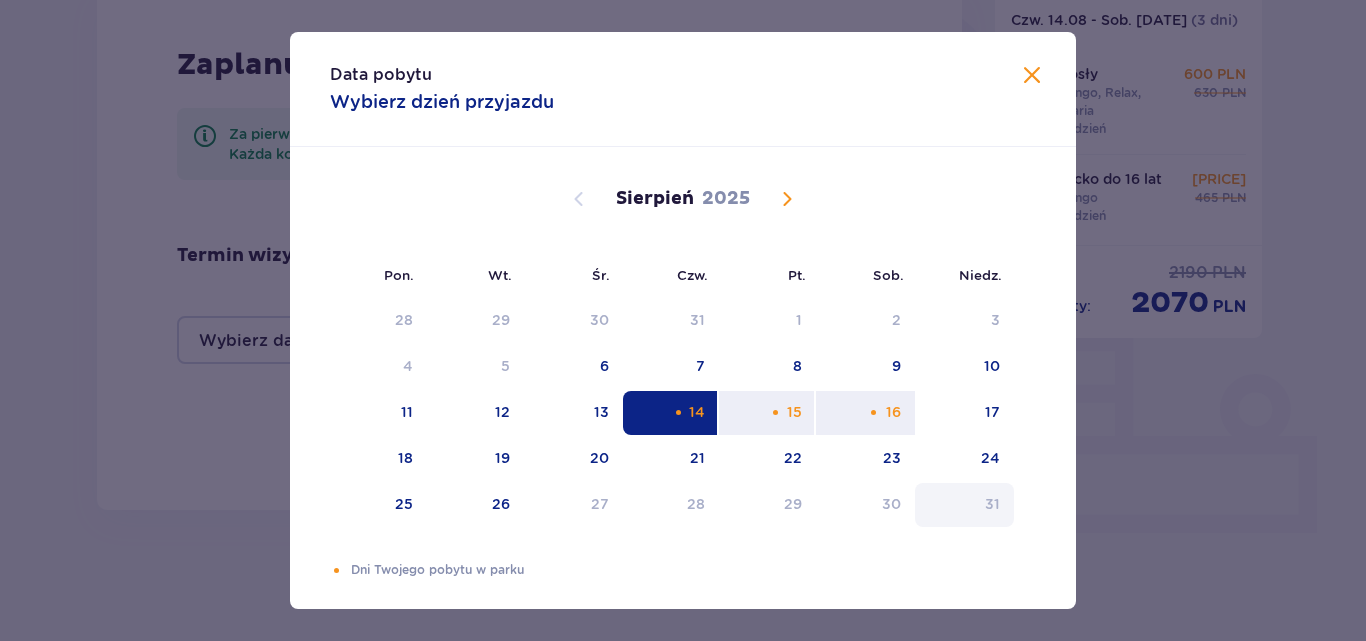 type on "14.08.25 - 16.08.25" 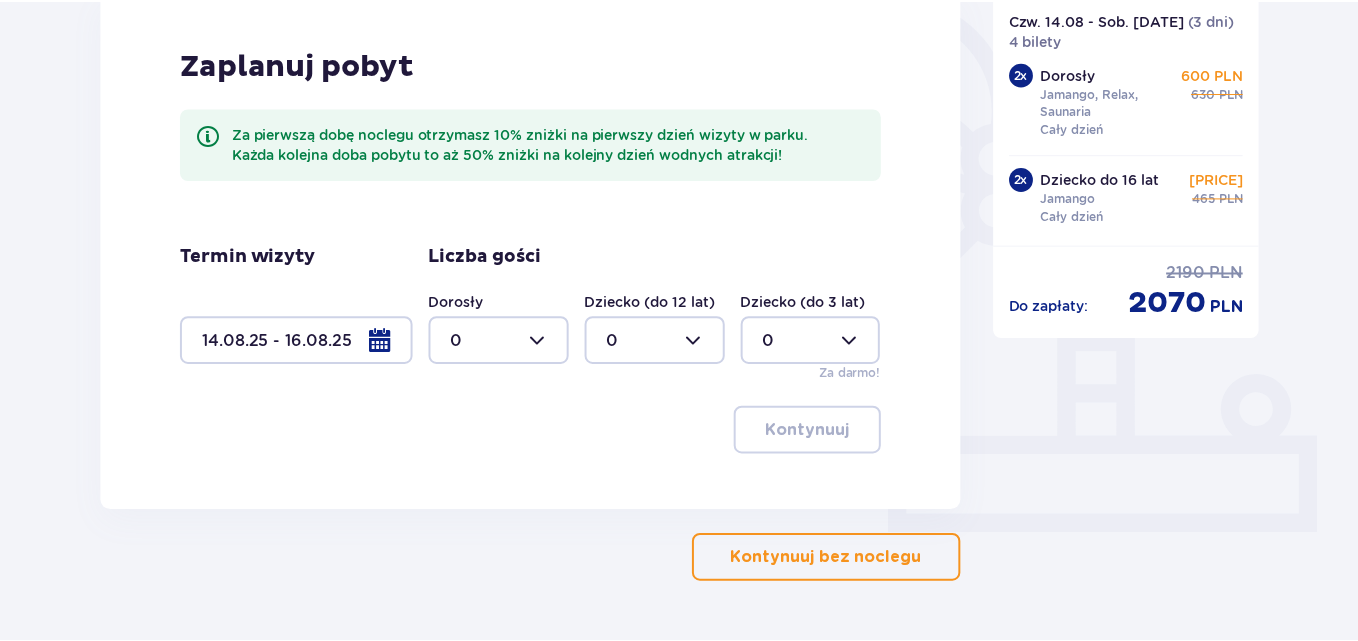 scroll, scrollTop: 561, scrollLeft: 0, axis: vertical 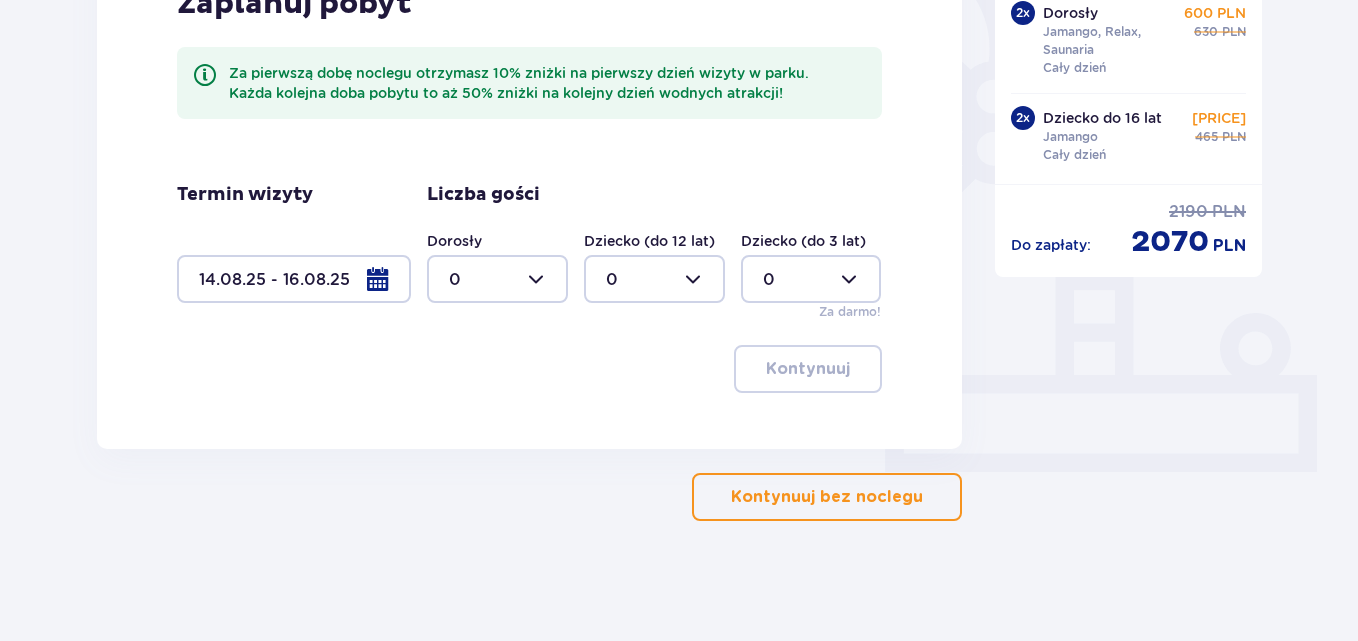 click at bounding box center (497, 279) 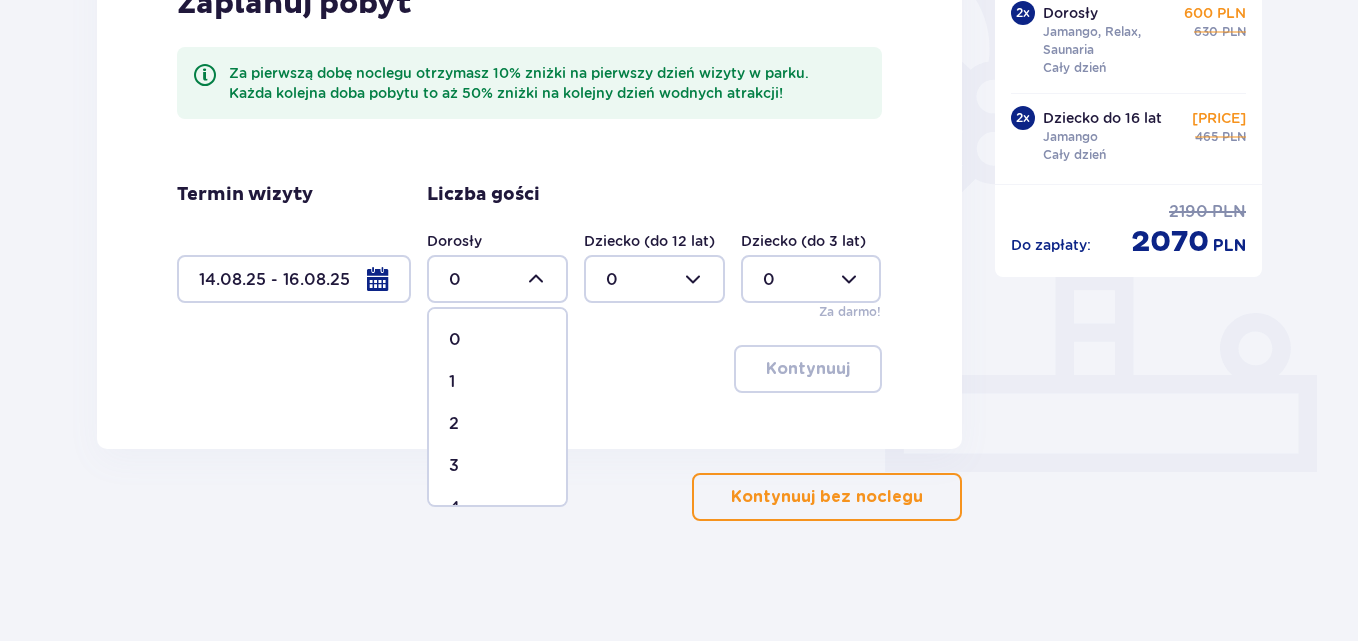 click on "2" at bounding box center [497, 424] 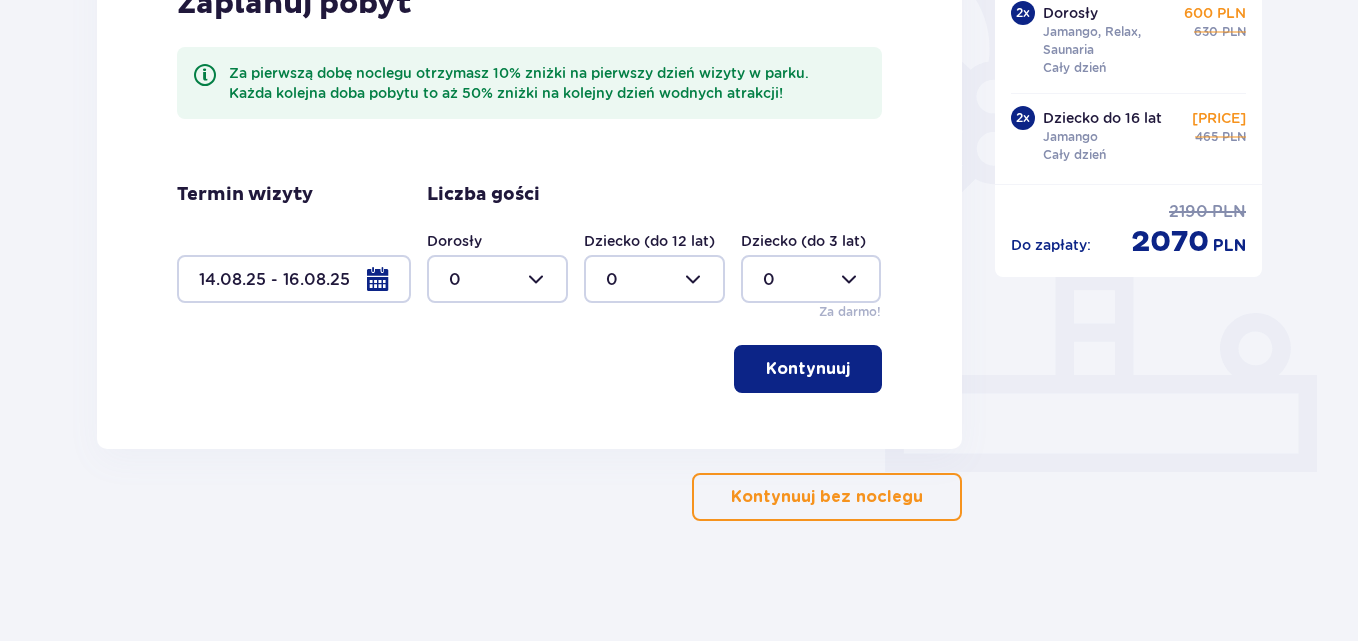 type on "2" 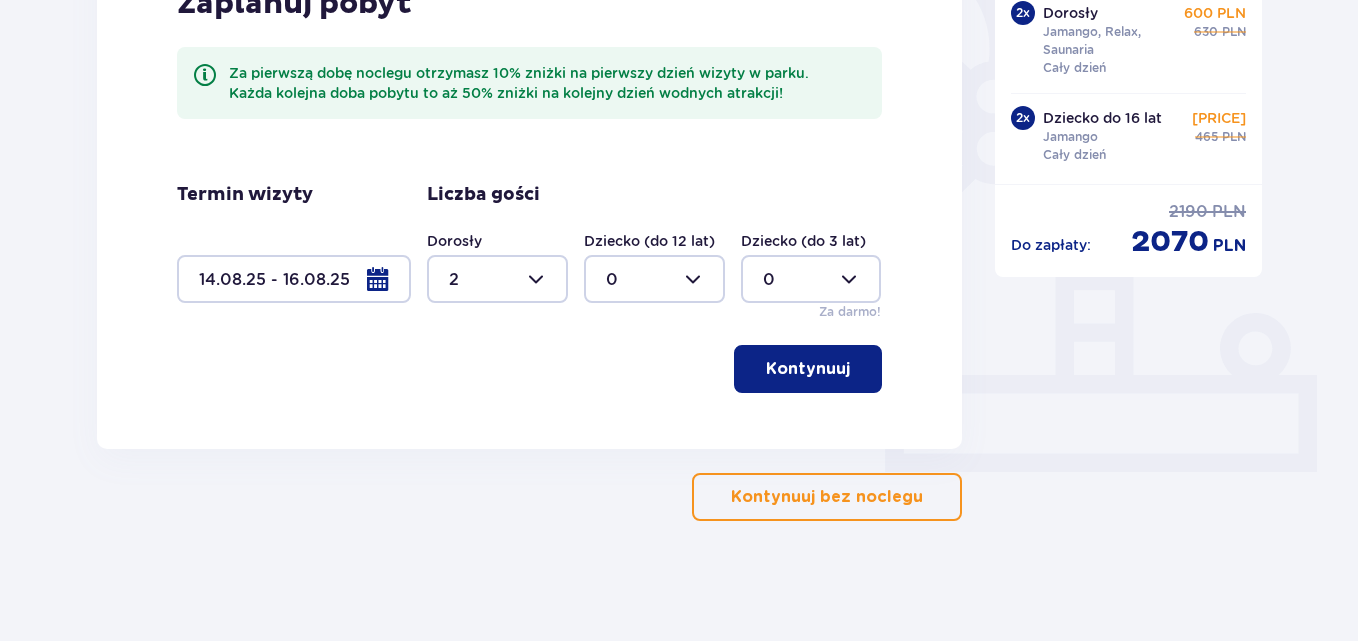 click at bounding box center [654, 279] 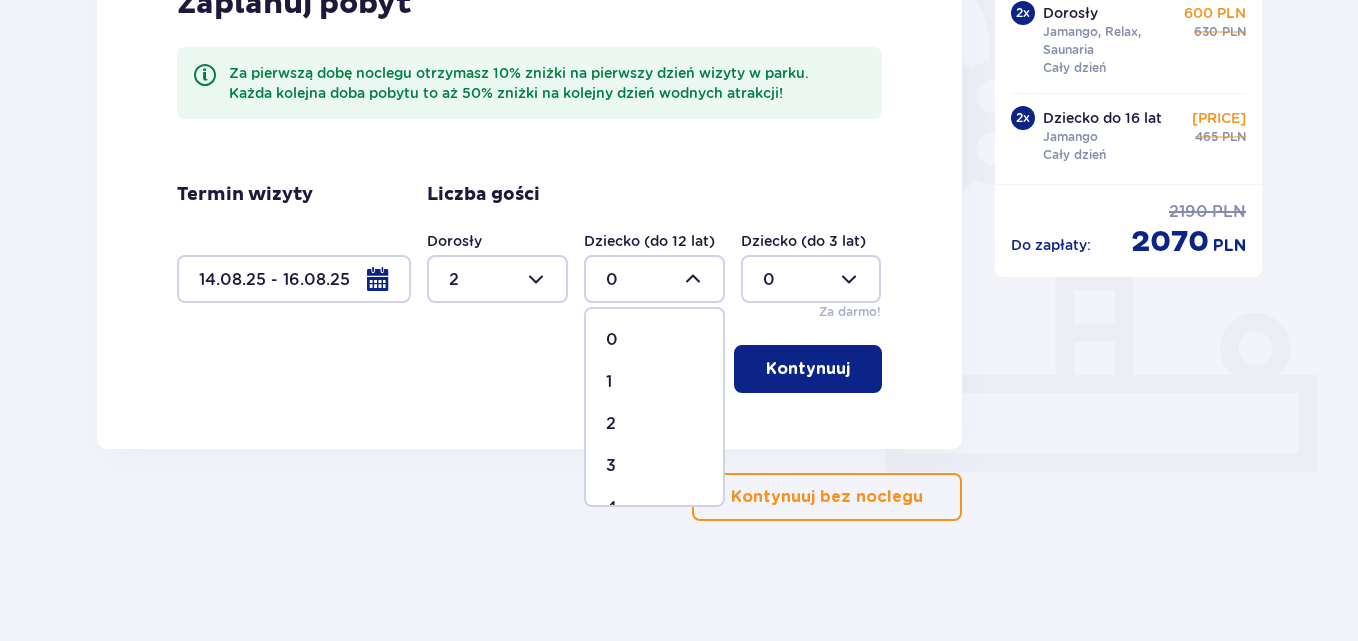 click on "2" at bounding box center [654, 424] 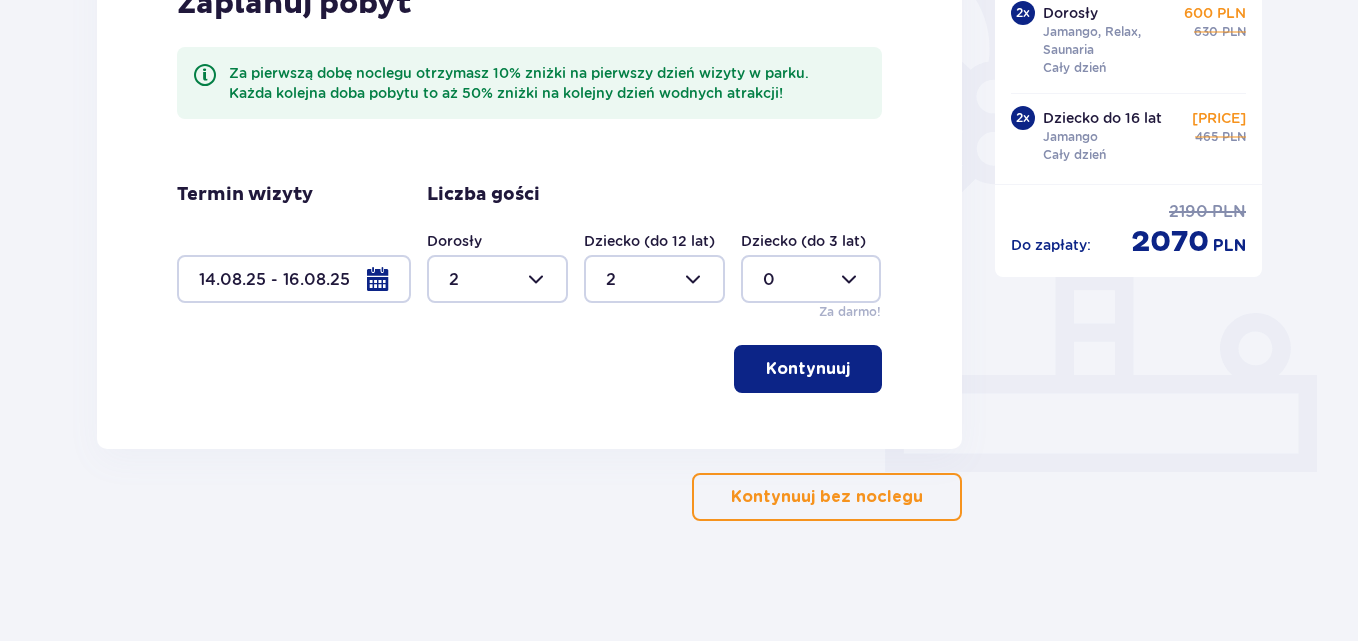 click on "Kontynuuj" at bounding box center [808, 369] 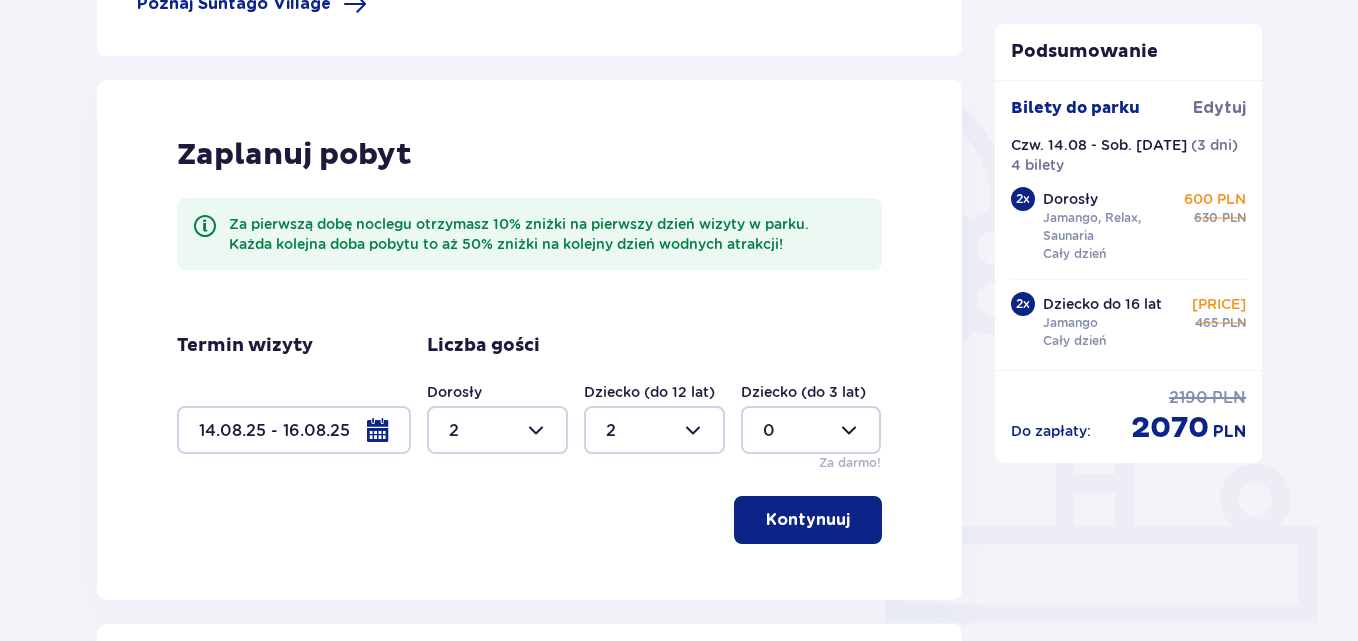 scroll, scrollTop: 1110, scrollLeft: 0, axis: vertical 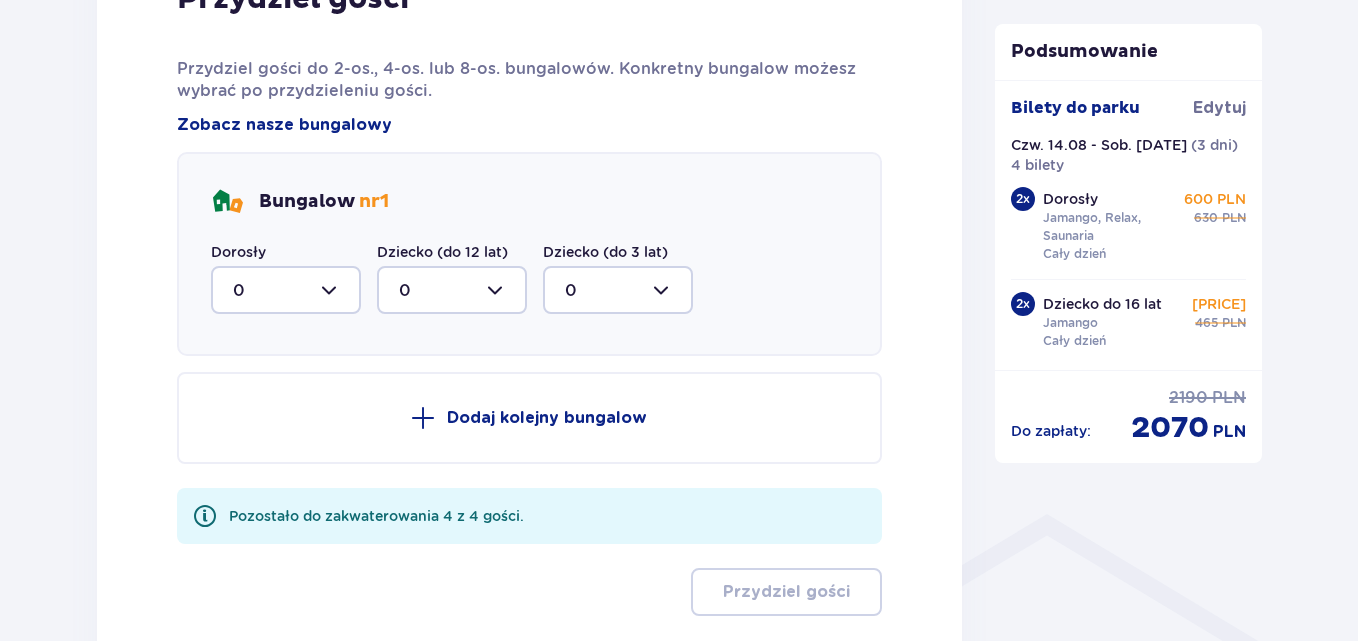 click at bounding box center (286, 290) 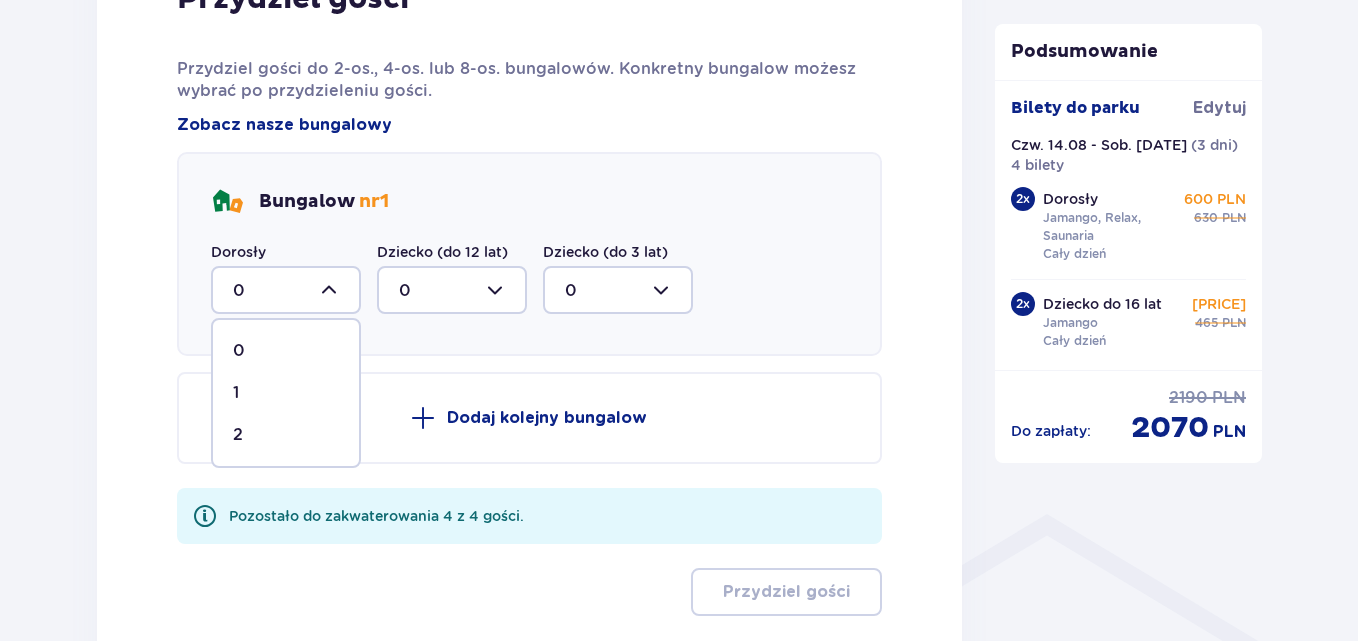 click on "2" at bounding box center [286, 435] 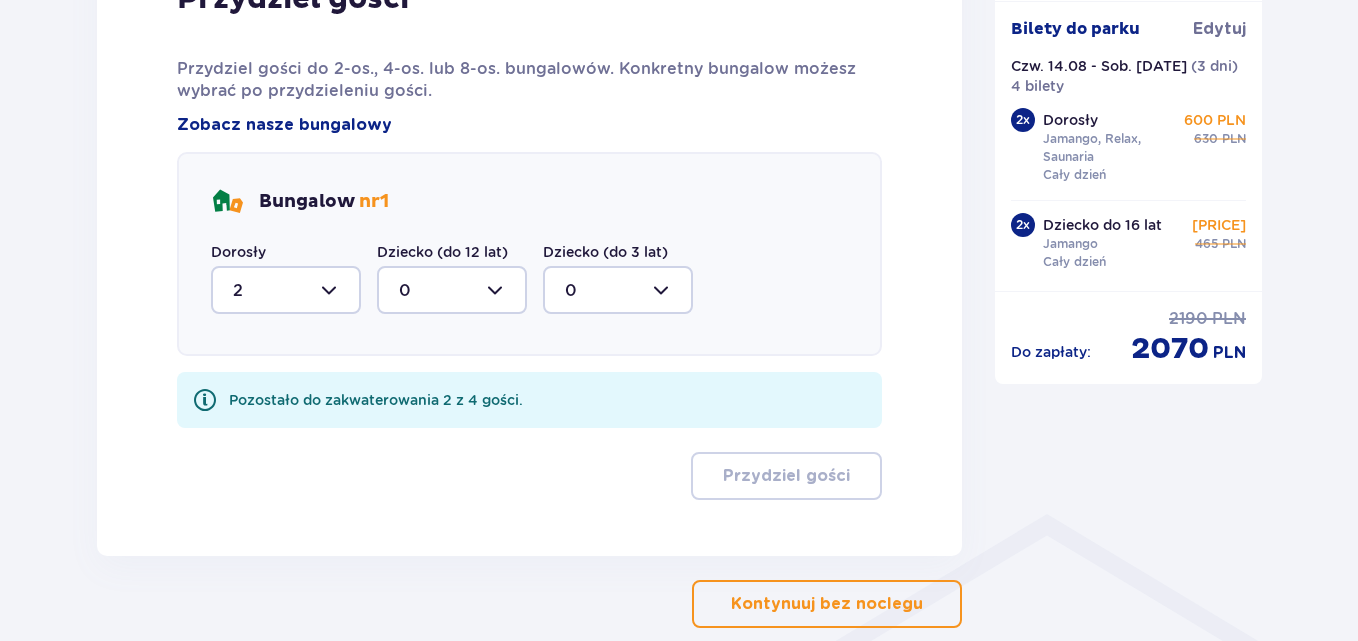 click at bounding box center [452, 290] 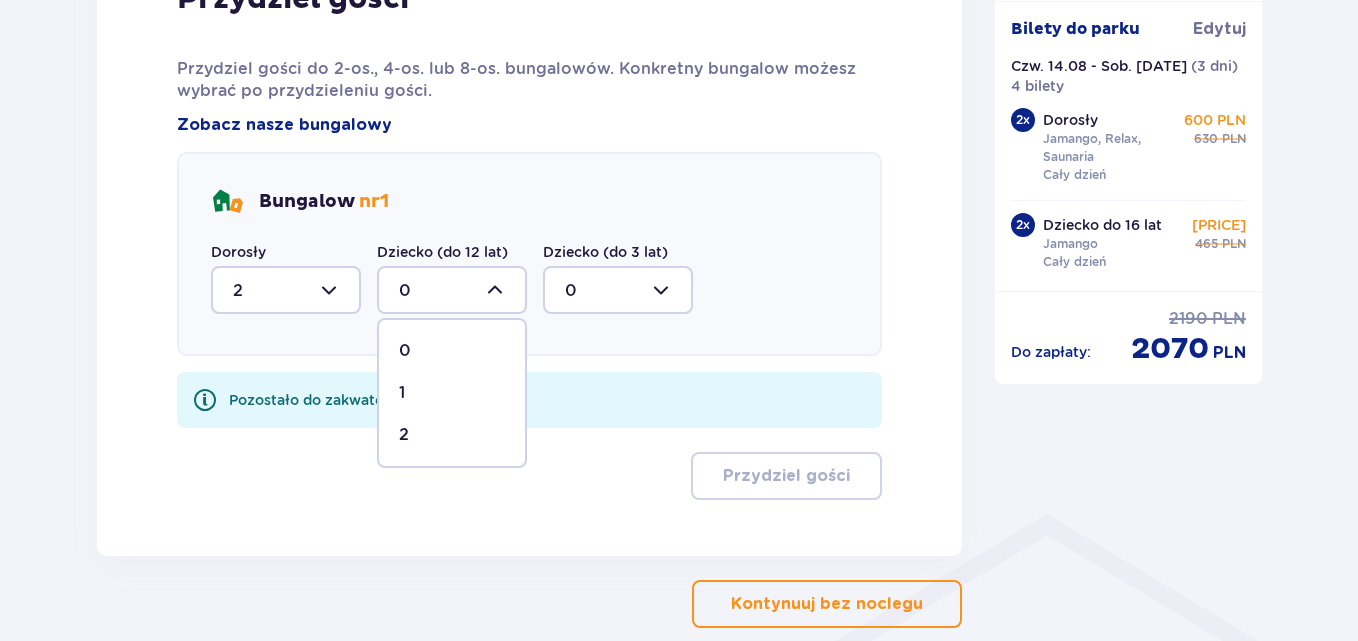 click on "2" at bounding box center [452, 435] 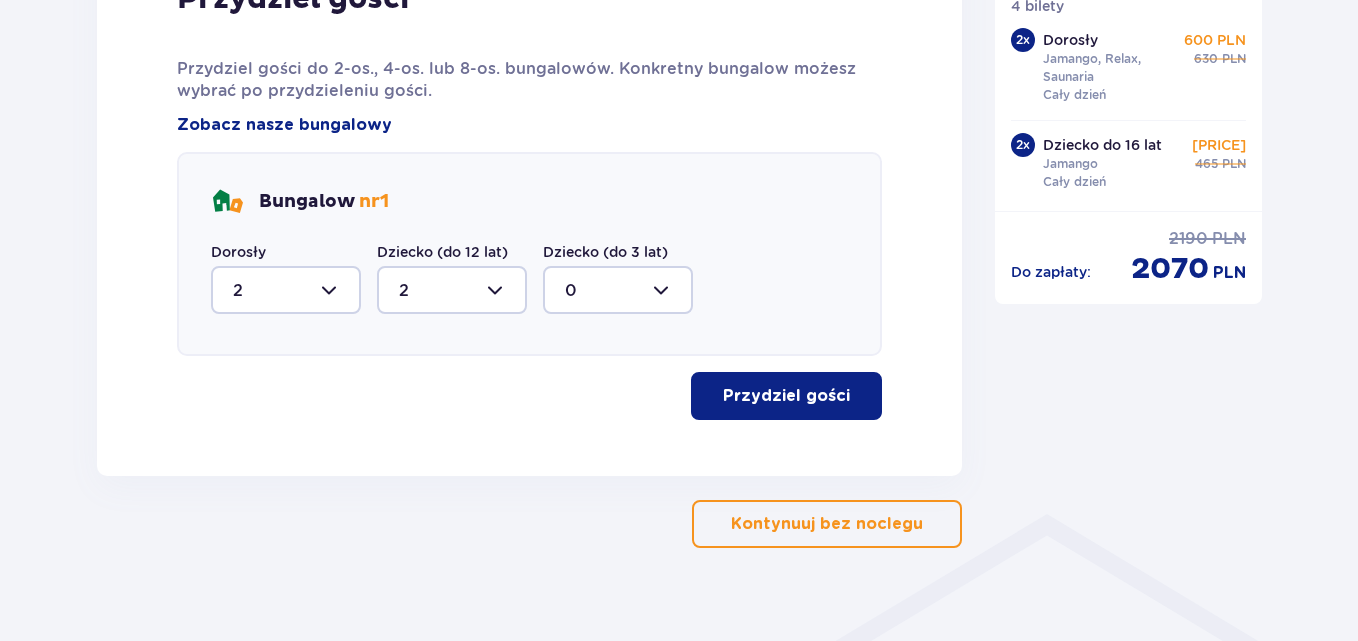click on "Przydziel gości" at bounding box center (786, 396) 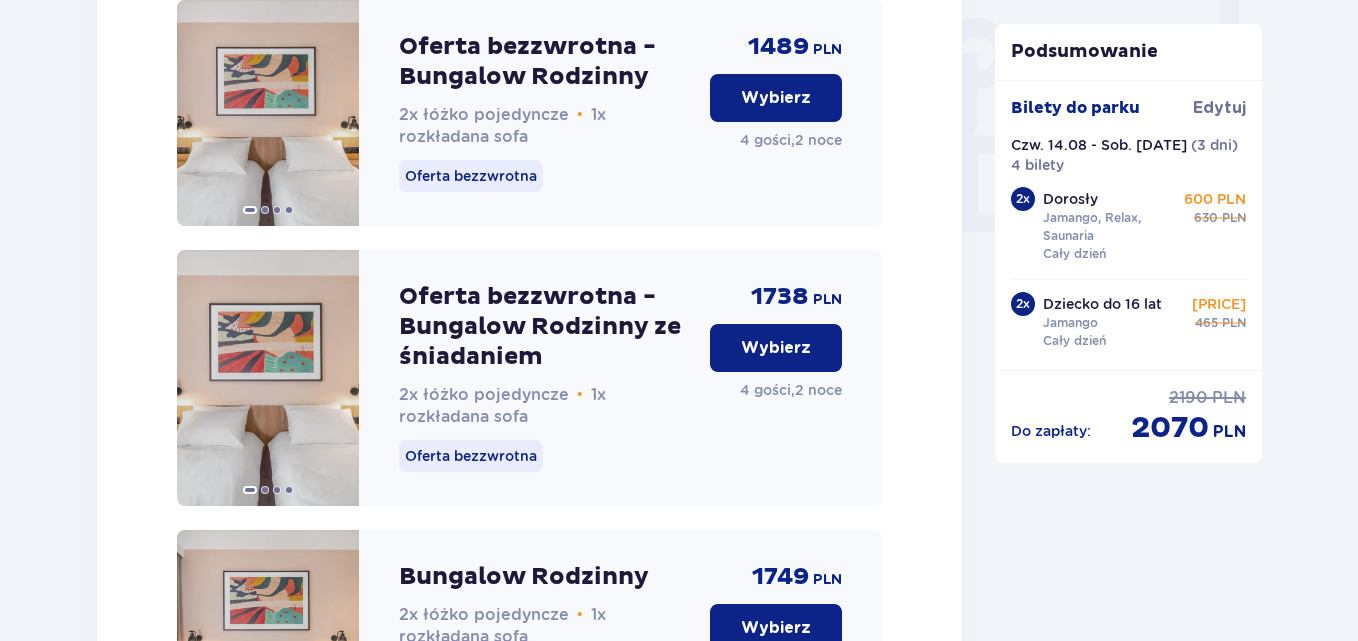 scroll, scrollTop: 1825, scrollLeft: 0, axis: vertical 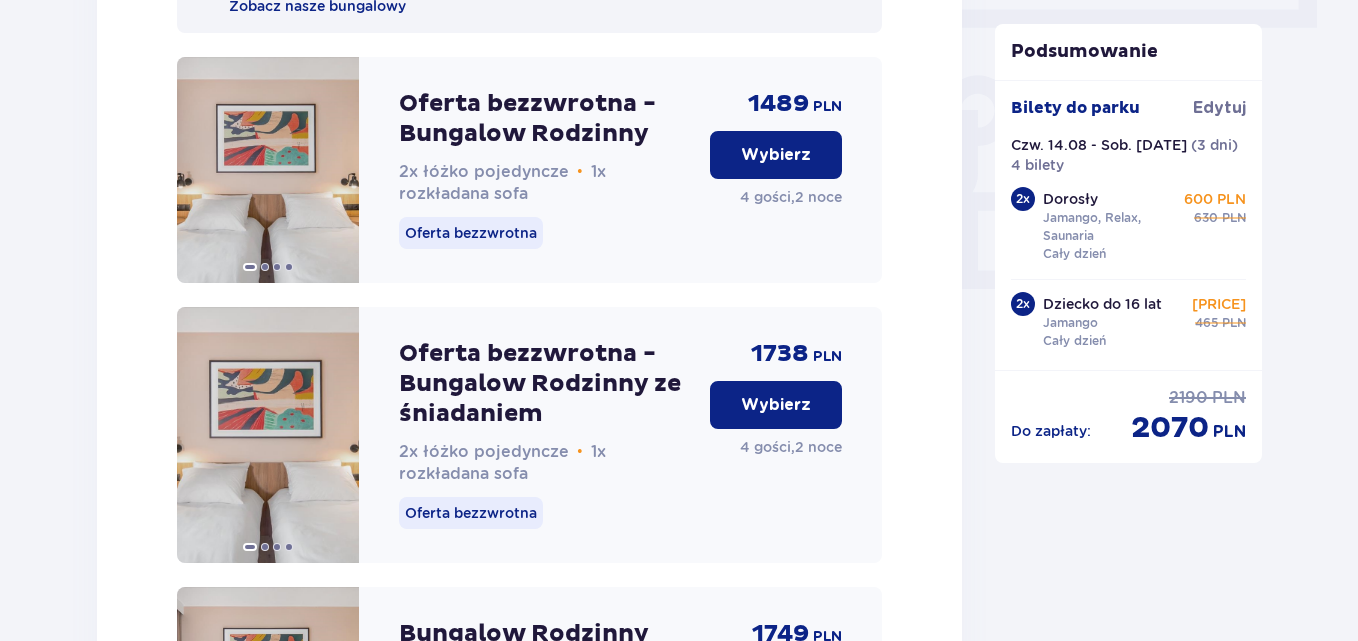 click on "Wybierz" at bounding box center (776, 155) 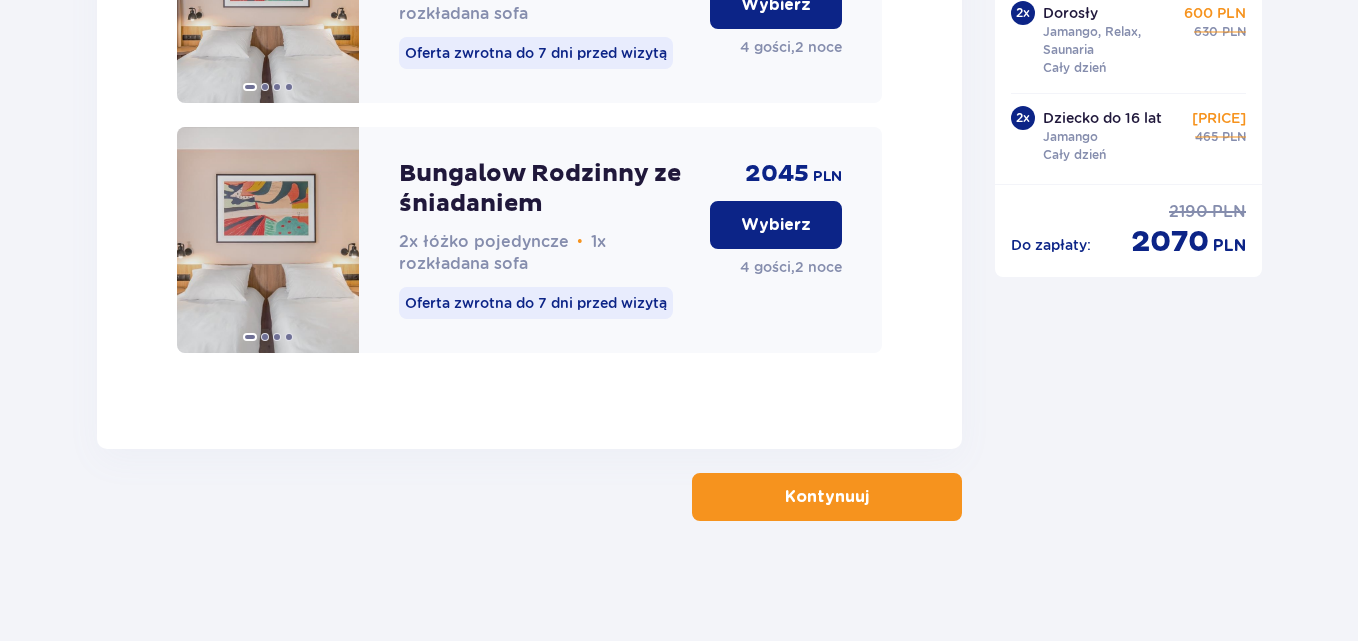 scroll, scrollTop: 2525, scrollLeft: 0, axis: vertical 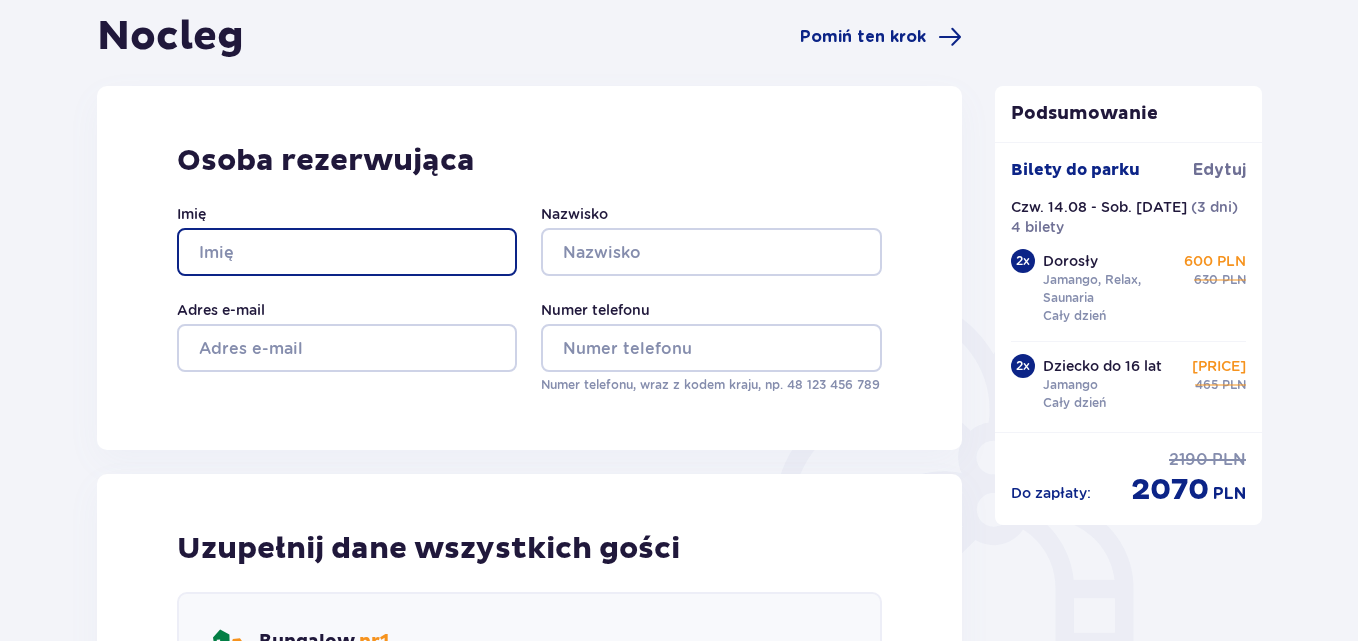 click on "Imię" at bounding box center (347, 252) 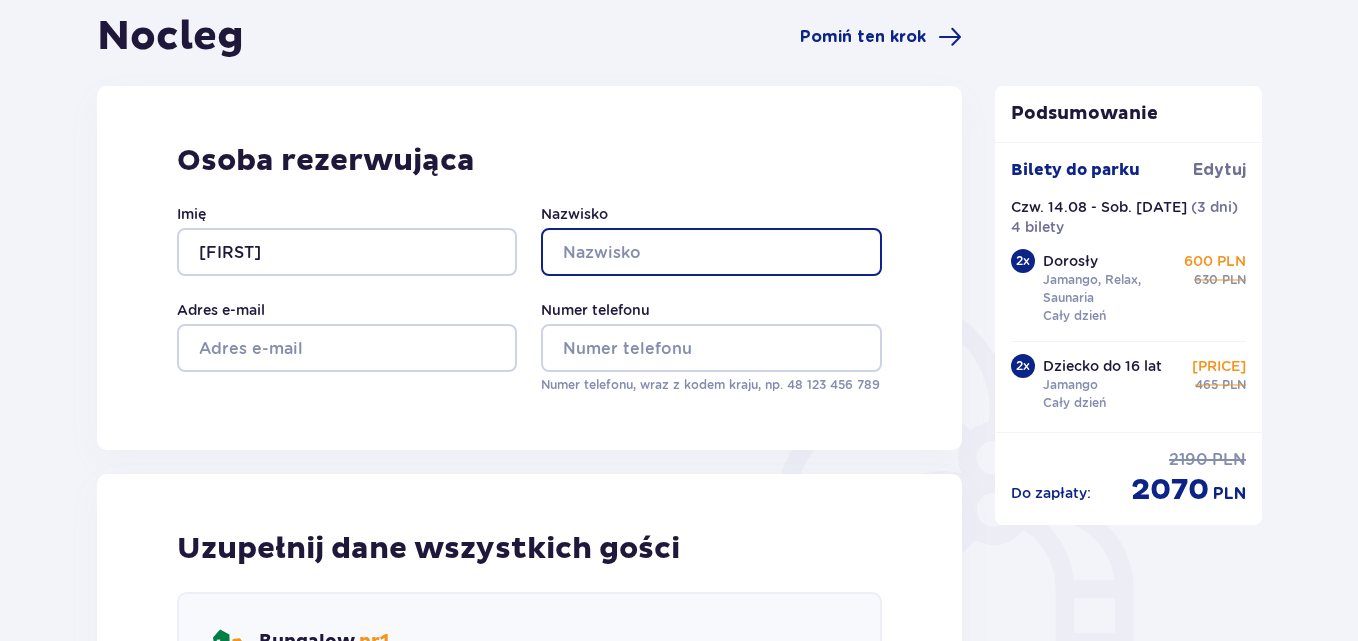 type on "[LAST]" 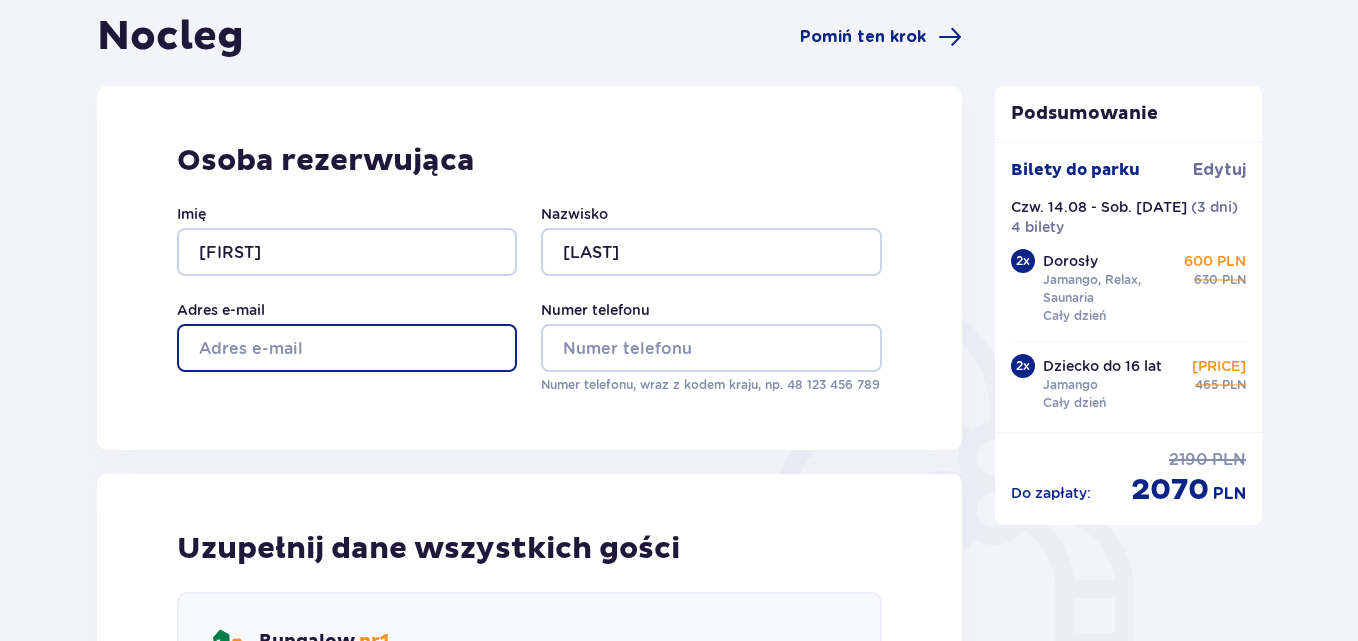 type on "wooytek6@example.com" 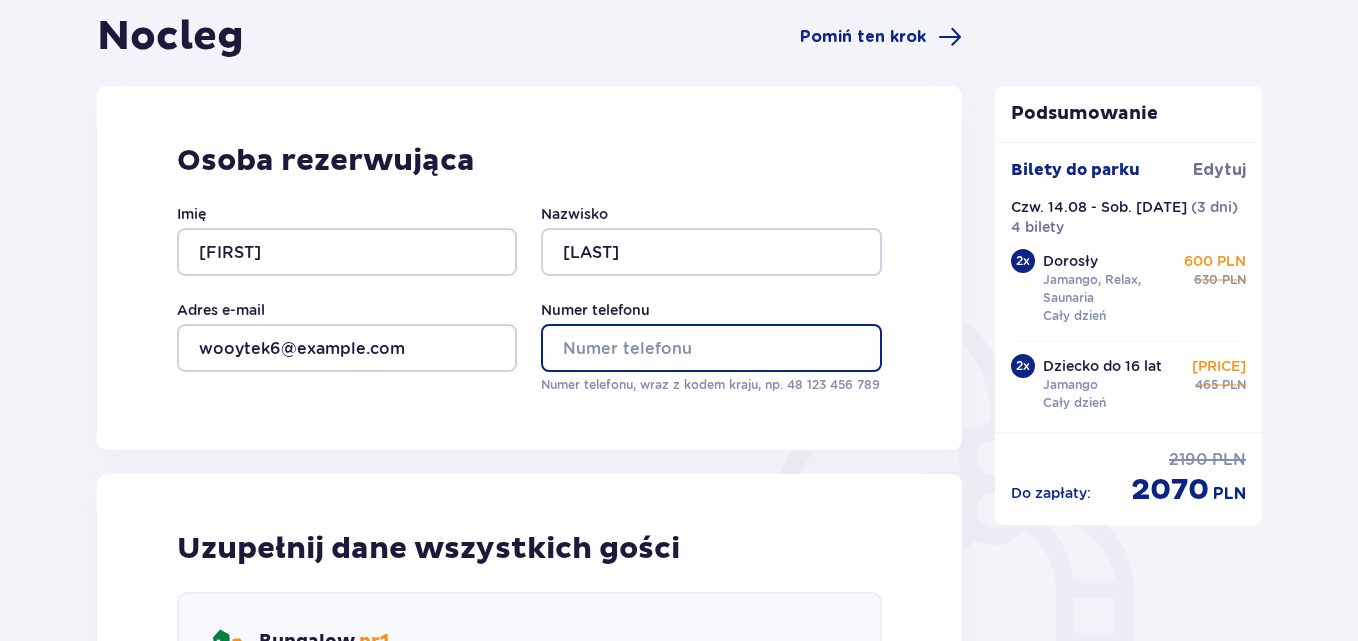 type on "[PHONE]" 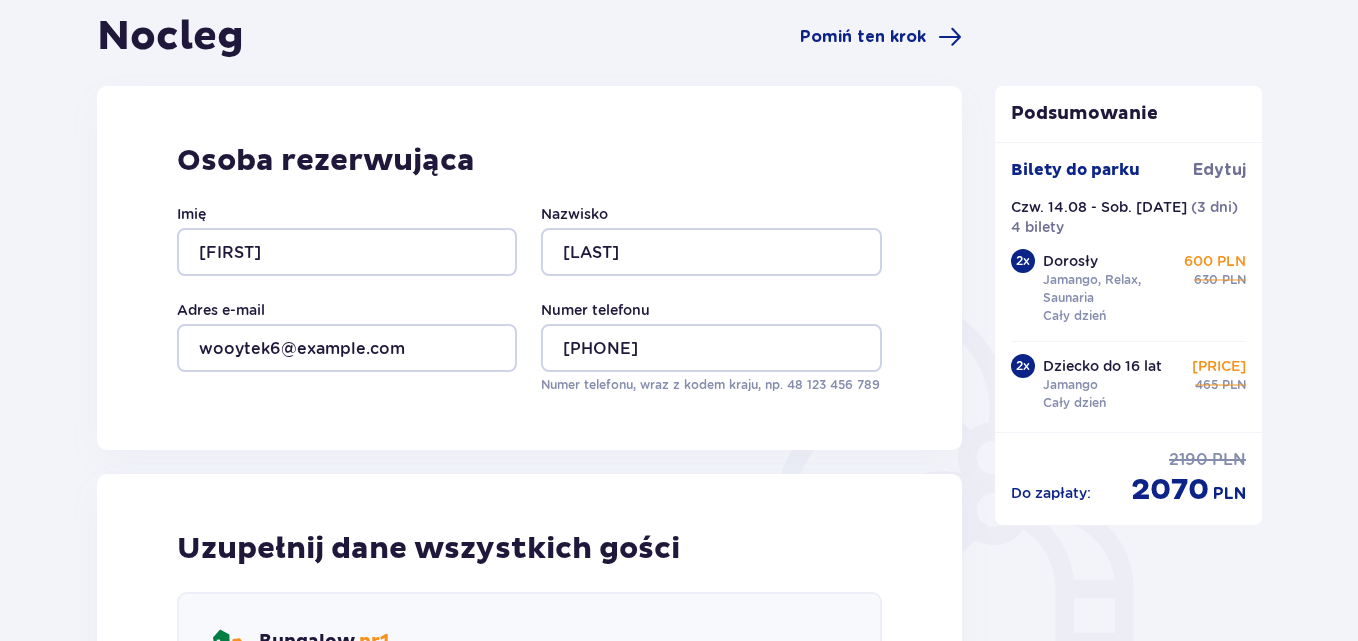 click on "Nocleg Pomiń ten krok Osoba rezerwująca Imię [FIRST] Nazwisko [LAST] Adres e-mail wooytek6@example.com Numer telefonu [PHONE] Numer telefonu, wraz z kodem kraju, np. 48 ​123 ​456 ​789 Uzupełnij dane wszystkich gości Bungalow   nr  1 Dorosły Imię [LAST] Nazwisko [LAST] Dorosły Imię [LAST] Nazwisko [LAST] Dziecko (do 12 lat) Imię [LAST] Nazwisko [LAST] Dziecko (do 12 lat) Imię [LAST] Nazwisko [LAST] Dodatkowe uwagi i życzenia Czy możemy Ci jeszcze w czymś pomóc? Daj nam znać! Dołożymy wszelkich starań, aby Twój pobyt u nas był wyjątkowy. 0  /  500 Kontynuuj" at bounding box center [529, 752] 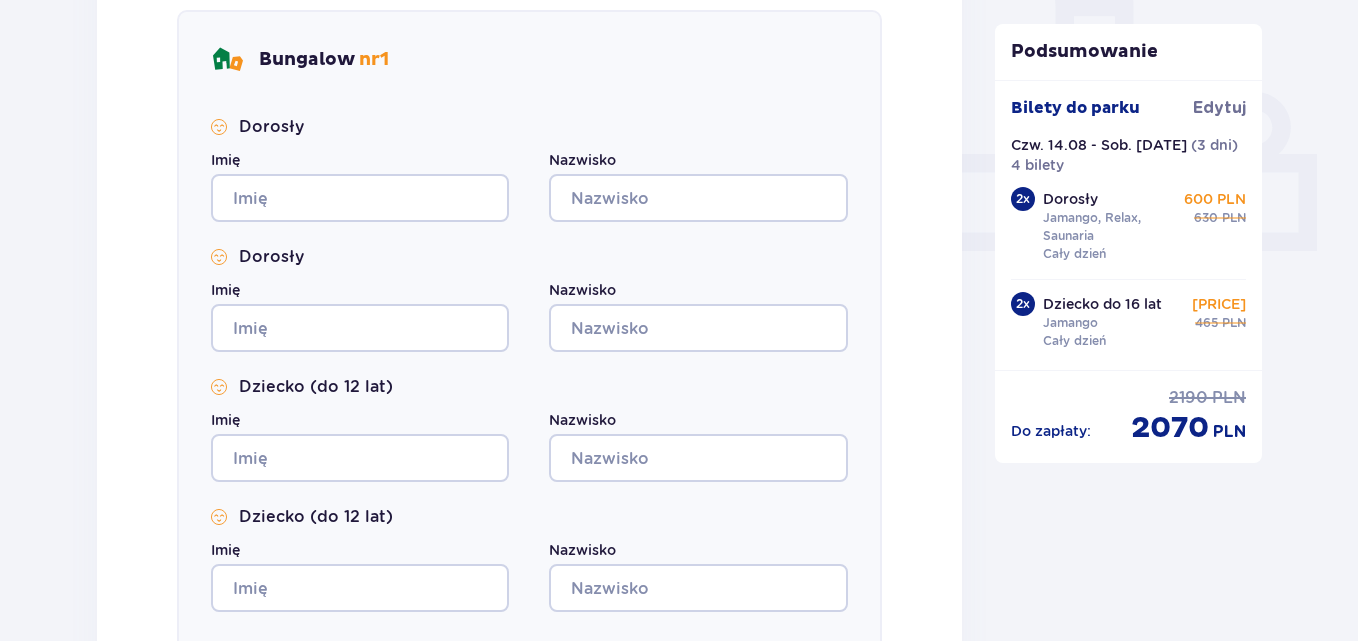 scroll, scrollTop: 600, scrollLeft: 0, axis: vertical 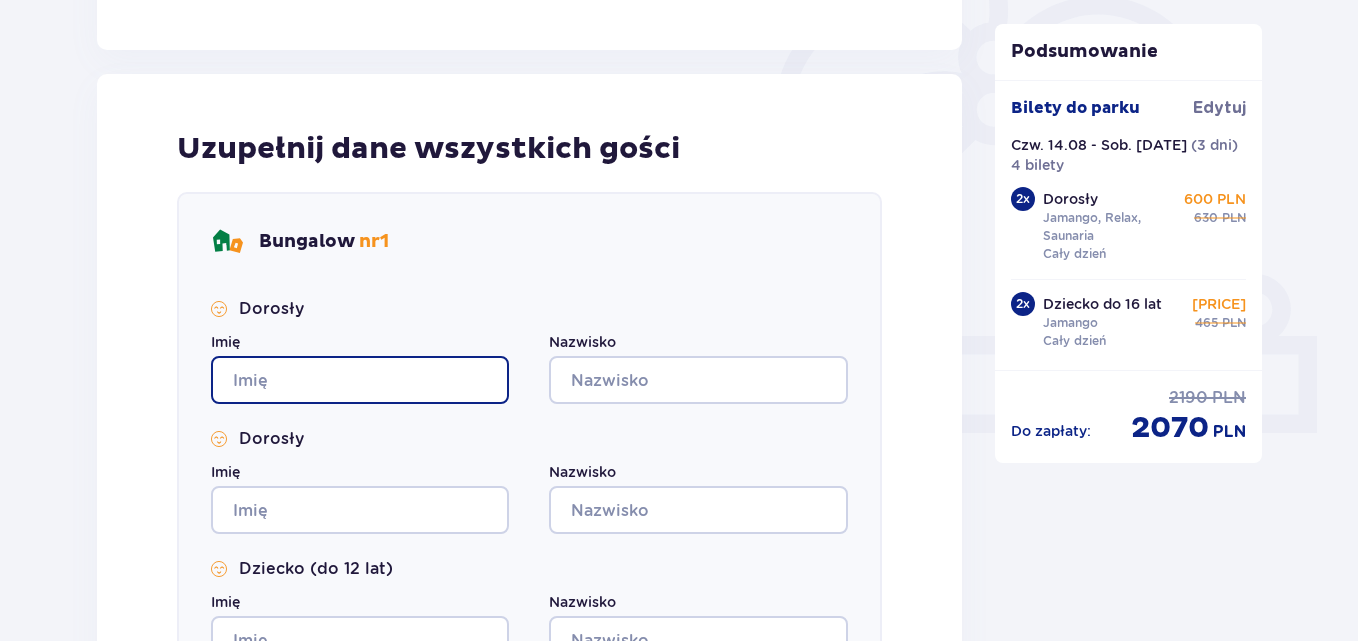 click on "Imię" at bounding box center [360, 380] 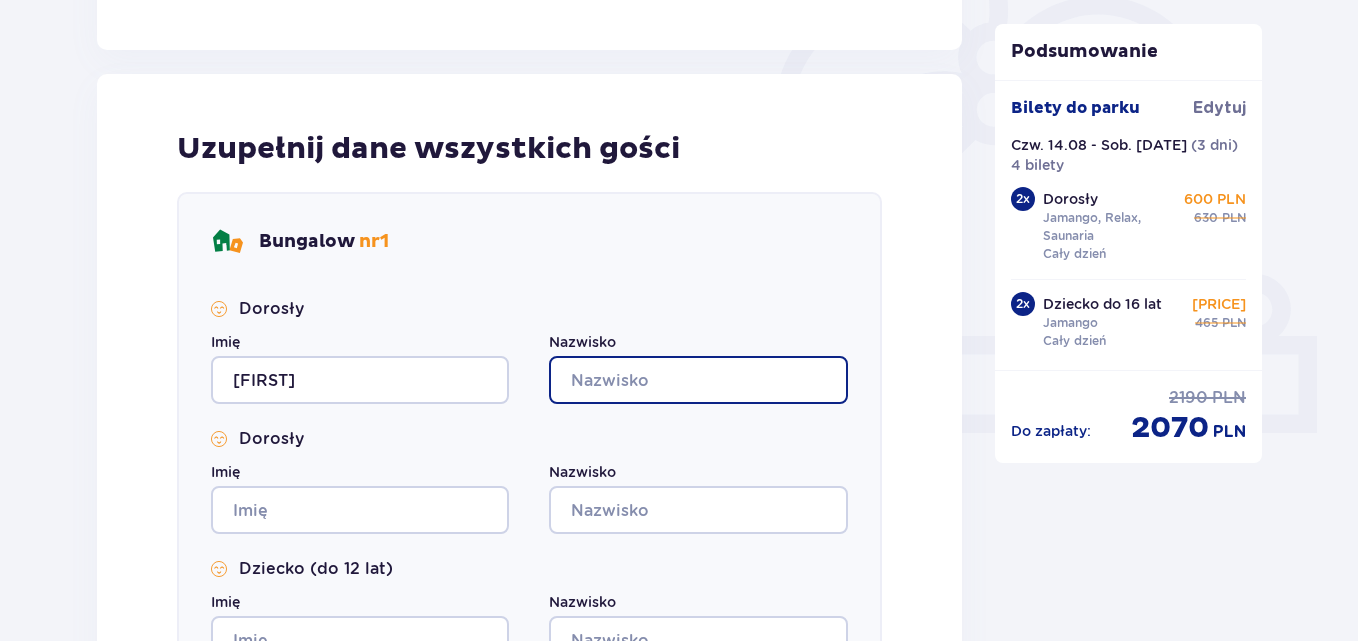 type on "[LAST]" 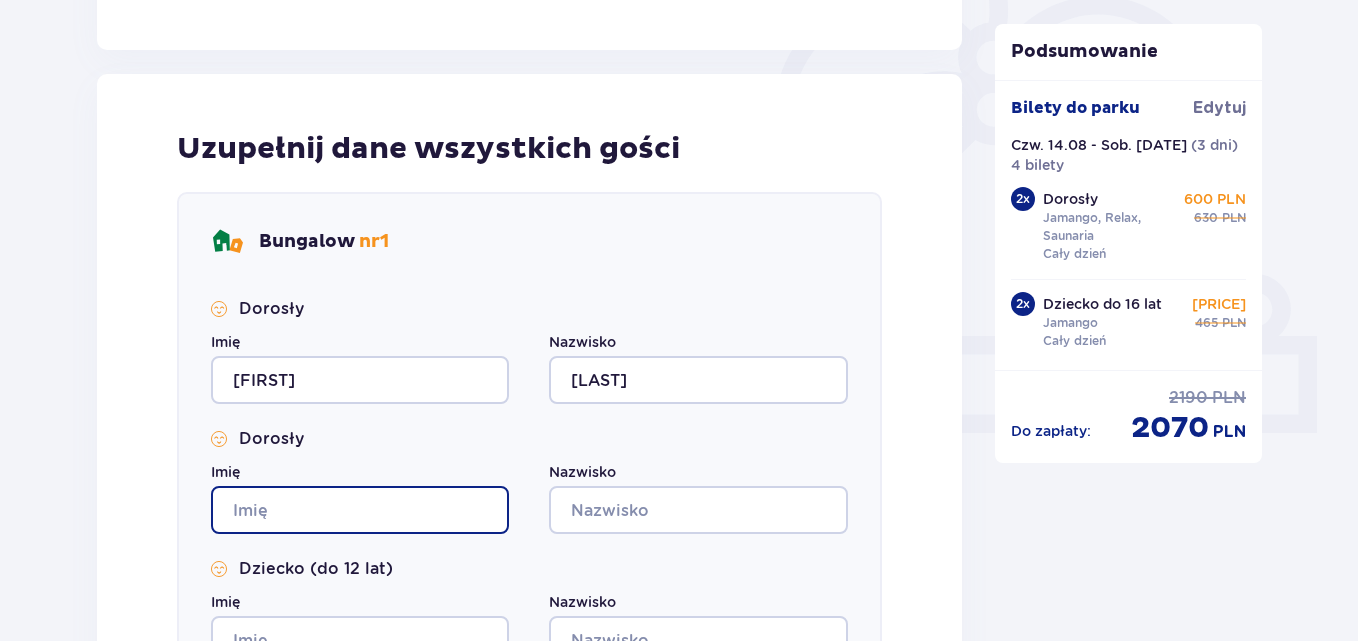 type on "[FIRST]" 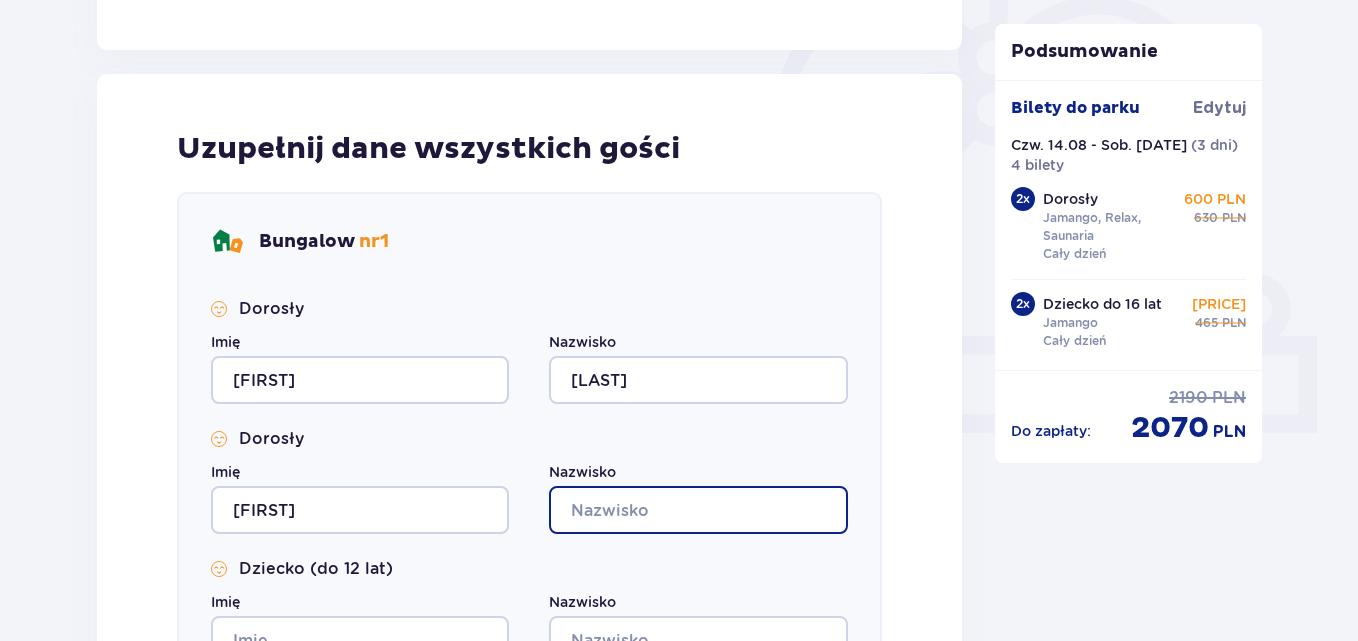 type on "[LAST]" 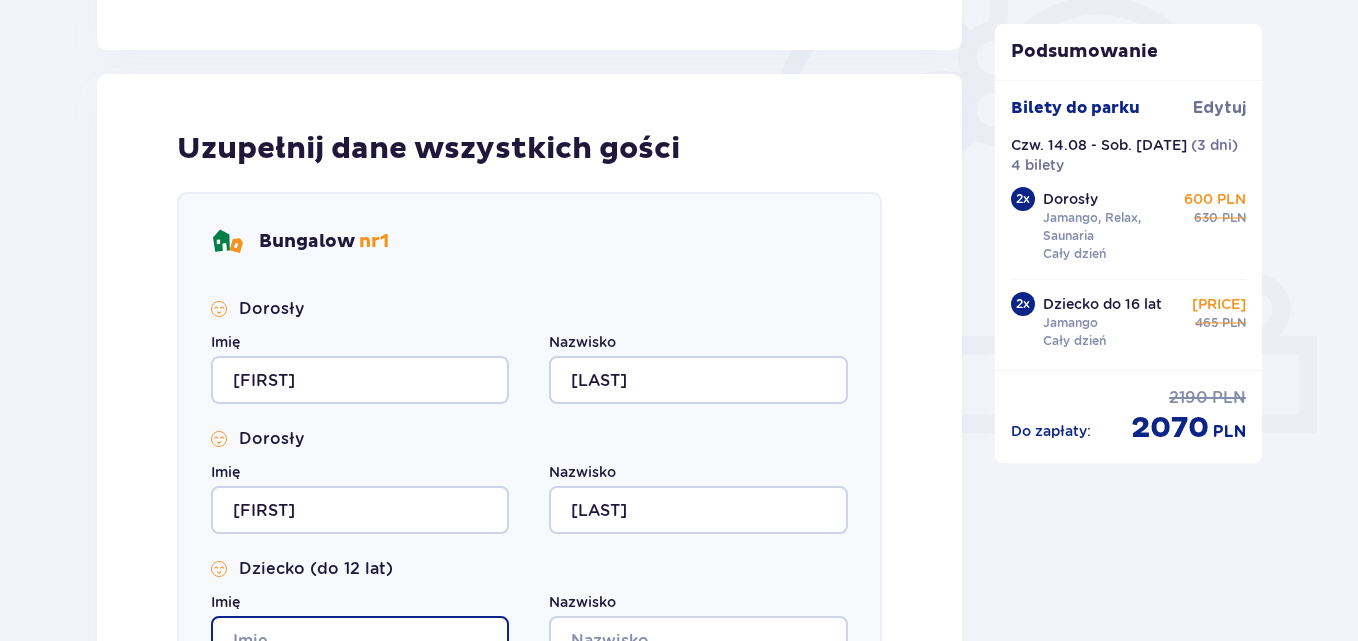 type on "[FIRST]" 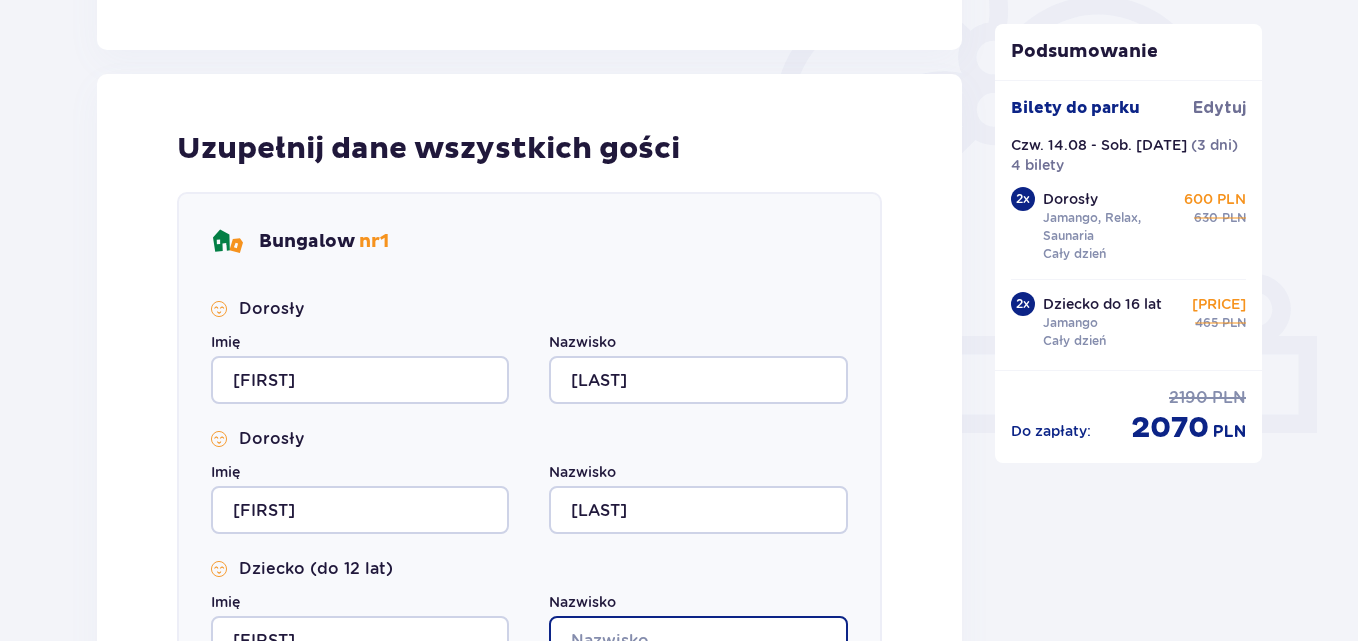 type on "[LAST]" 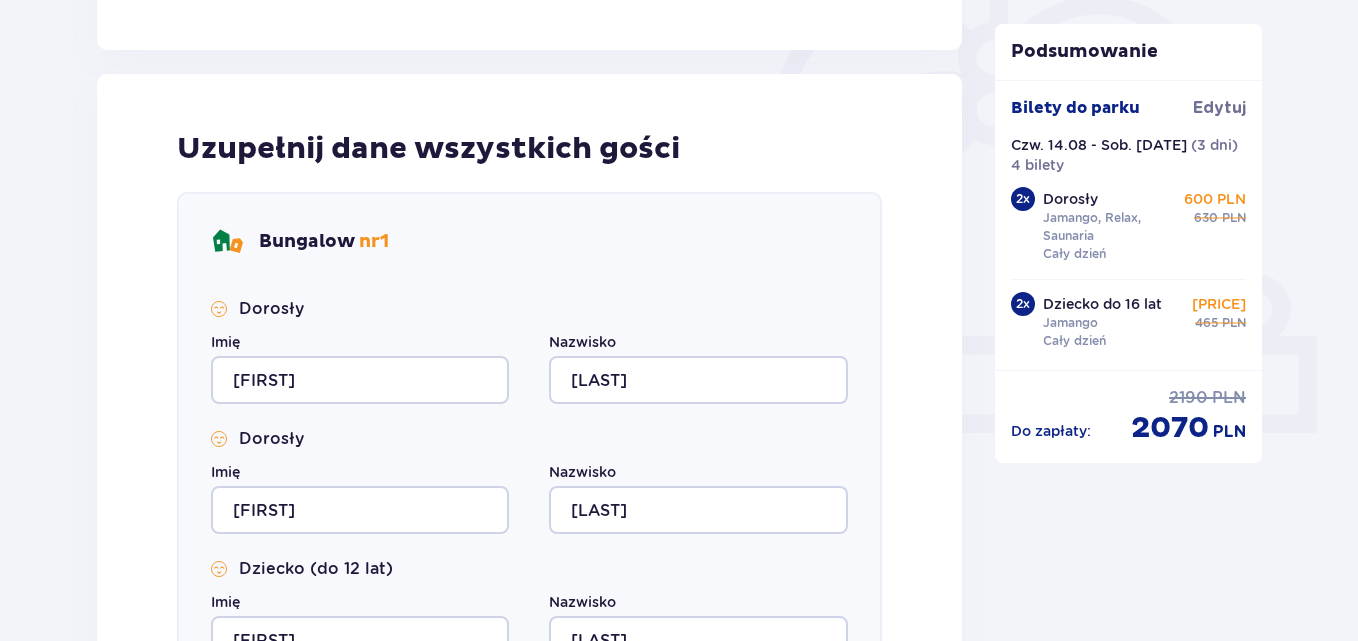 type on "[FIRST]" 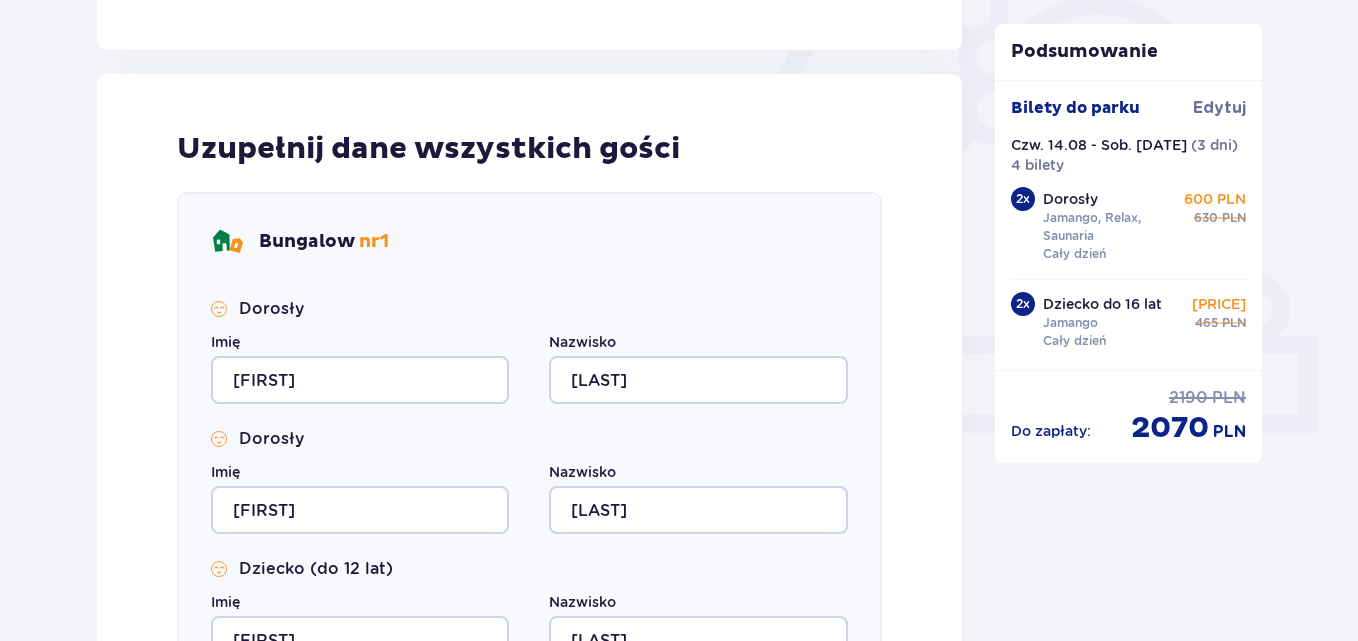 type on "[LAST]" 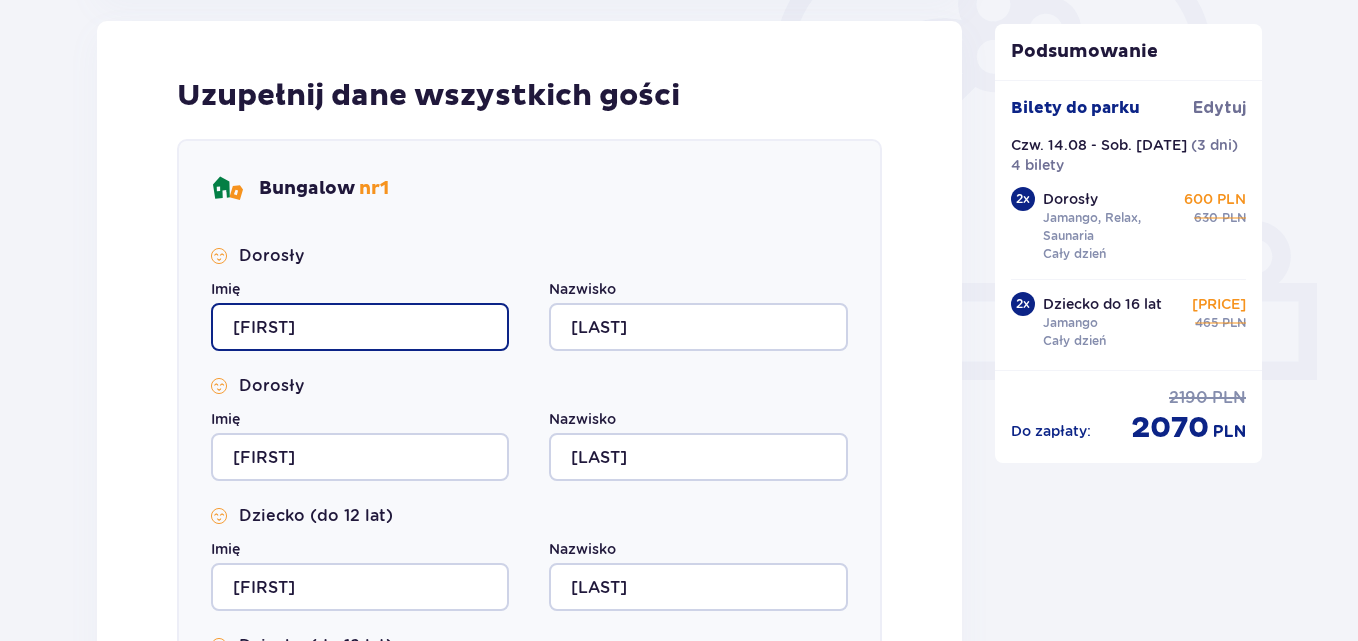 scroll, scrollTop: 700, scrollLeft: 0, axis: vertical 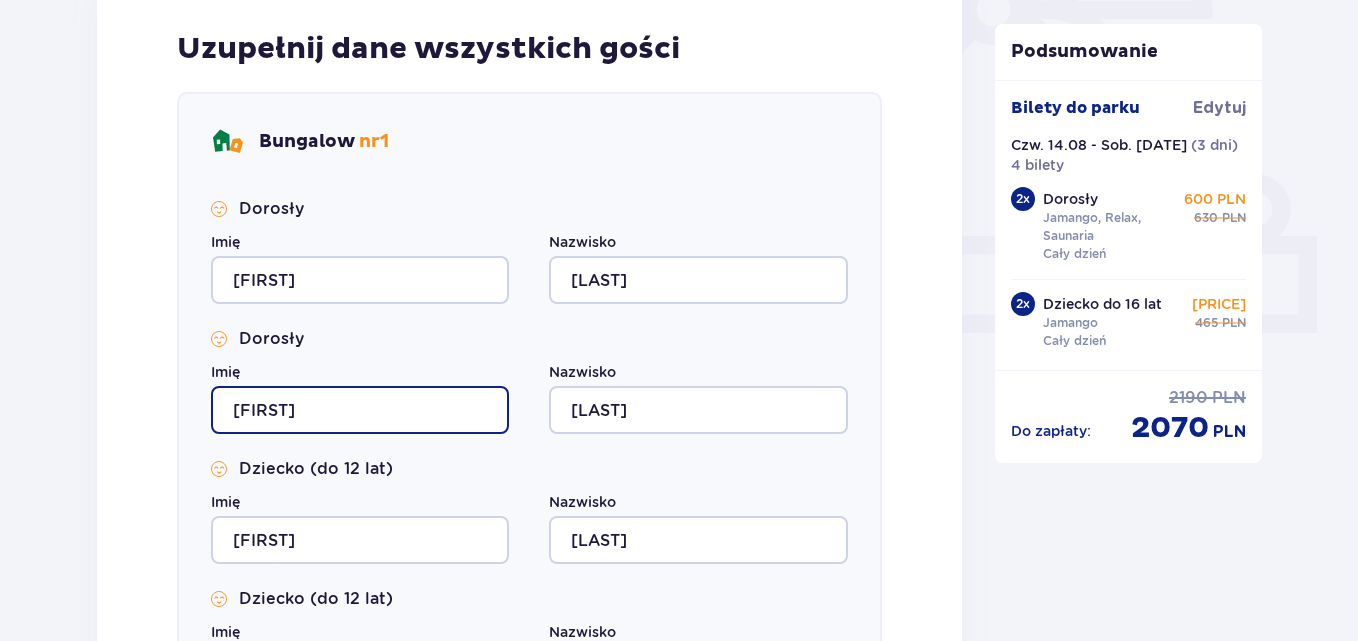 click on "[FIRST]" at bounding box center [360, 410] 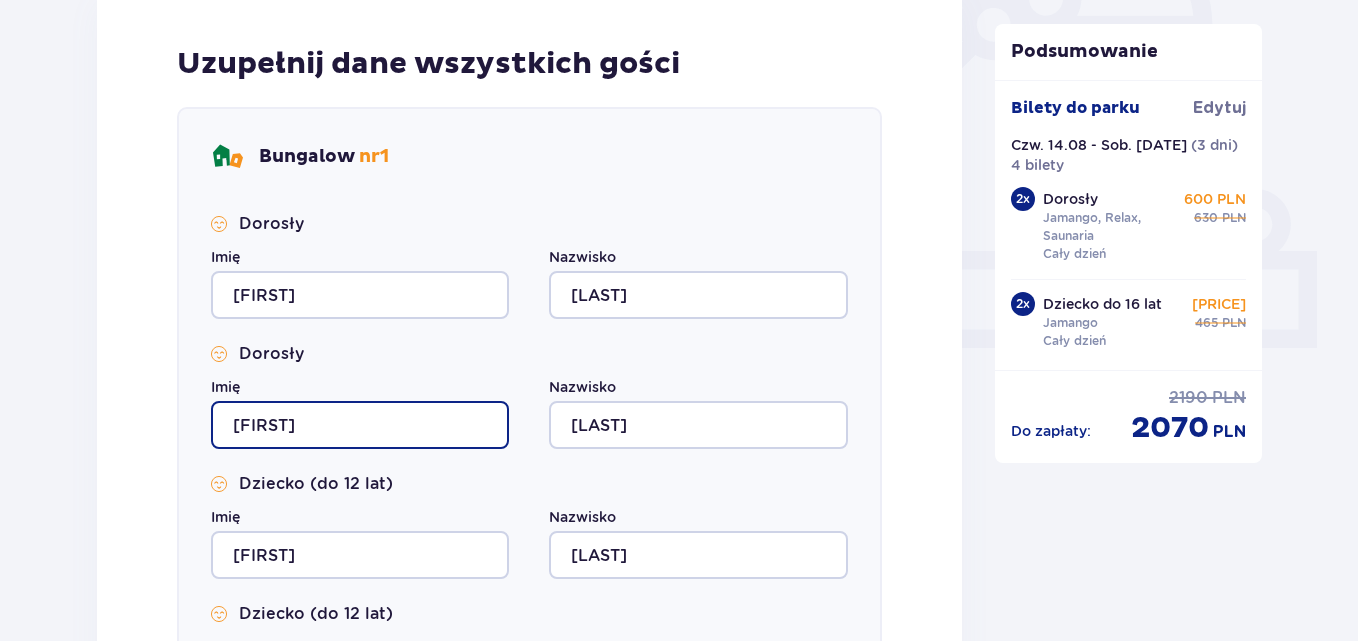 scroll, scrollTop: 800, scrollLeft: 0, axis: vertical 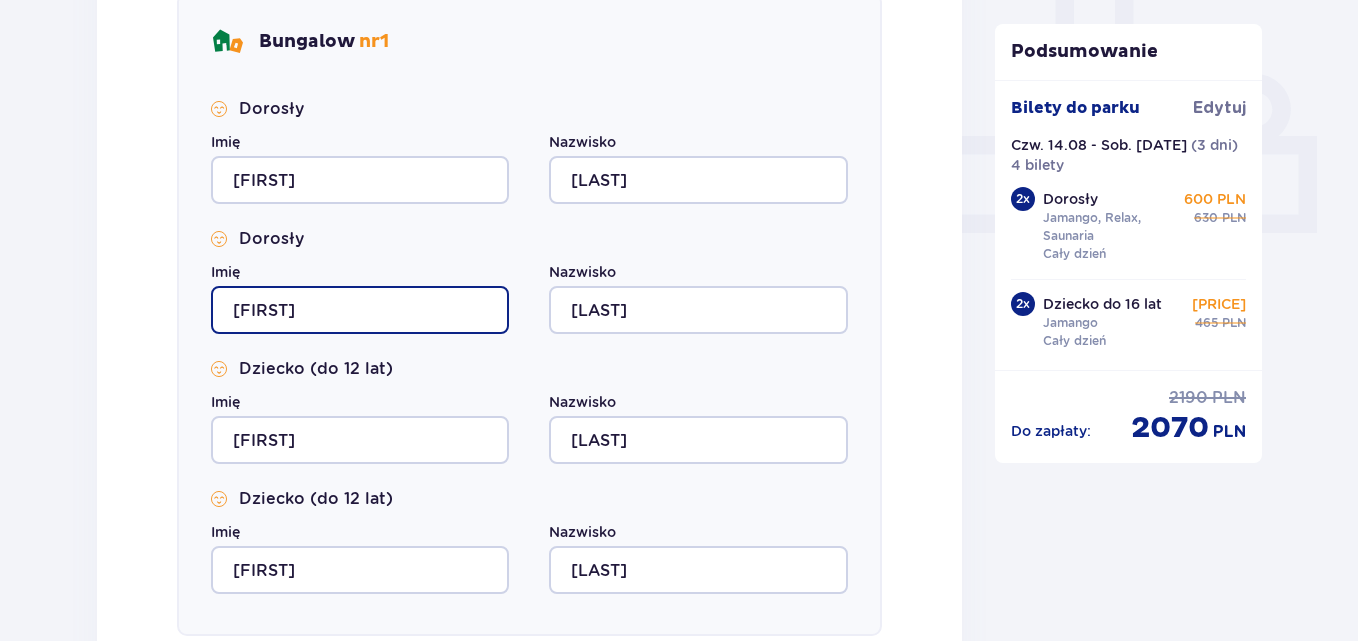type on "[FIRST]" 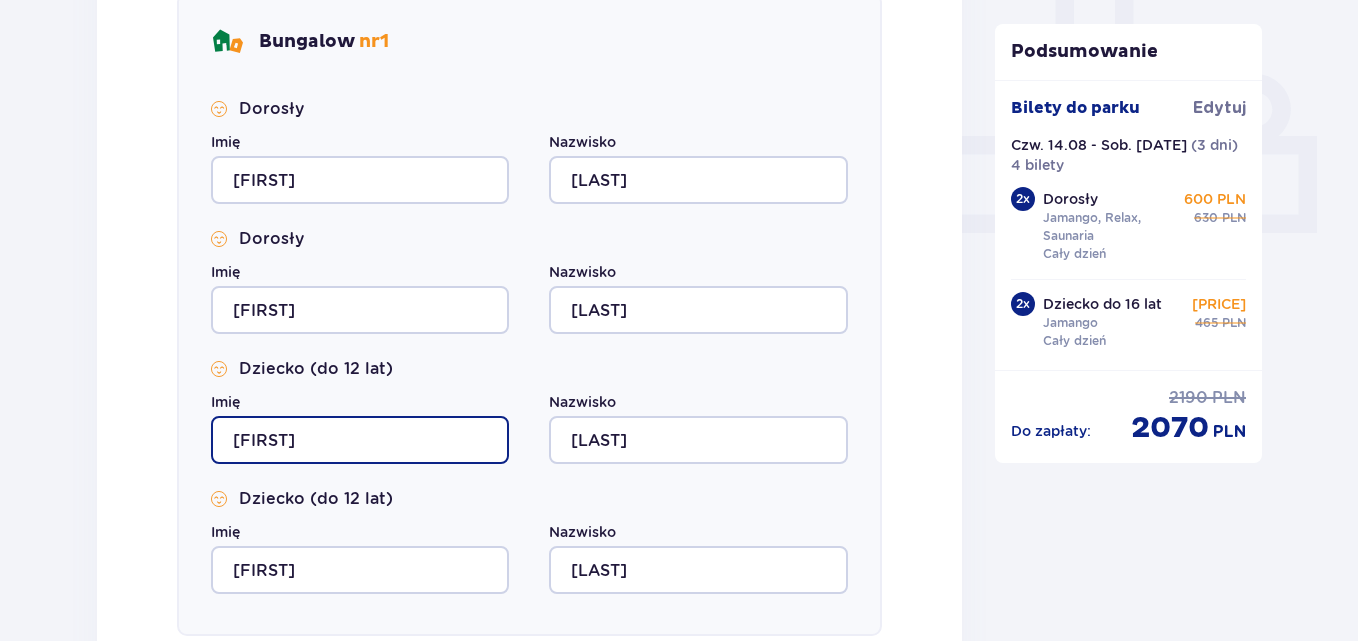 click on "[FIRST]" at bounding box center [360, 440] 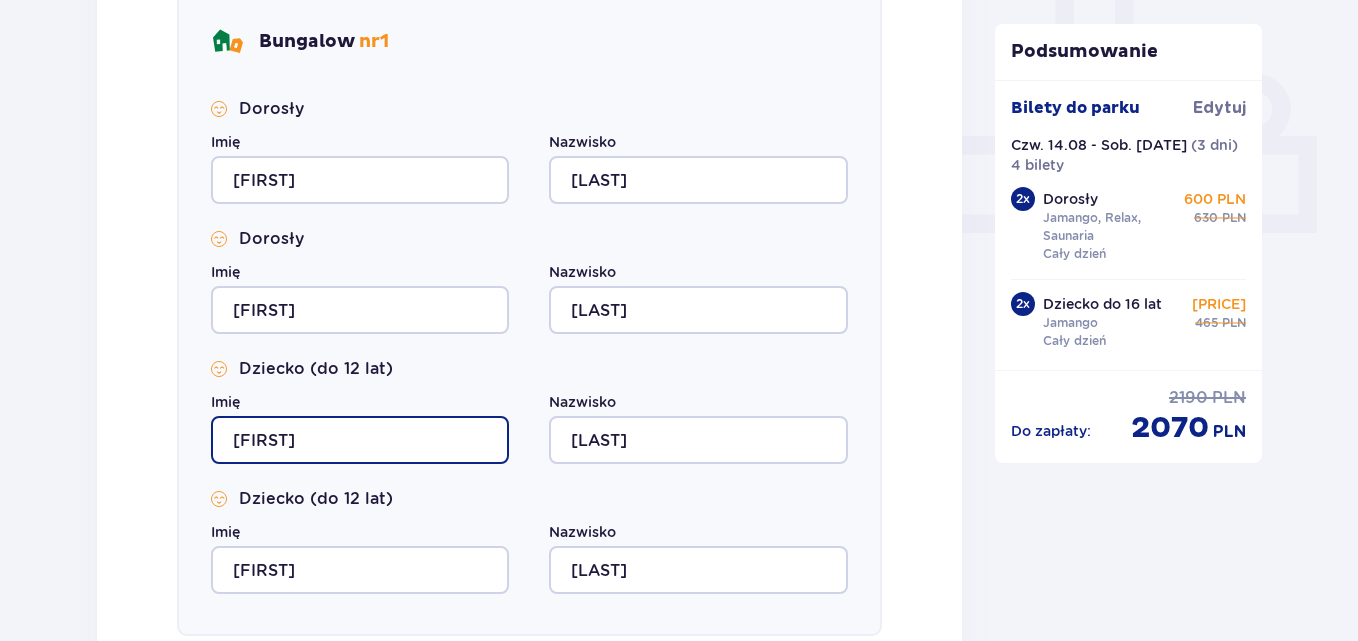 type on "[FIRST]" 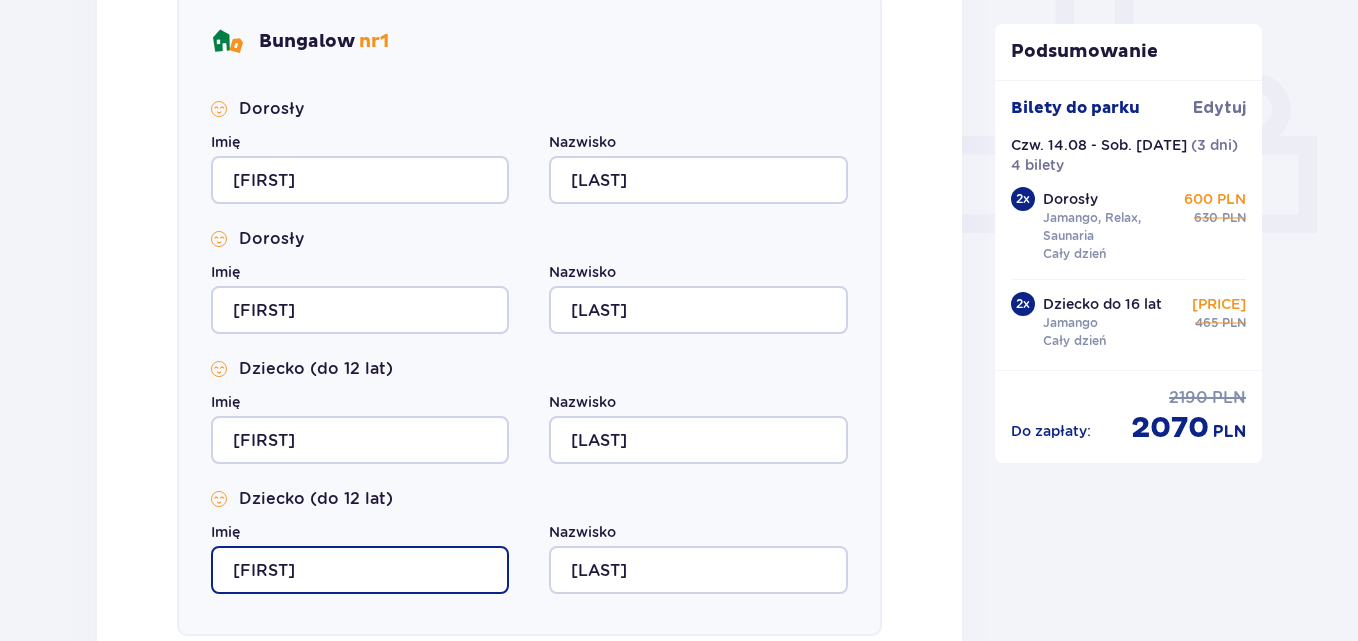 click on "[FIRST]" at bounding box center (360, 570) 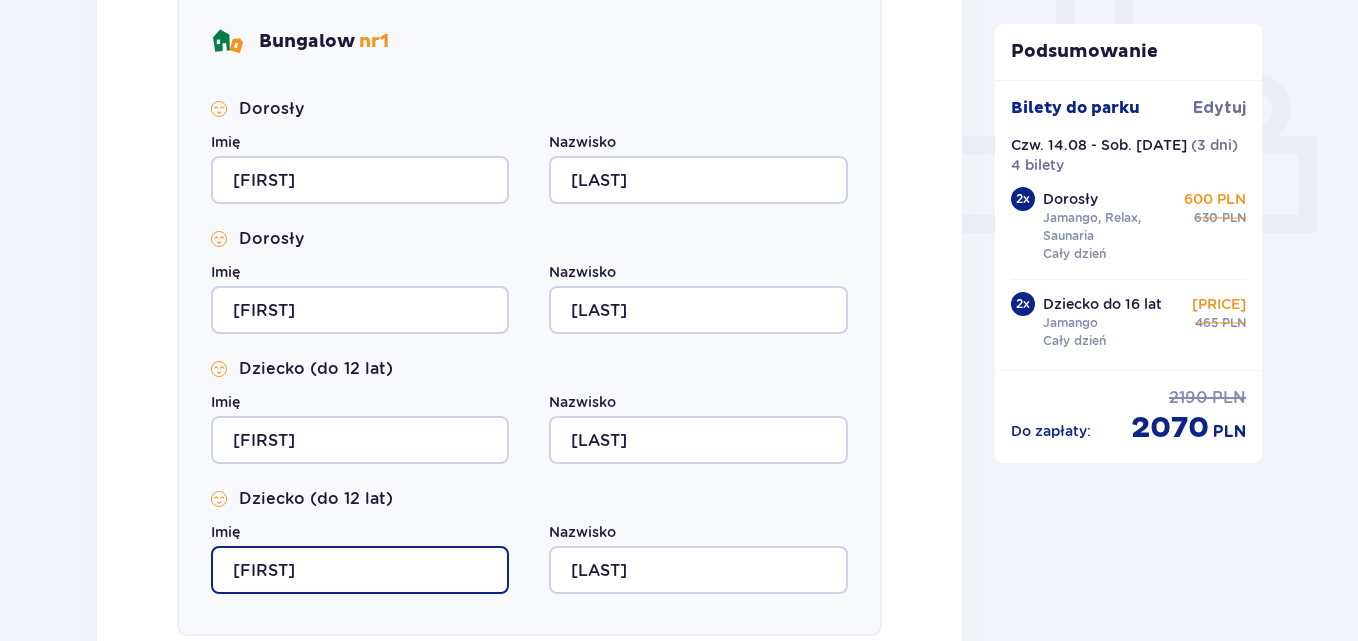 type on "[FIRST]" 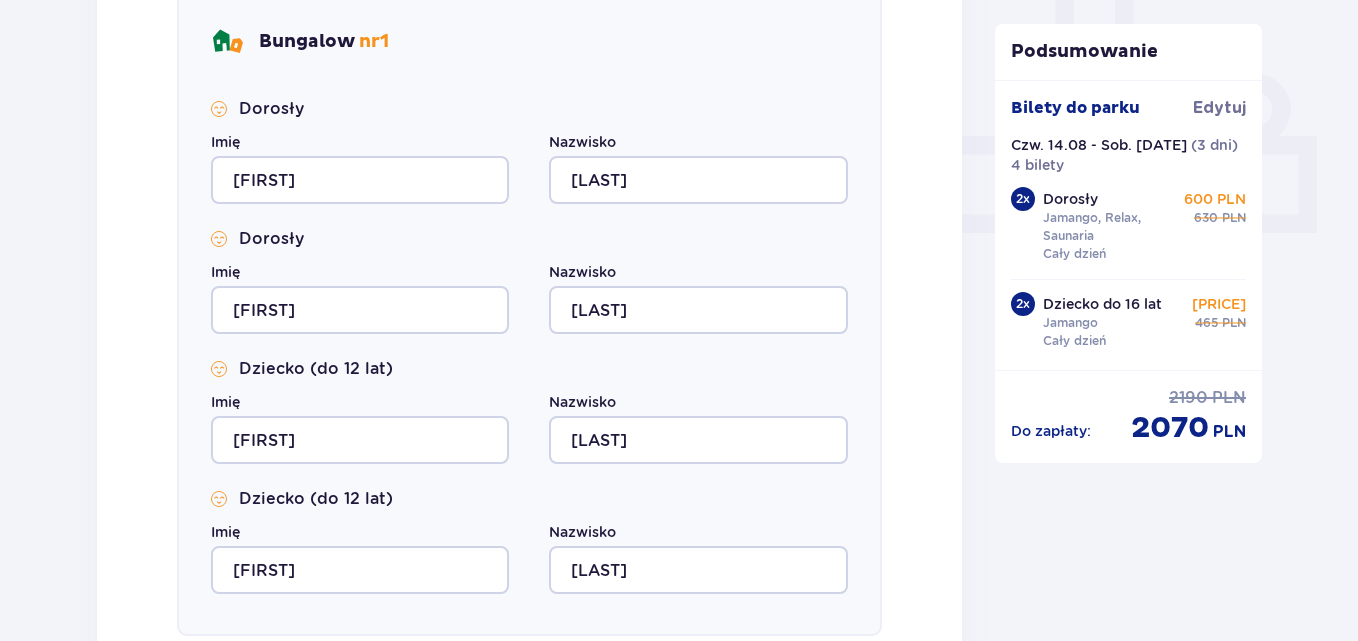 click on "Adres e-mail wooytek6@example.com Numer telefonu [PHONE] Numer telefonu, wraz z kodem kraju, np. 48 ​123 ​456 ​789 Uzupełnij dane wszystkich gości Bungalow   nr  1 Dorosły Imię [FIRST] Nazwisko [LAST] Dorosły Imię [FIRST] Nazwisko [LAST] Dziecko (do 12 lat) Imię [FIRST] Nazwisko [LAST] Dziecko (do 12 lat) Imię [FIRST] Nazwisko [LAST] Dodatkowe uwagi i życzenia Czy możemy Ci jeszcze w czymś pomóc? Daj nam znać! Dołożymy wszelkich starań, aby Twój pobyt u nas był wyjątkowy. 0  /  500 Kontynuuj Podsumowanie Bilety do parku Edytuj Czw. [DATE]   - Sob. [DATE] ( 3 dni ) 4 bilety 2 x Dorosły Jamango, Relax, Saunaria Cały dzień 600 PLN 630 PLN 2 x Dziecko do 16 lat Jamango Cały dzień 435 PLN 465 PLN Do zapłaty : 2190 PLN 2070 PLN" at bounding box center [679, 152] 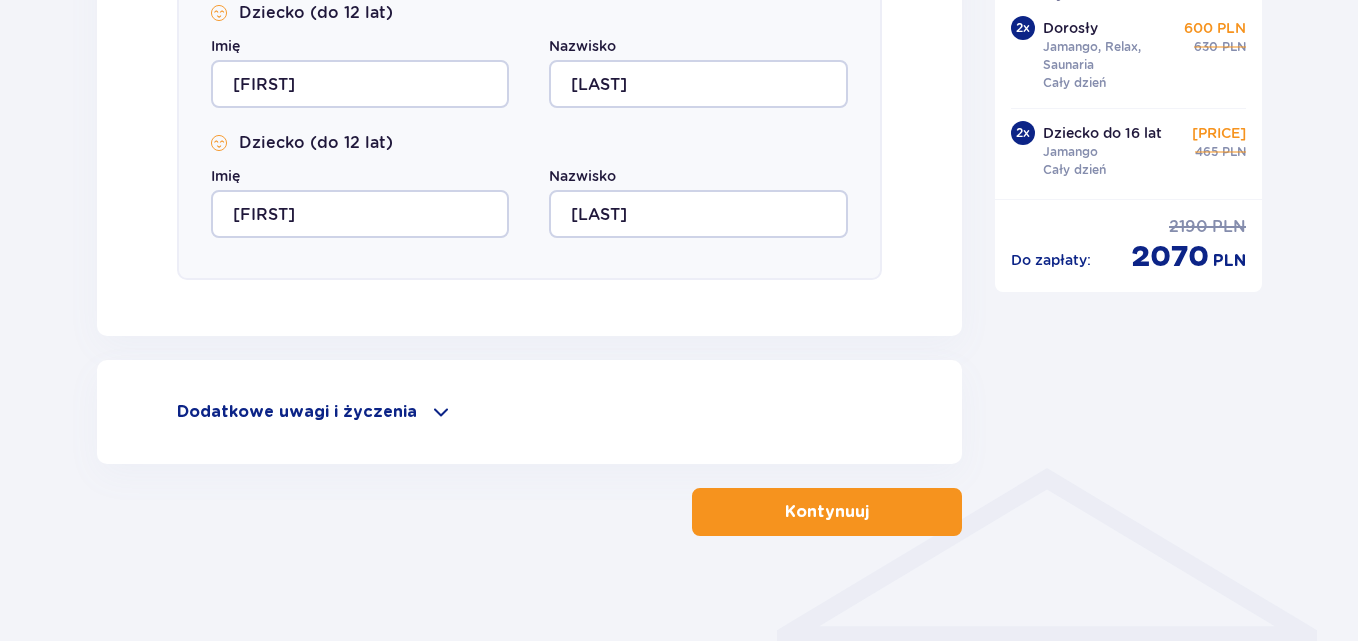 scroll, scrollTop: 1171, scrollLeft: 0, axis: vertical 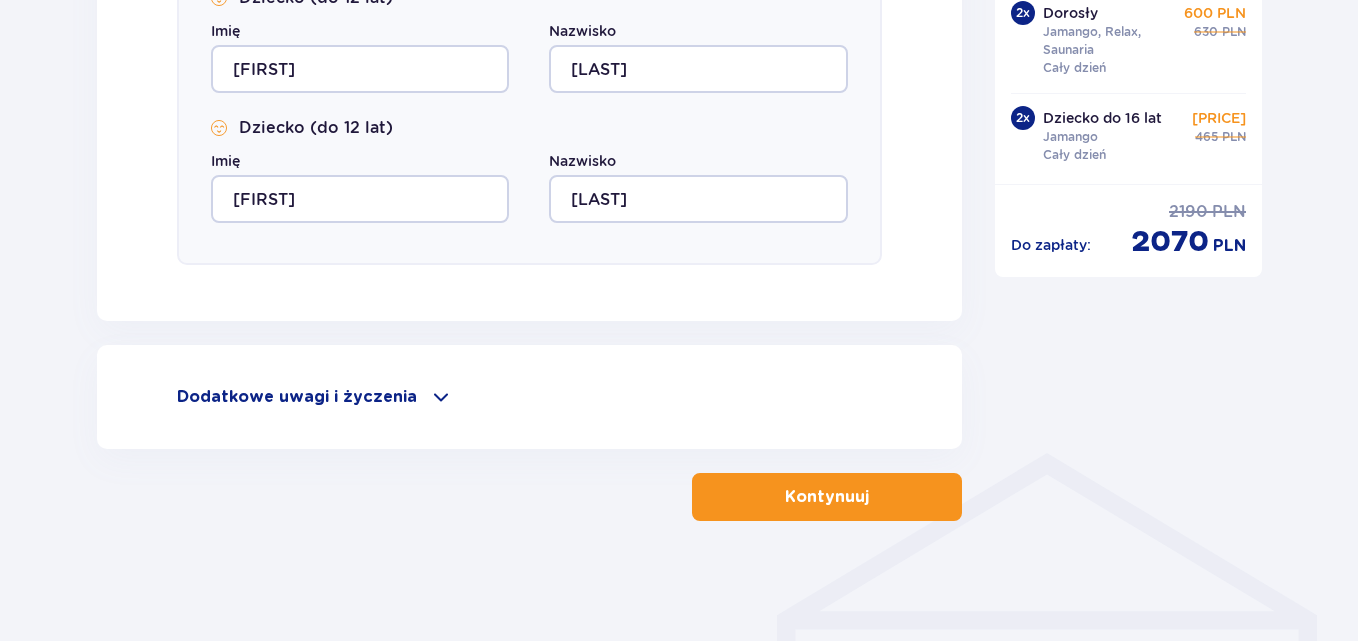 click on "Dodatkowe uwagi i życzenia" at bounding box center [297, 397] 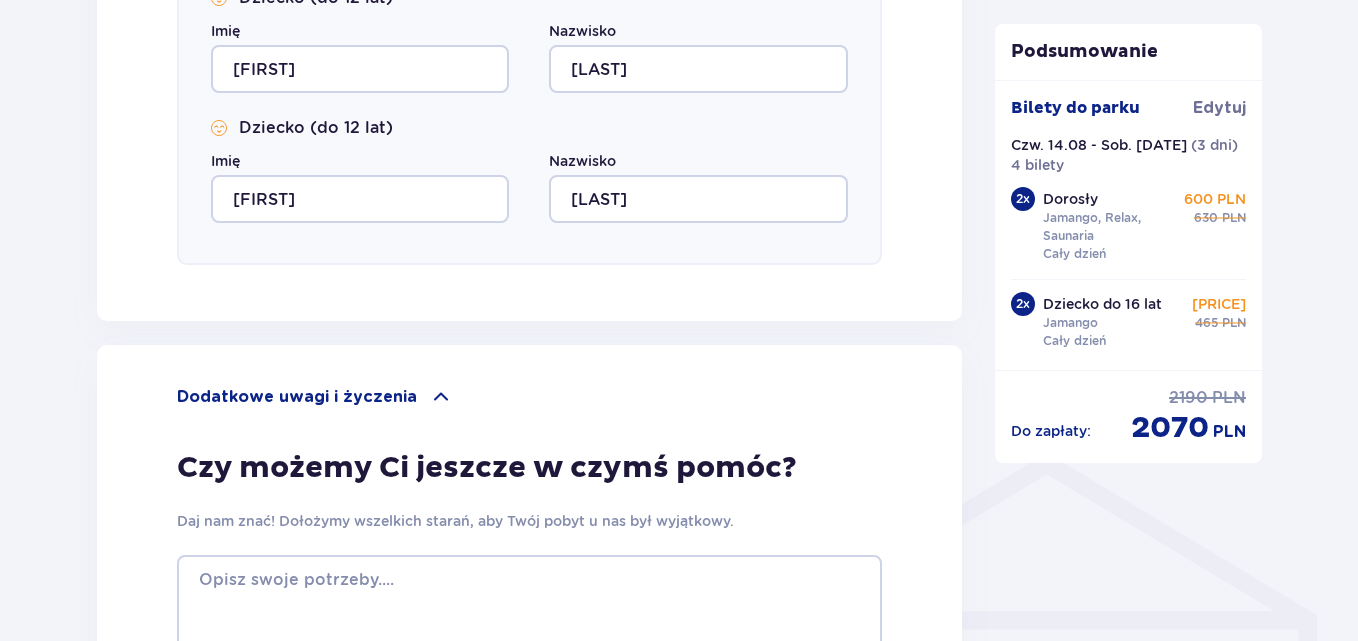 click on "Dodatkowe uwagi i życzenia" at bounding box center [297, 397] 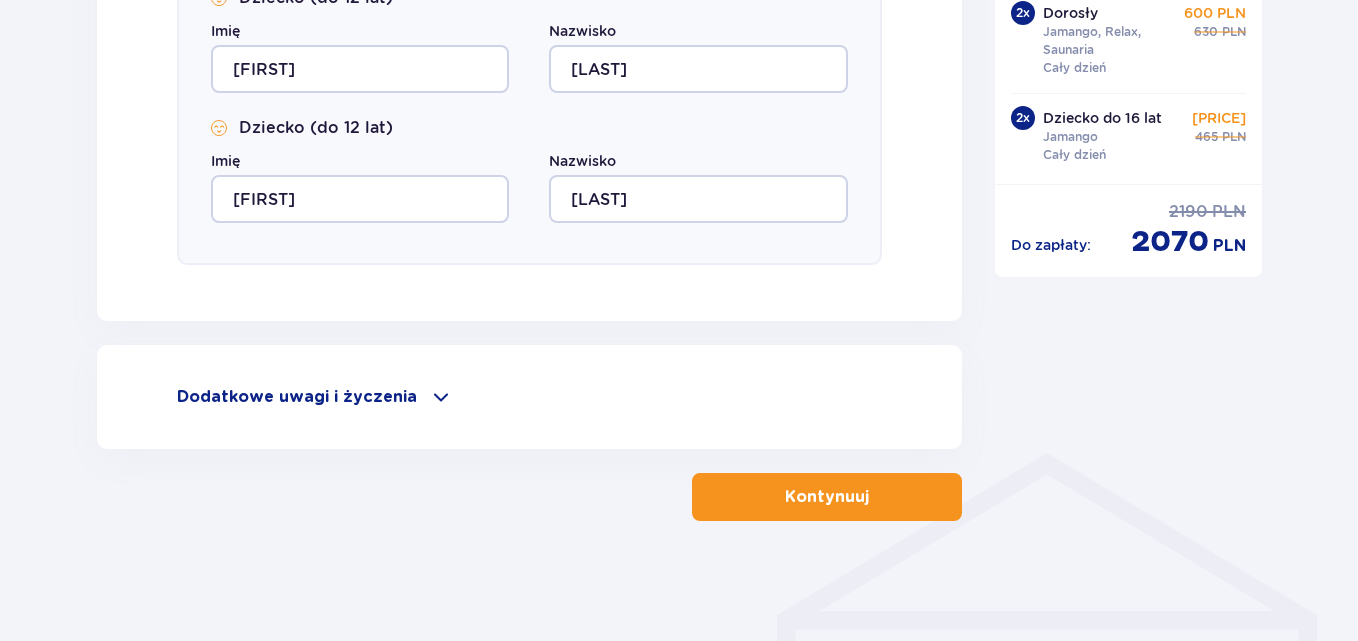 click on "Kontynuuj" at bounding box center [827, 497] 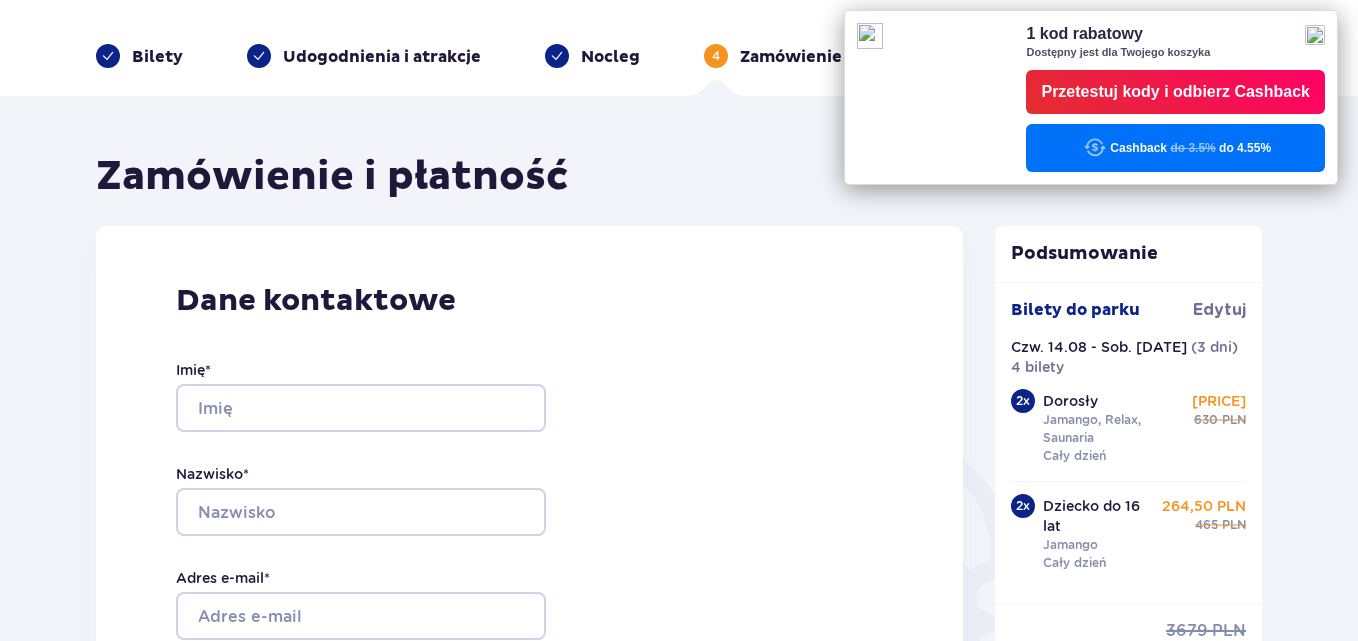 scroll, scrollTop: 200, scrollLeft: 0, axis: vertical 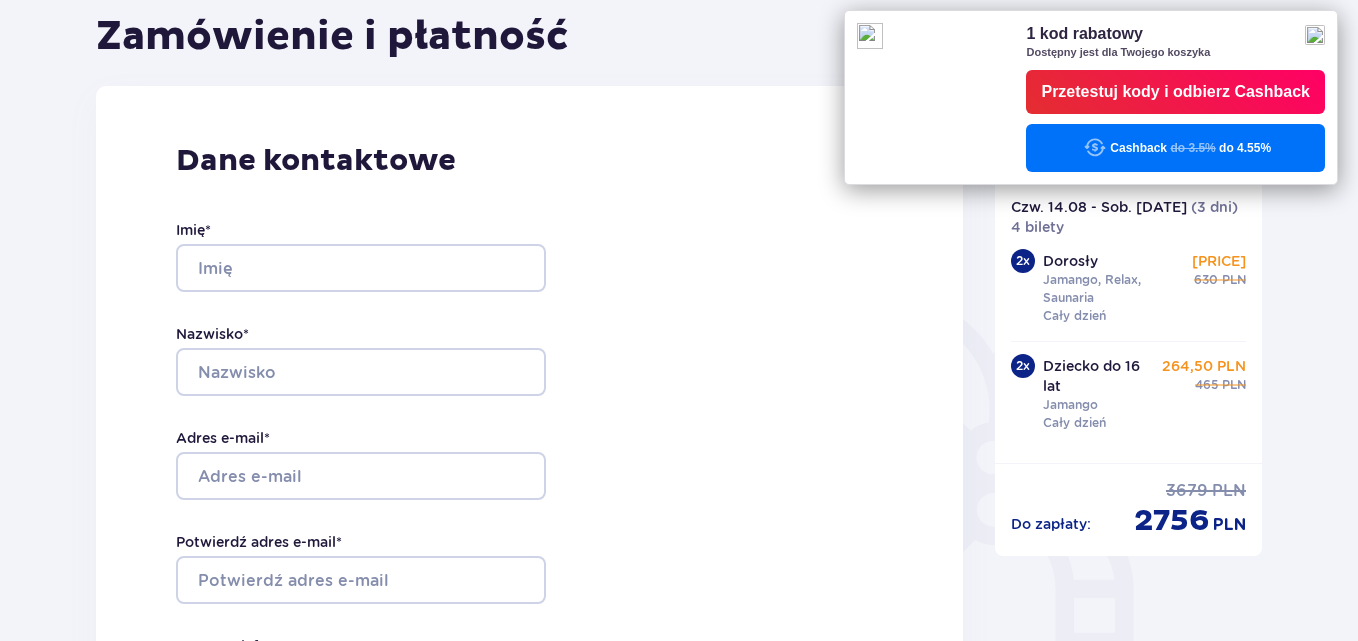 click at bounding box center [1315, 35] 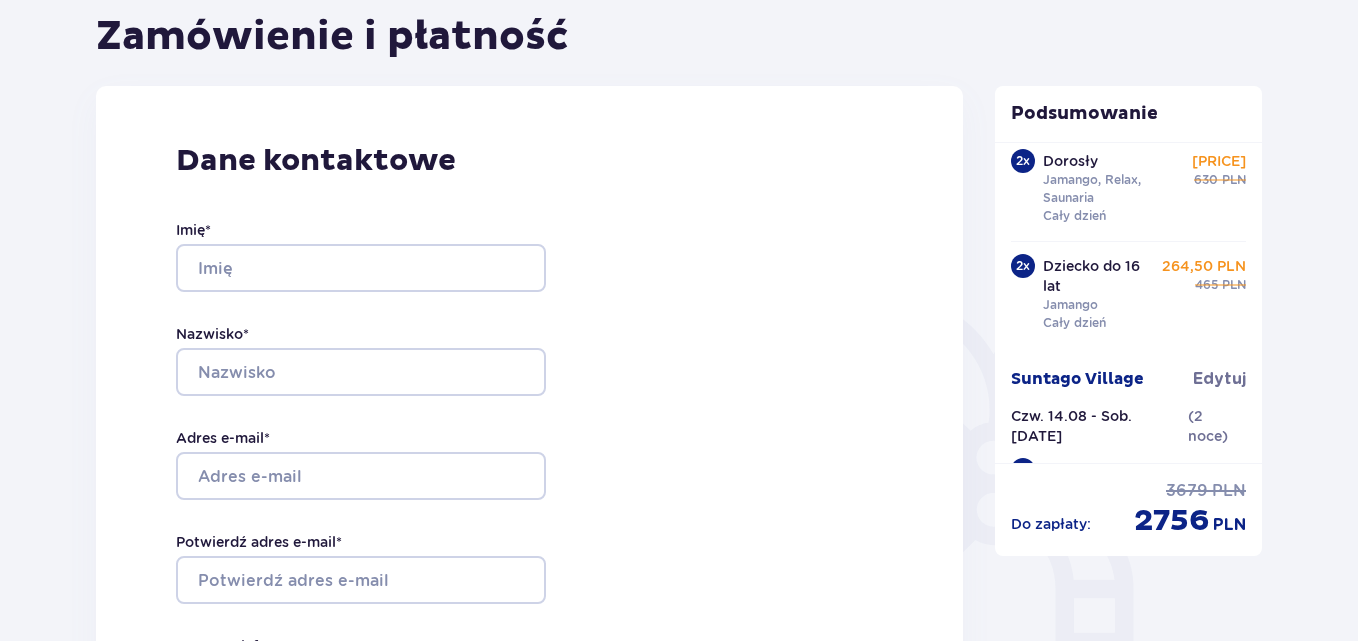scroll, scrollTop: 195, scrollLeft: 0, axis: vertical 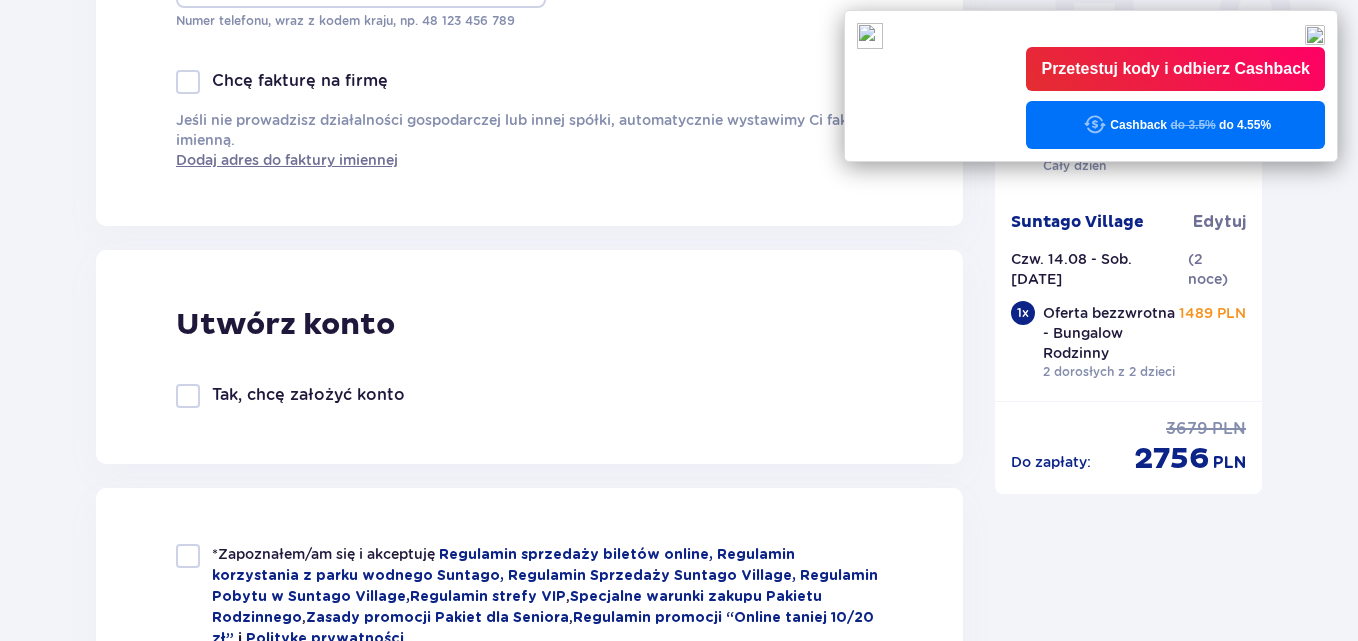 click at bounding box center (1315, 35) 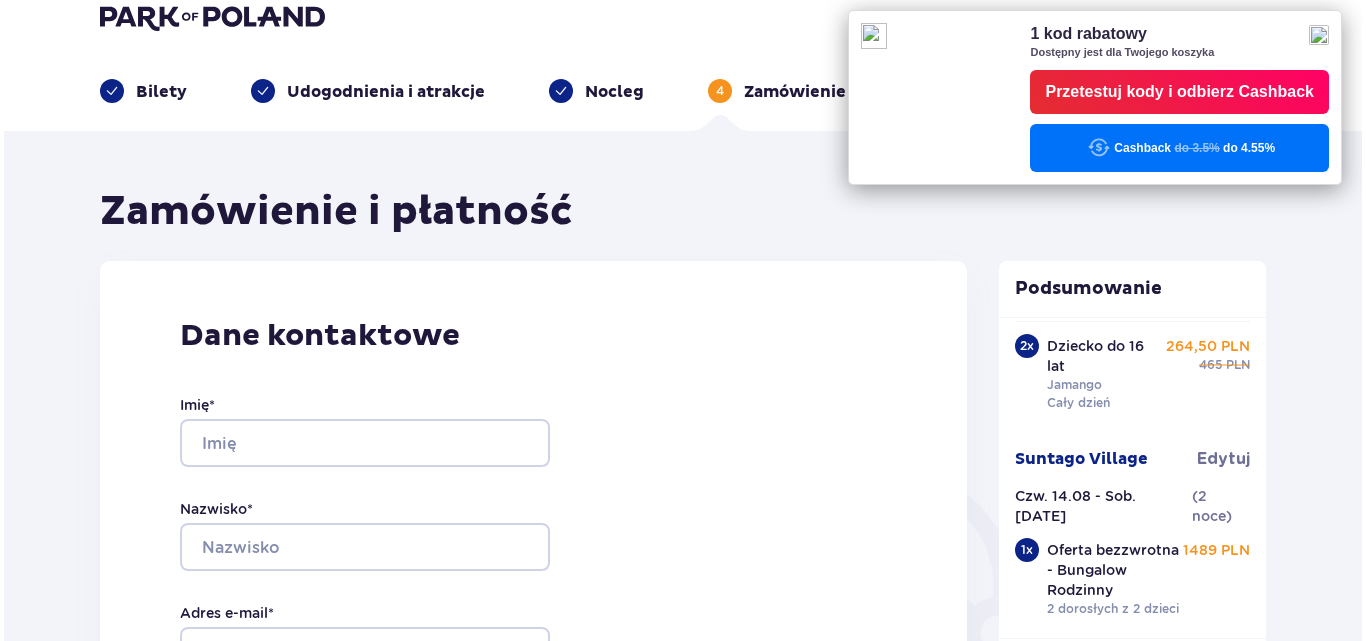 scroll, scrollTop: 0, scrollLeft: 0, axis: both 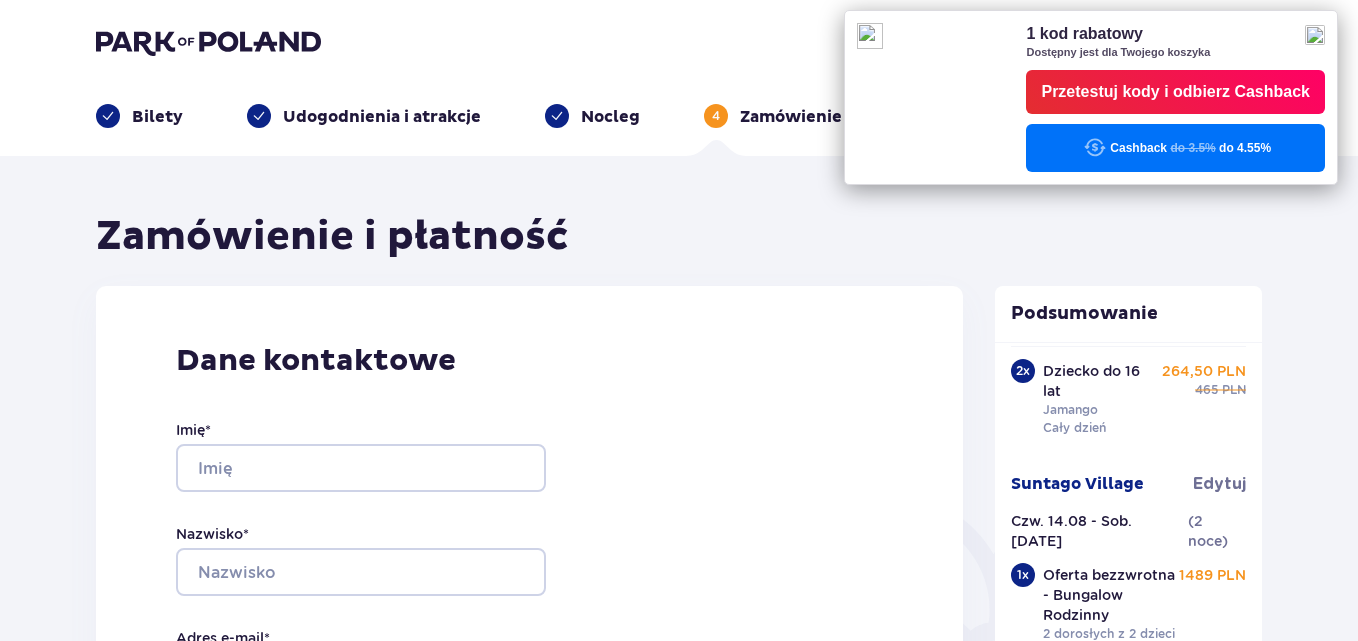 click at bounding box center [1315, 35] 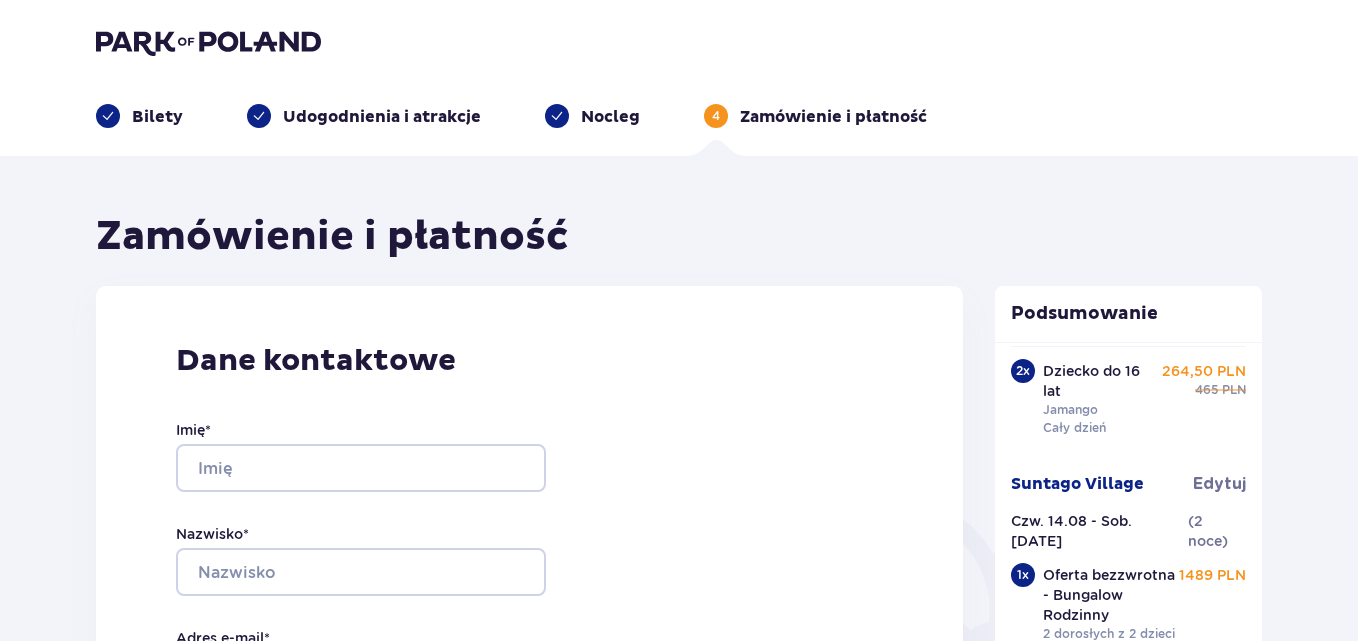 click on "Udogodnienia i atrakcje" at bounding box center [382, 117] 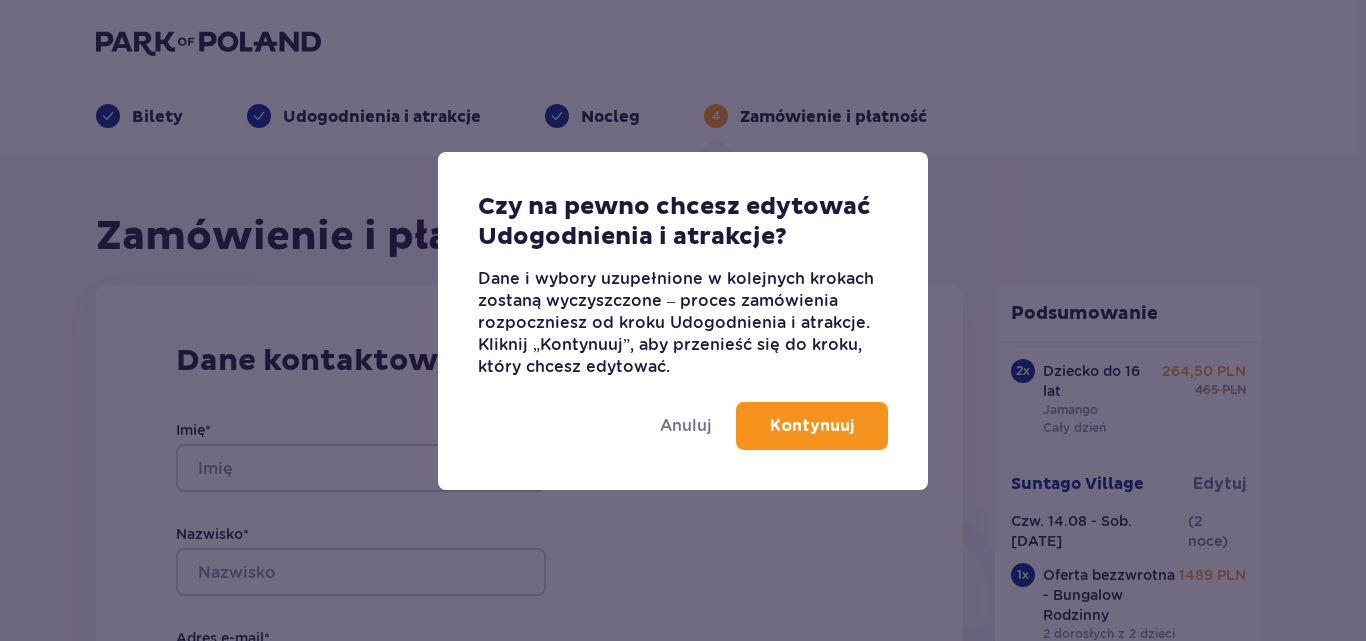 click on "Kontynuuj" at bounding box center [812, 426] 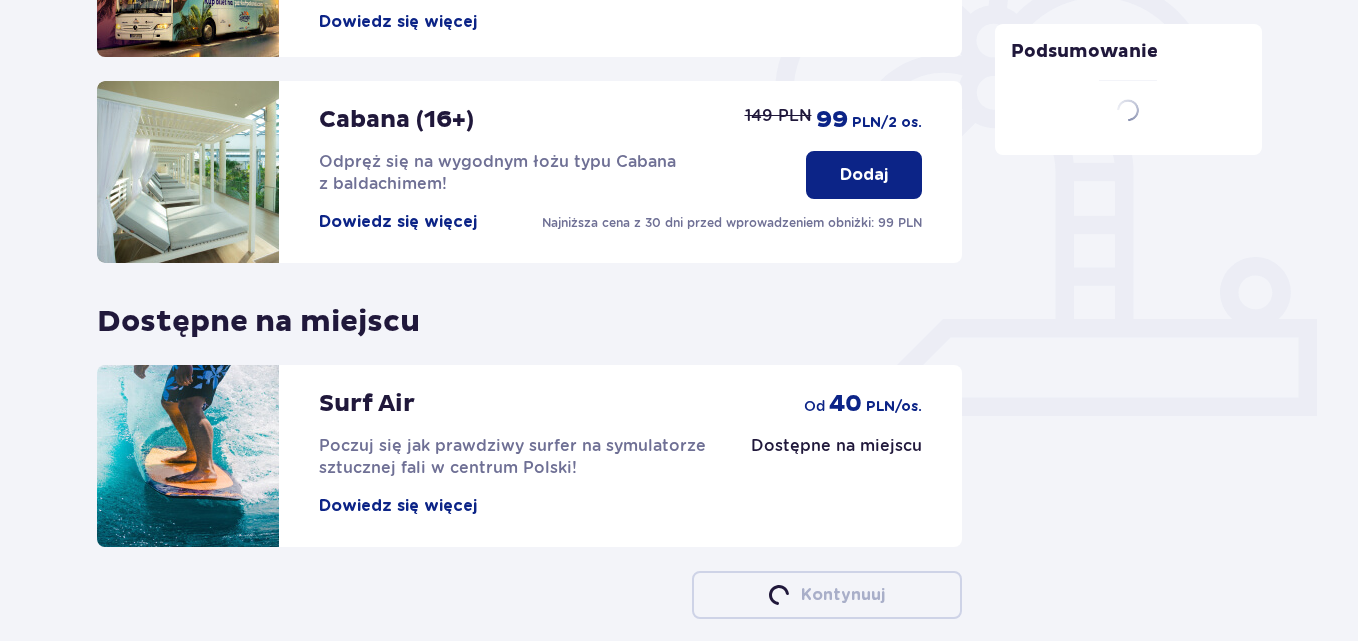 scroll, scrollTop: 0, scrollLeft: 0, axis: both 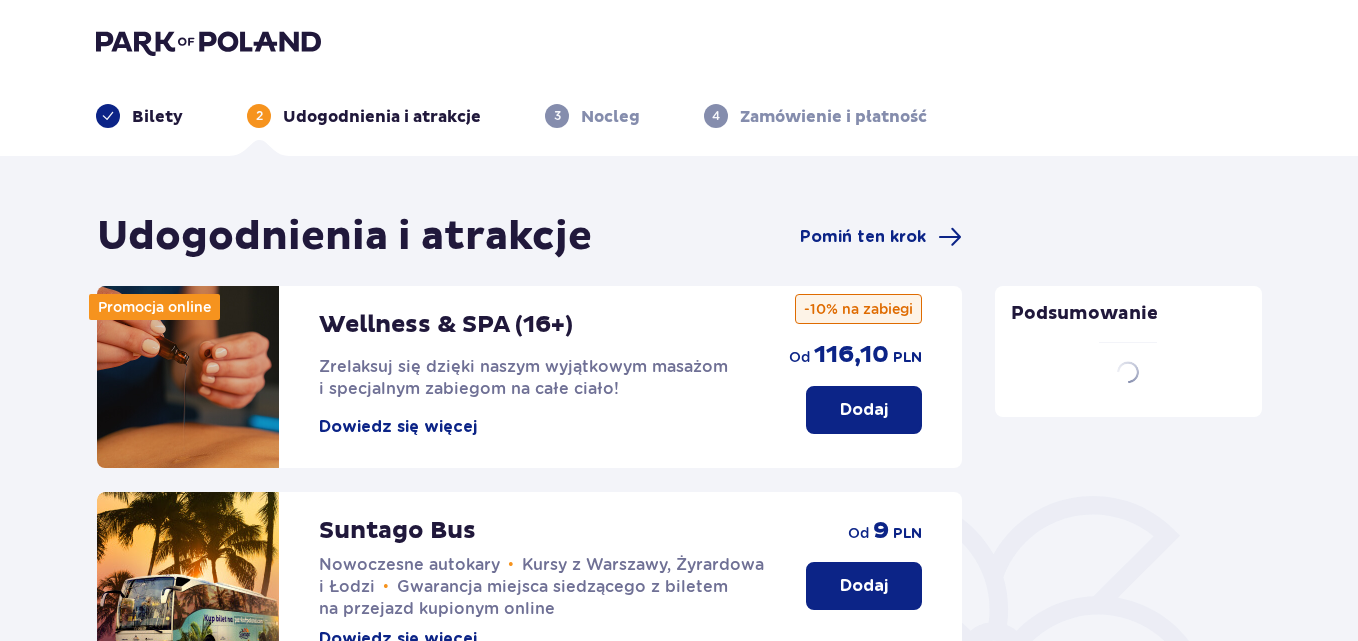 click on "Bilety" at bounding box center (139, 116) 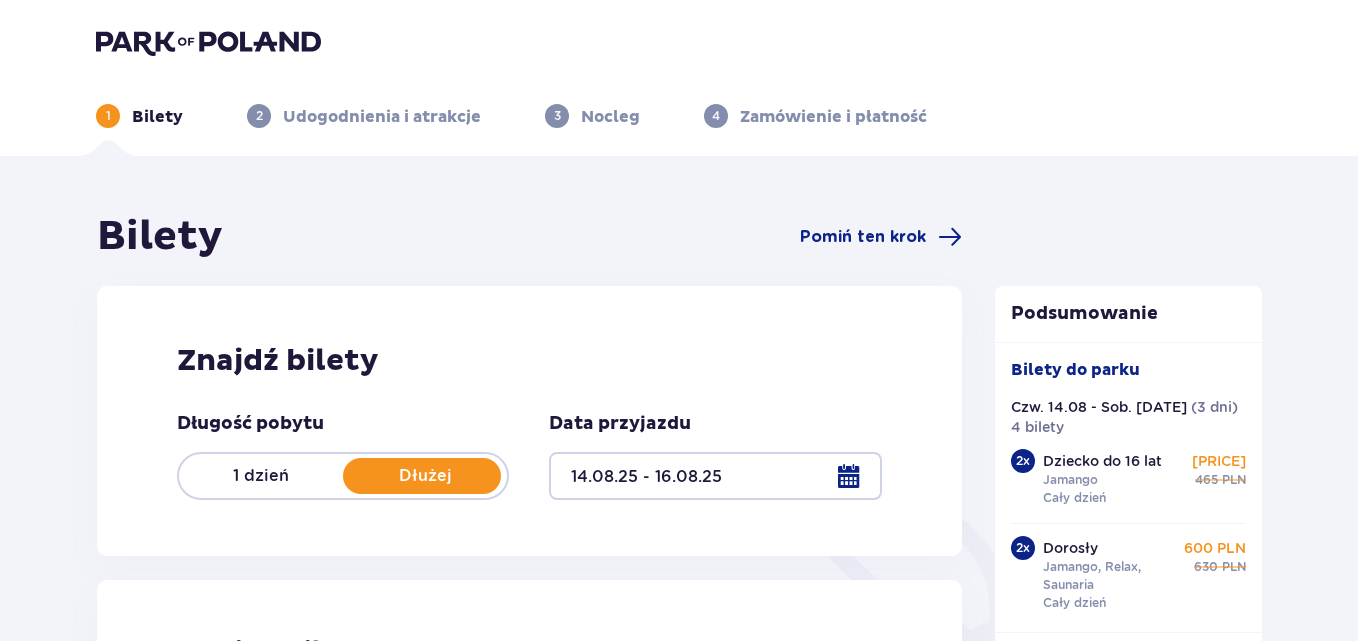 click at bounding box center (715, 476) 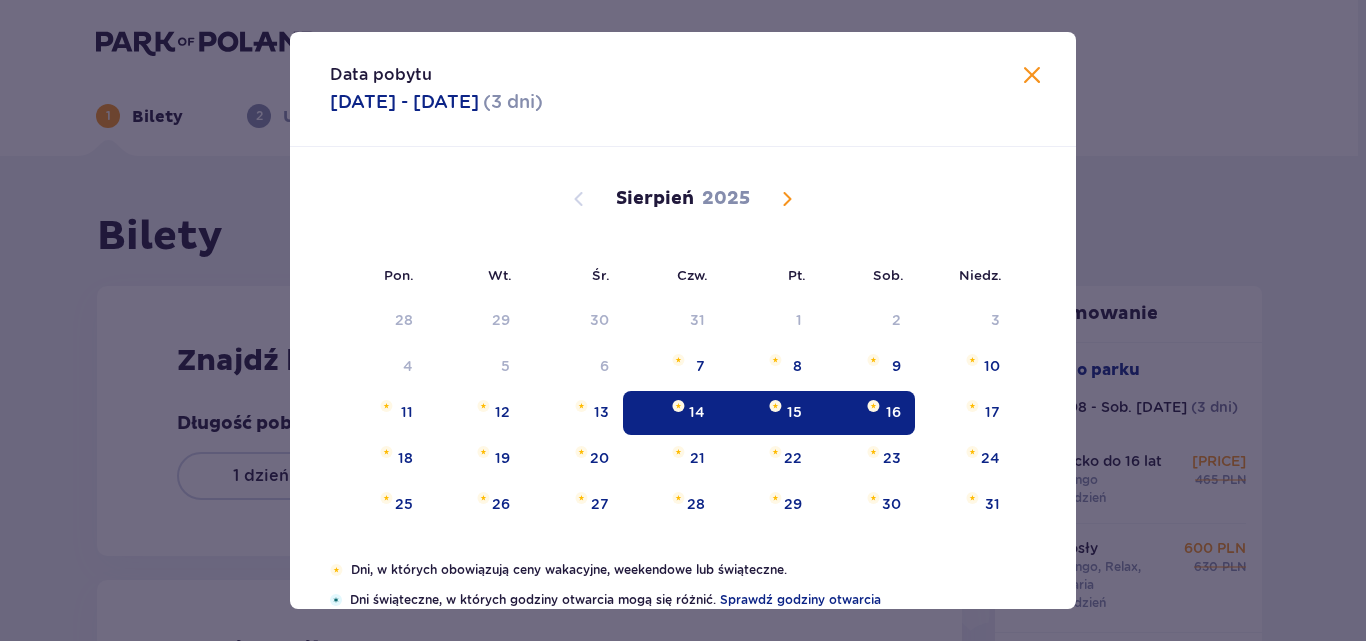 click at bounding box center [775, 406] 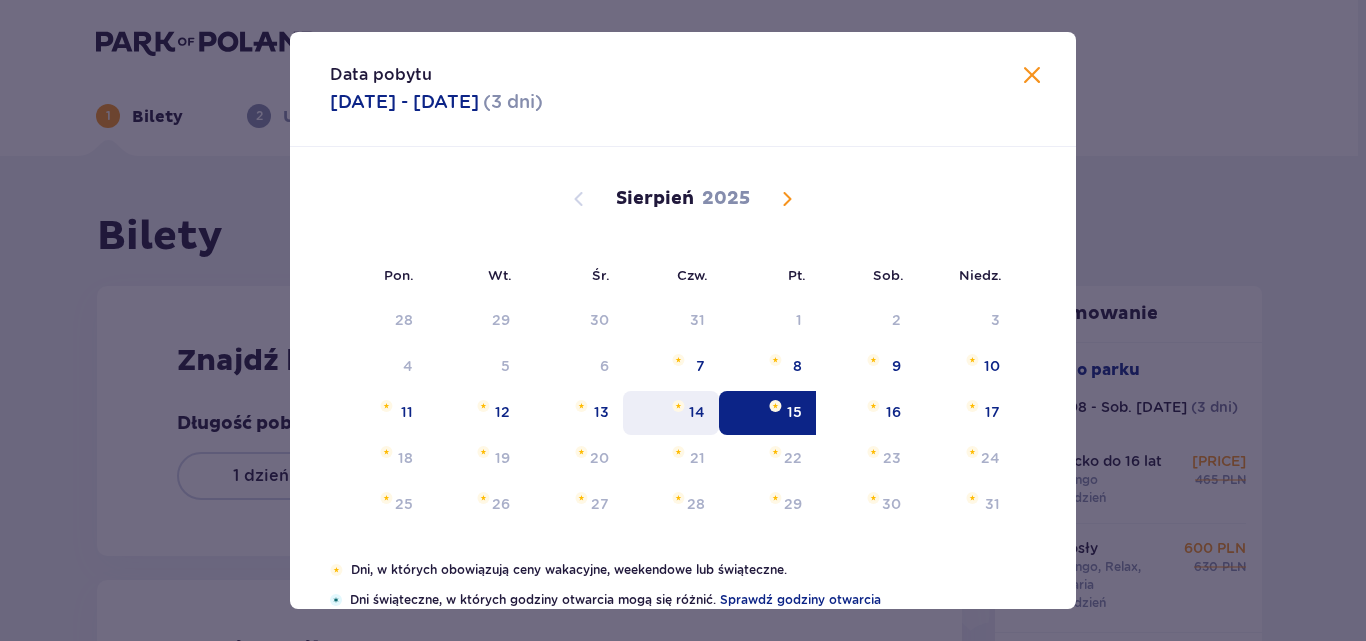 click on "14" at bounding box center [671, 413] 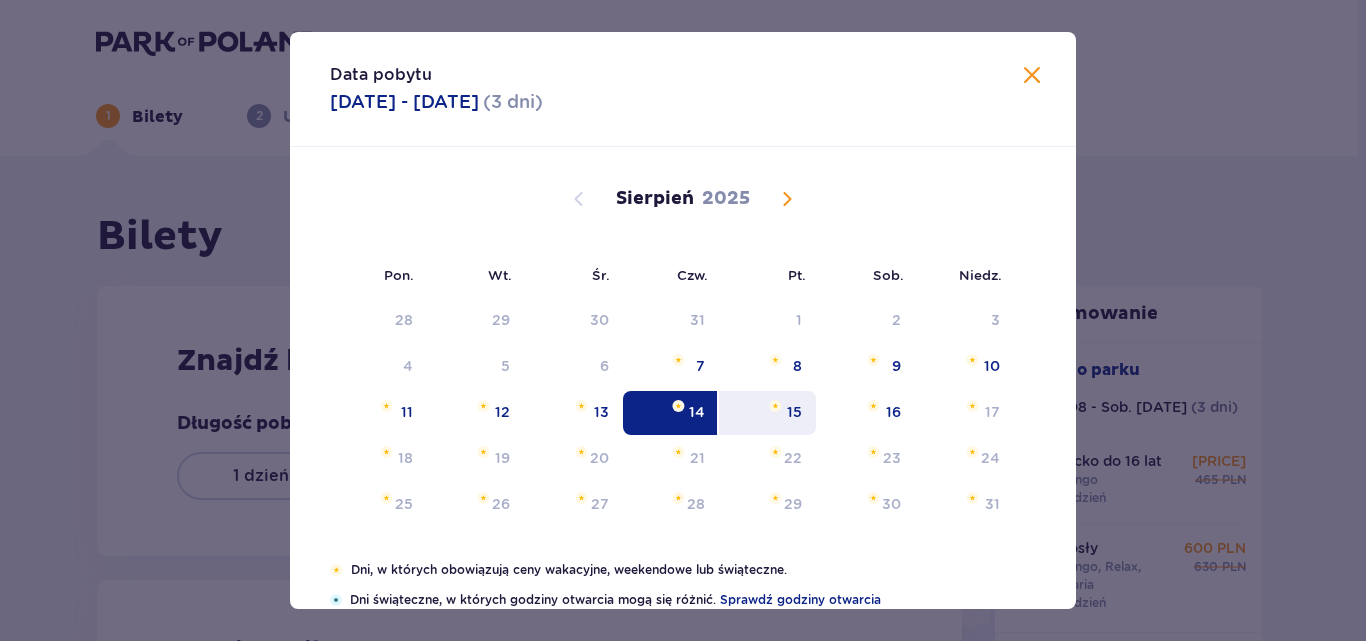 click on "15" at bounding box center (767, 413) 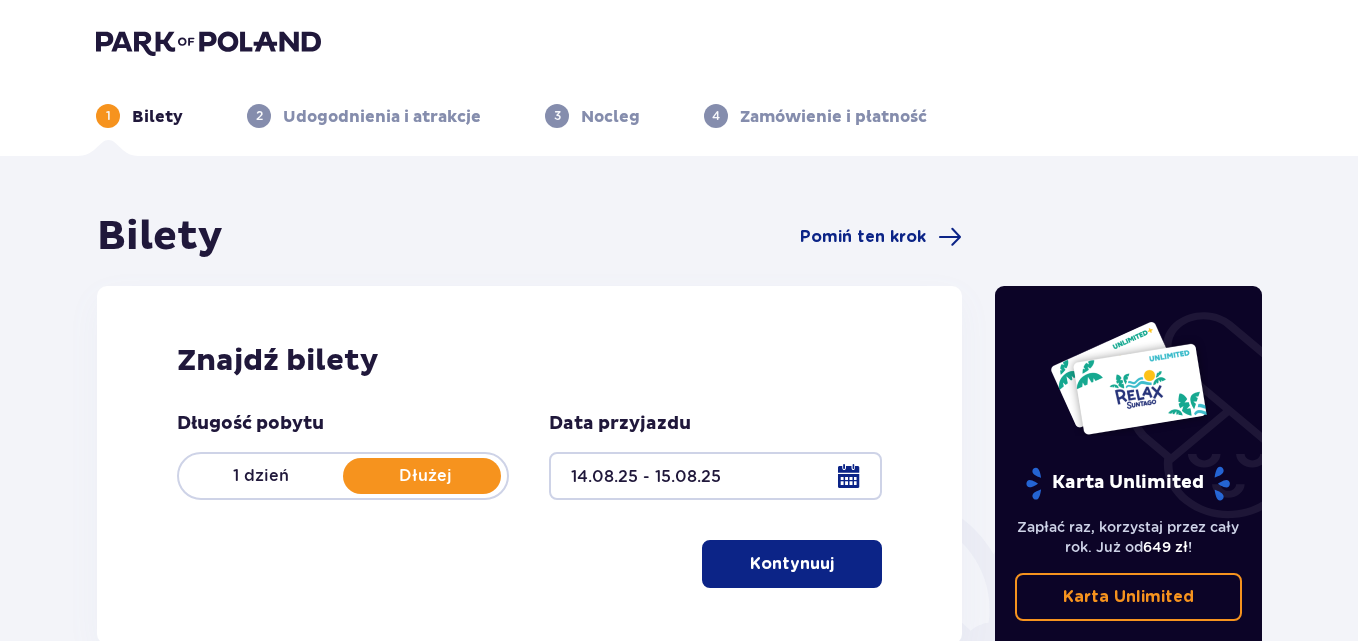 scroll, scrollTop: 100, scrollLeft: 0, axis: vertical 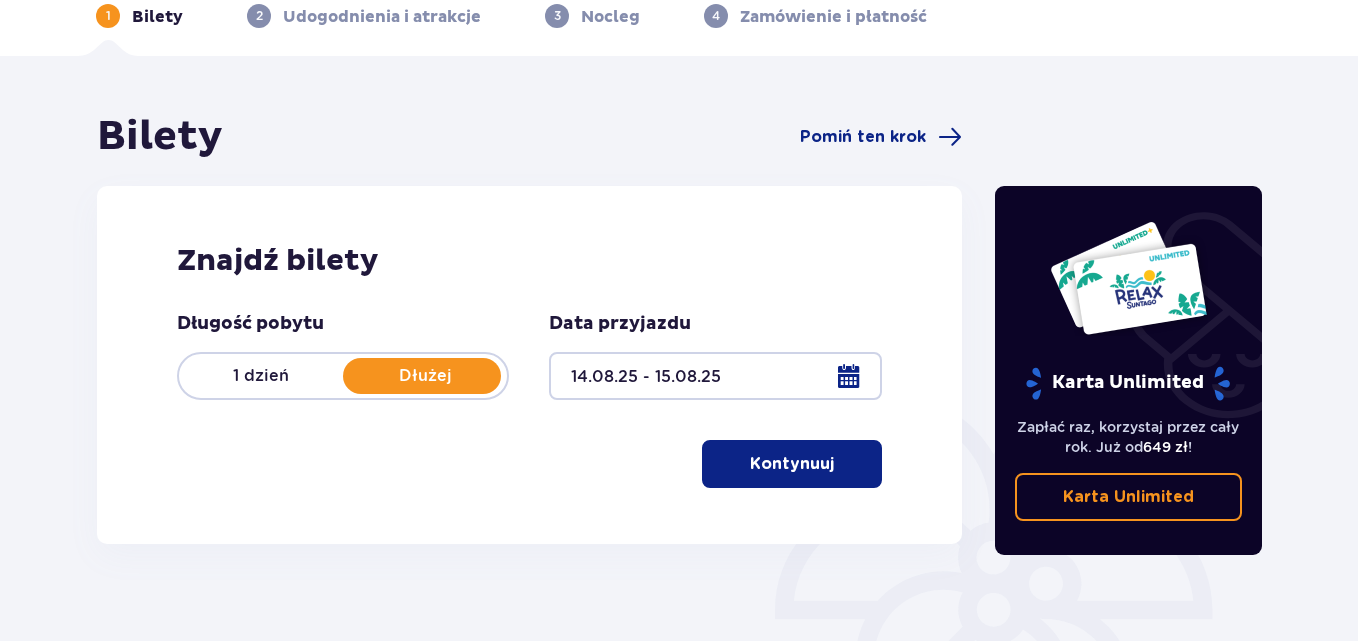 click on "Kontynuuj" at bounding box center [792, 464] 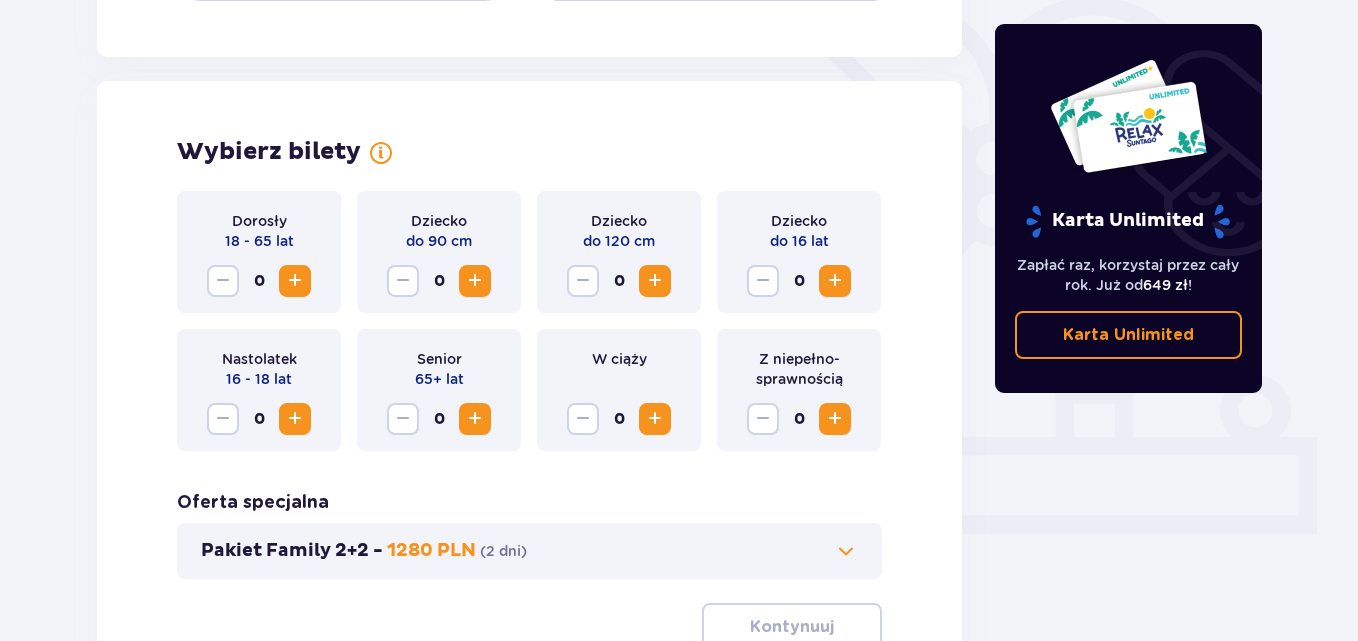 scroll, scrollTop: 556, scrollLeft: 0, axis: vertical 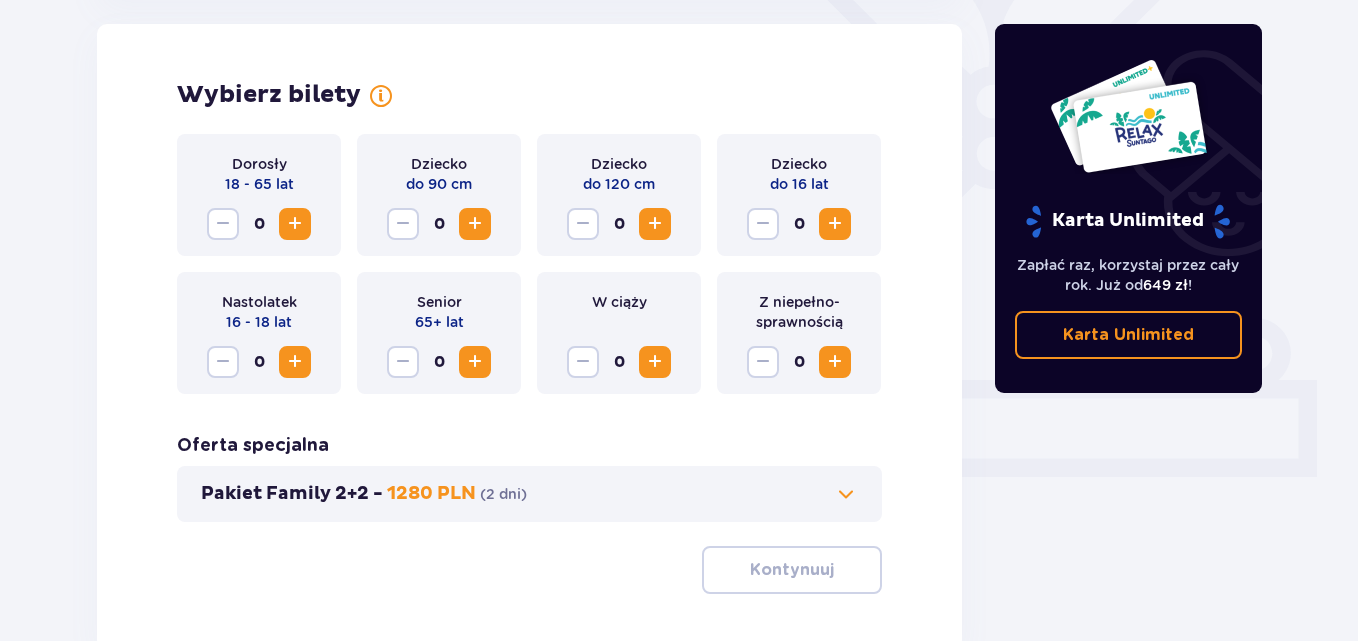 click at bounding box center (295, 224) 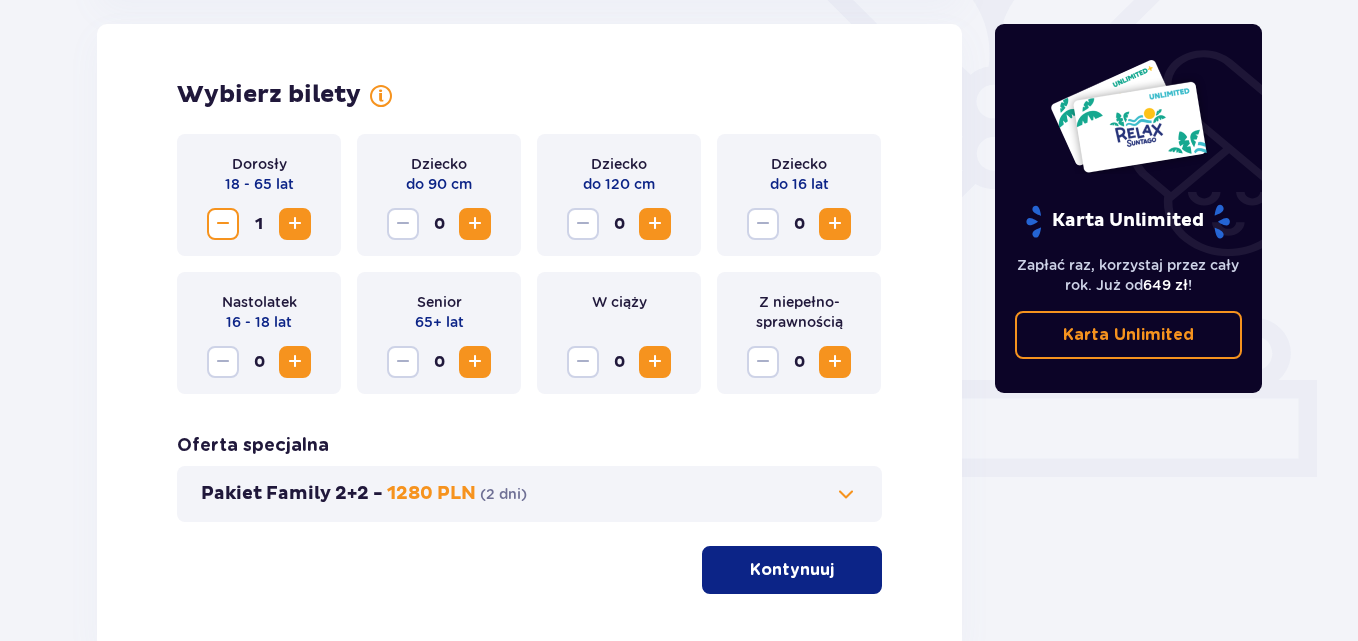click at bounding box center [295, 224] 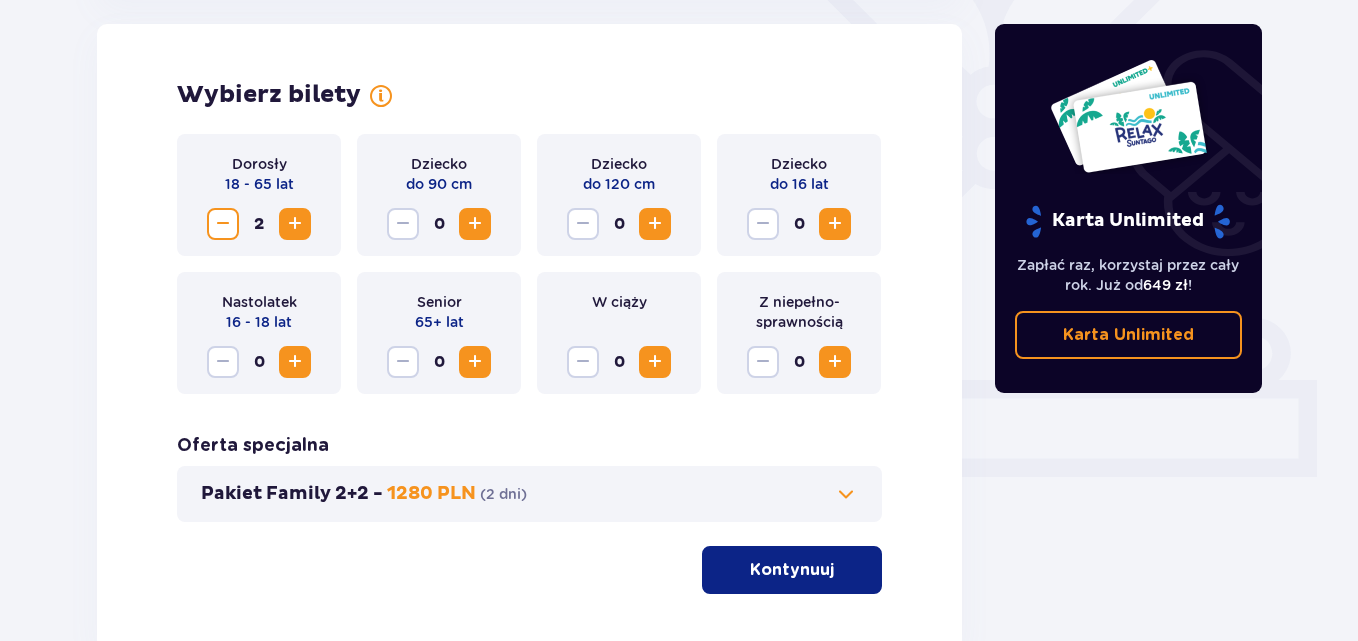 click at bounding box center (835, 224) 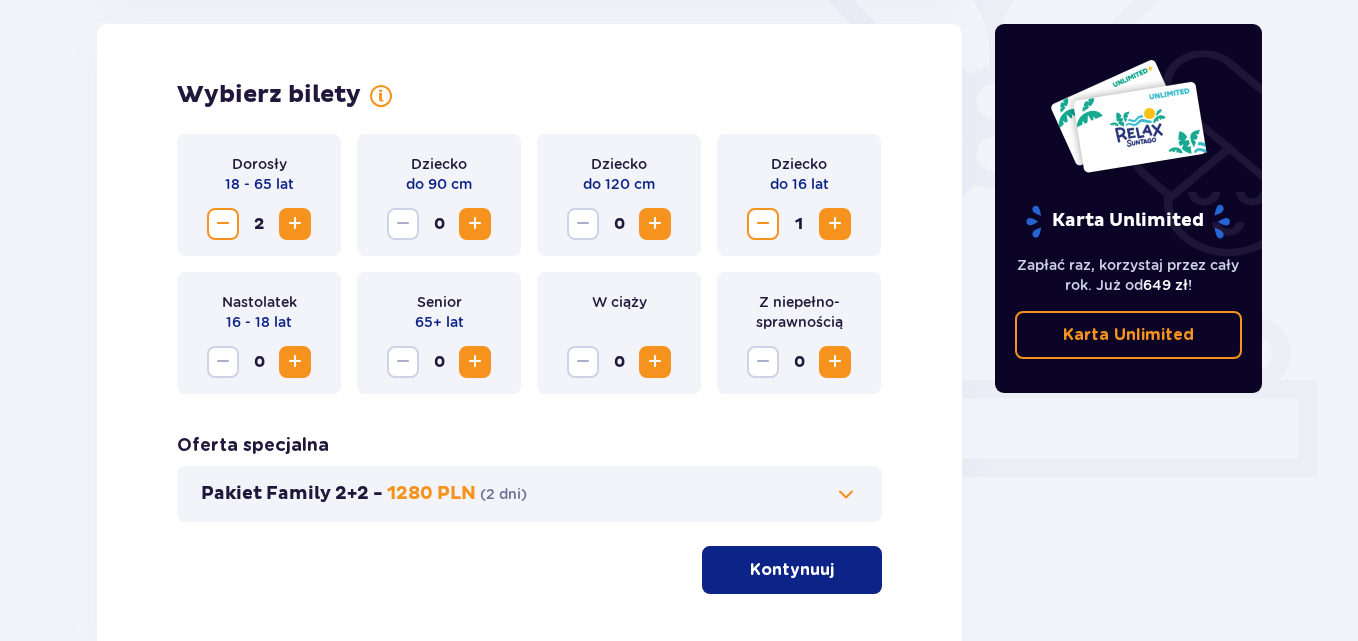 click at bounding box center [835, 224] 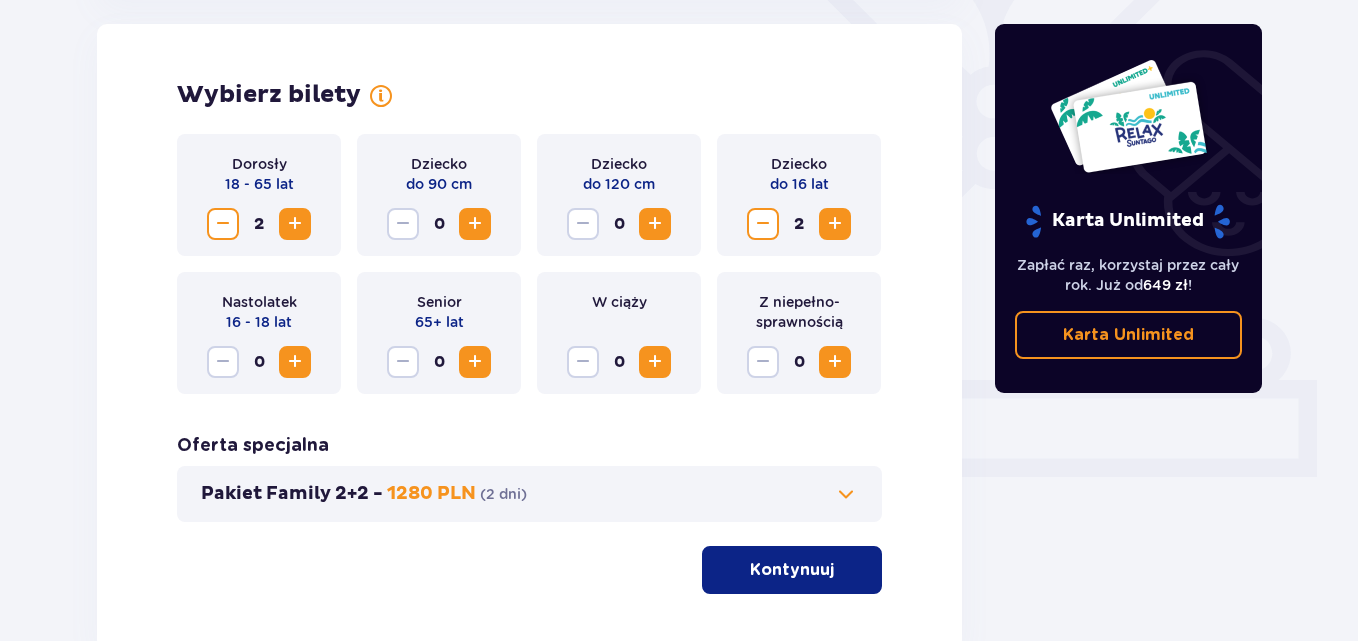 click on "Kontynuuj" at bounding box center [792, 570] 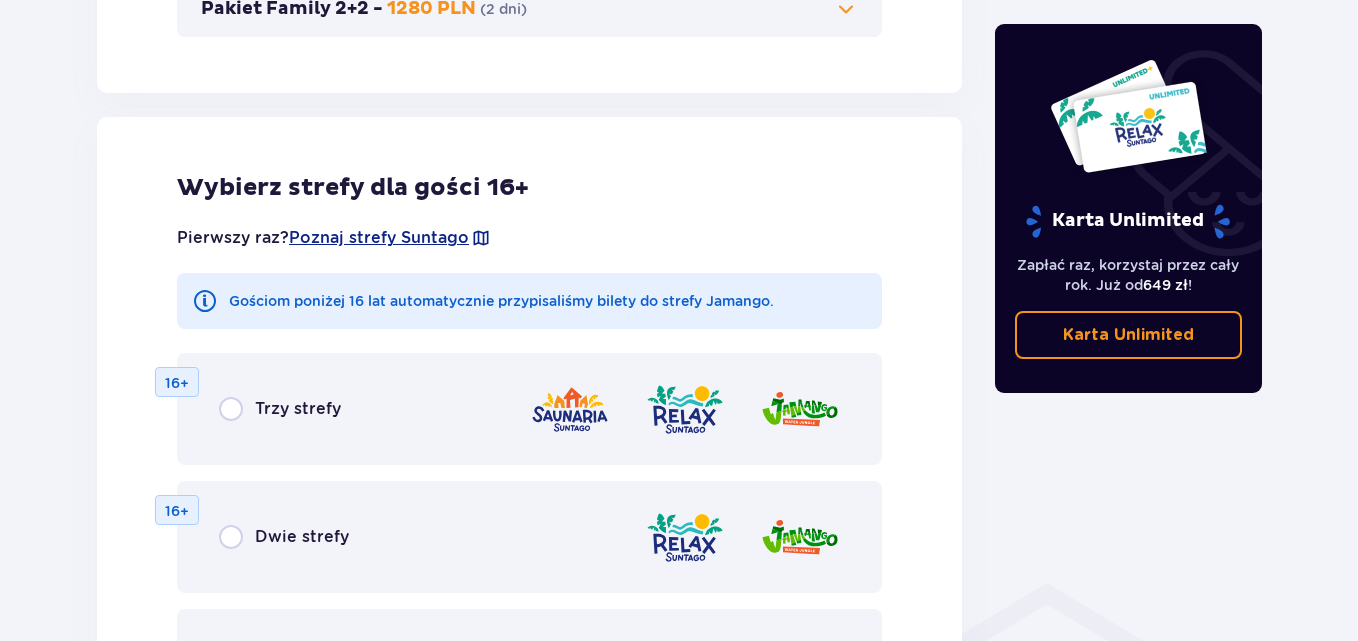 scroll, scrollTop: 1110, scrollLeft: 0, axis: vertical 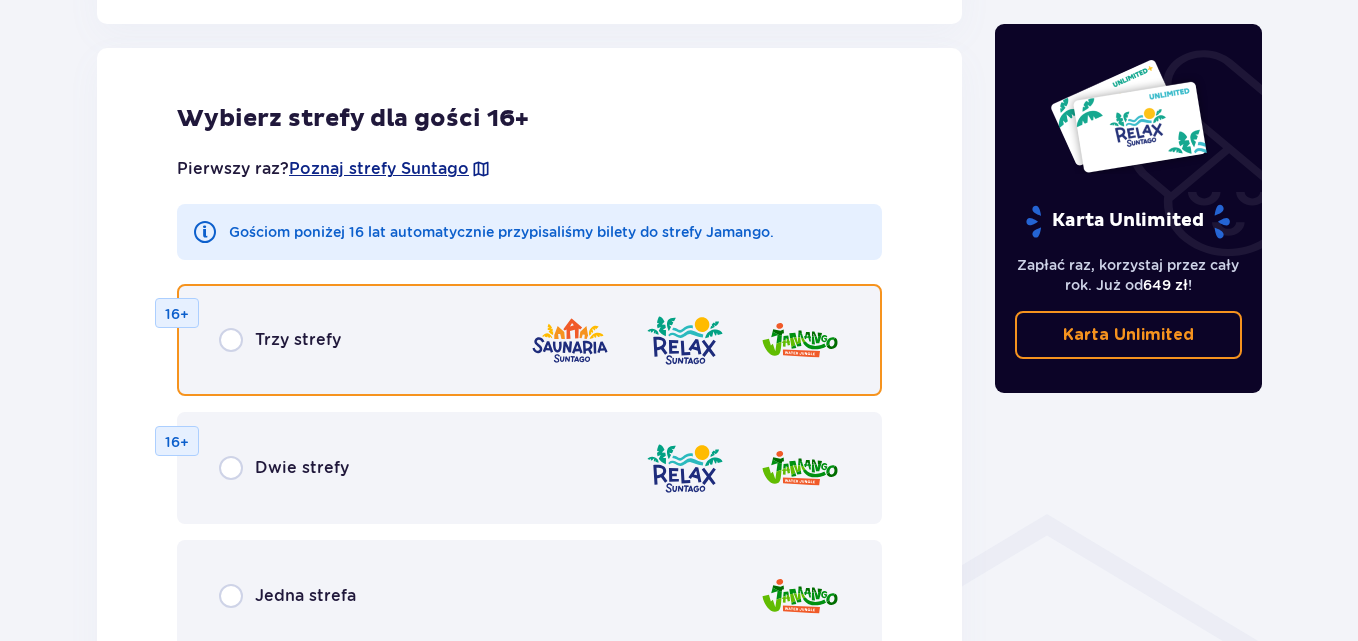 click at bounding box center [231, 340] 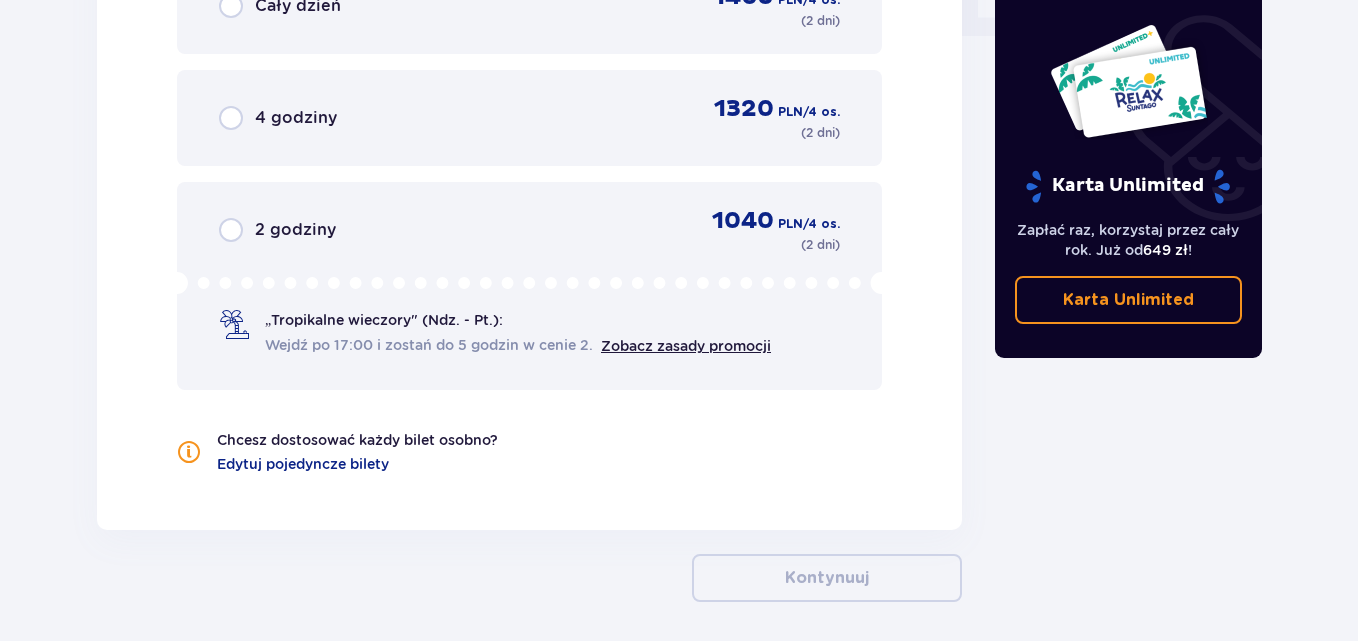scroll, scrollTop: 1678, scrollLeft: 0, axis: vertical 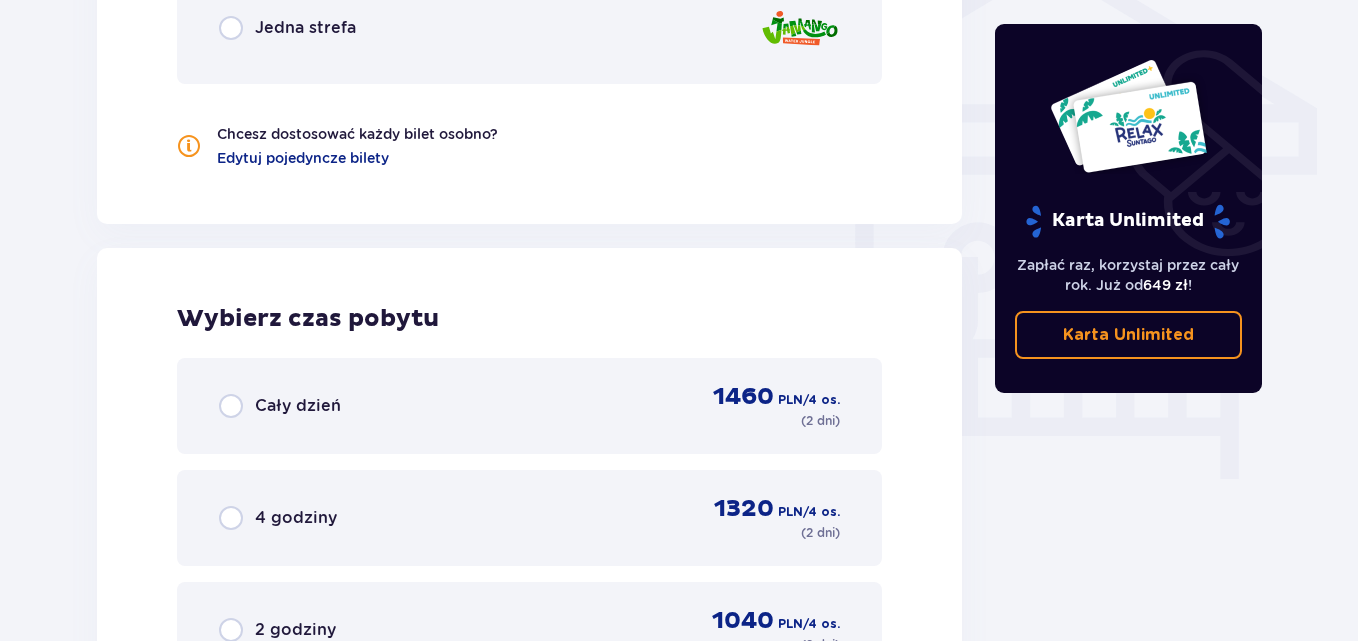 click on "Cały dzień" at bounding box center (298, 406) 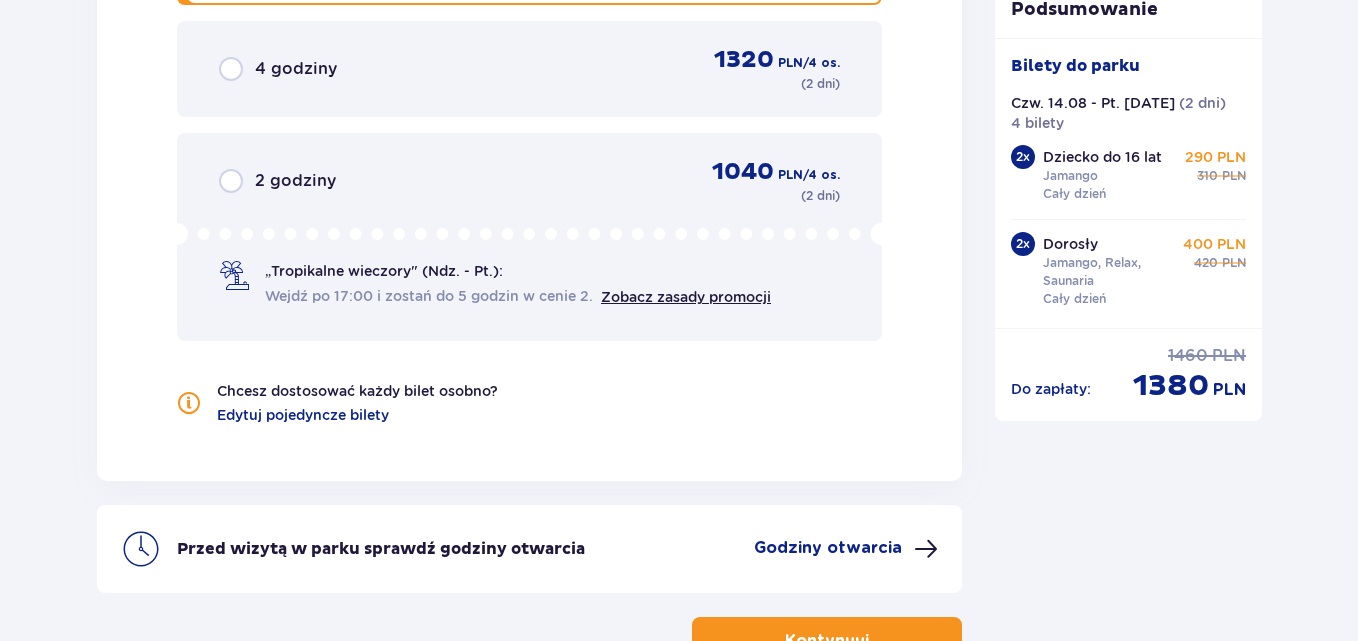 scroll, scrollTop: 2271, scrollLeft: 0, axis: vertical 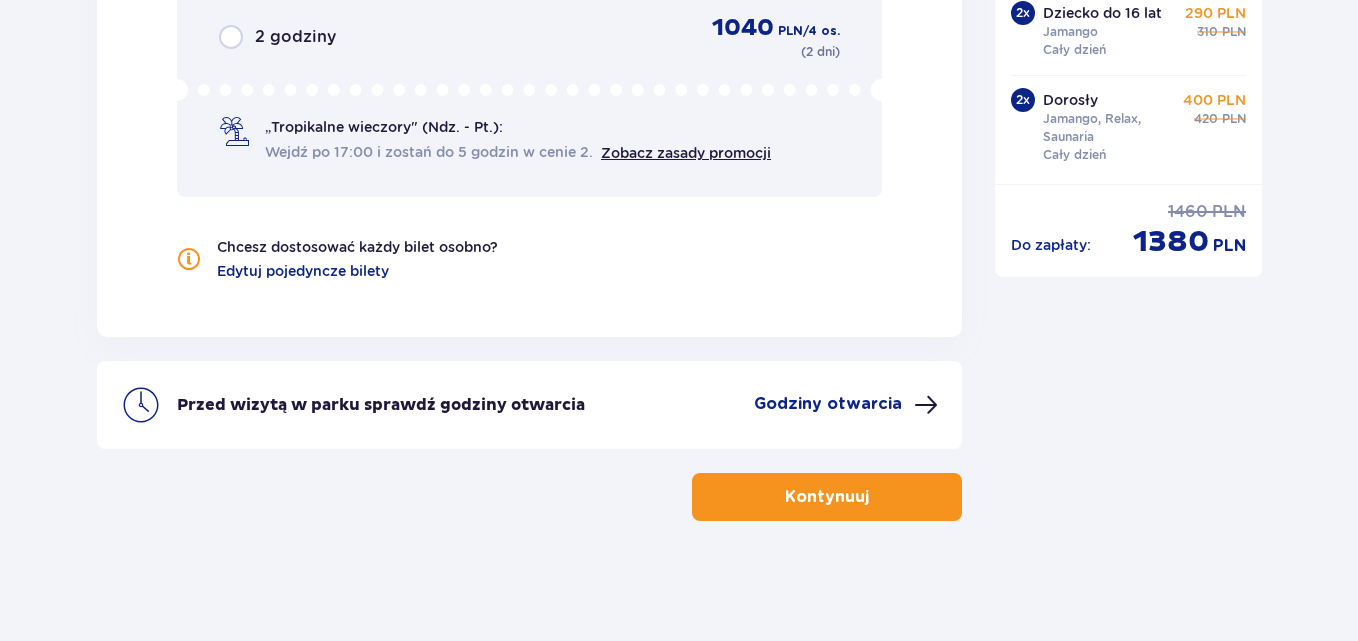 click on "Kontynuuj" at bounding box center (827, 497) 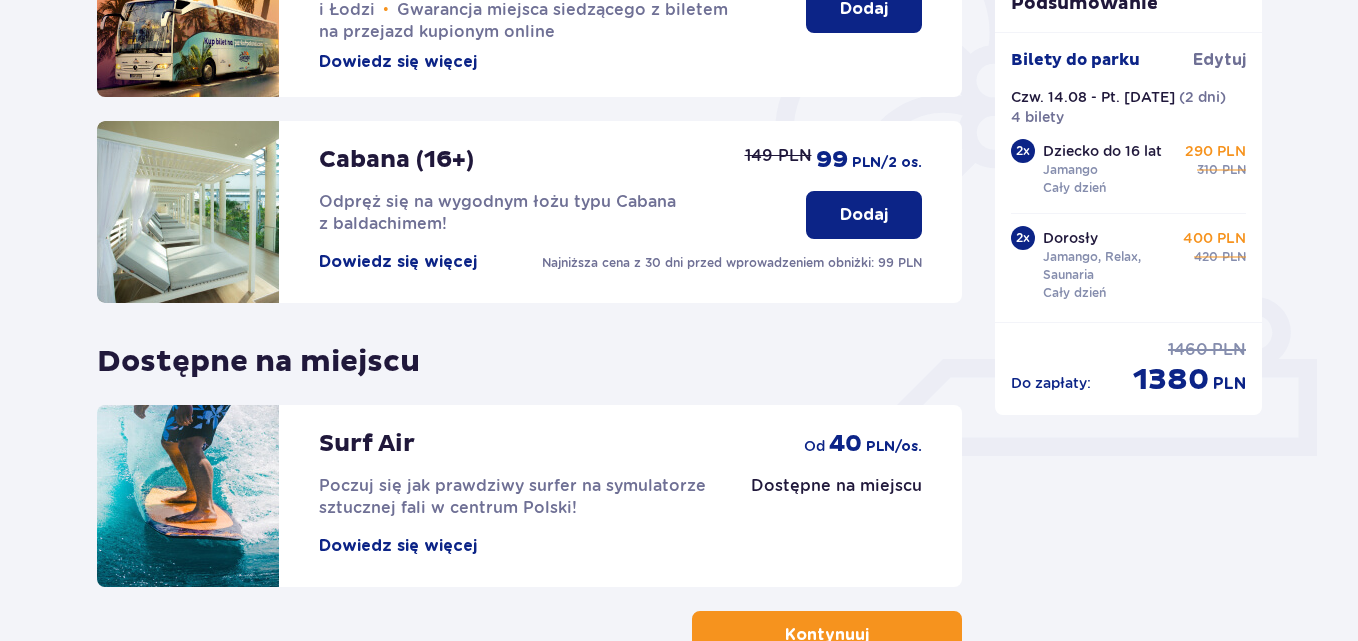 scroll, scrollTop: 600, scrollLeft: 0, axis: vertical 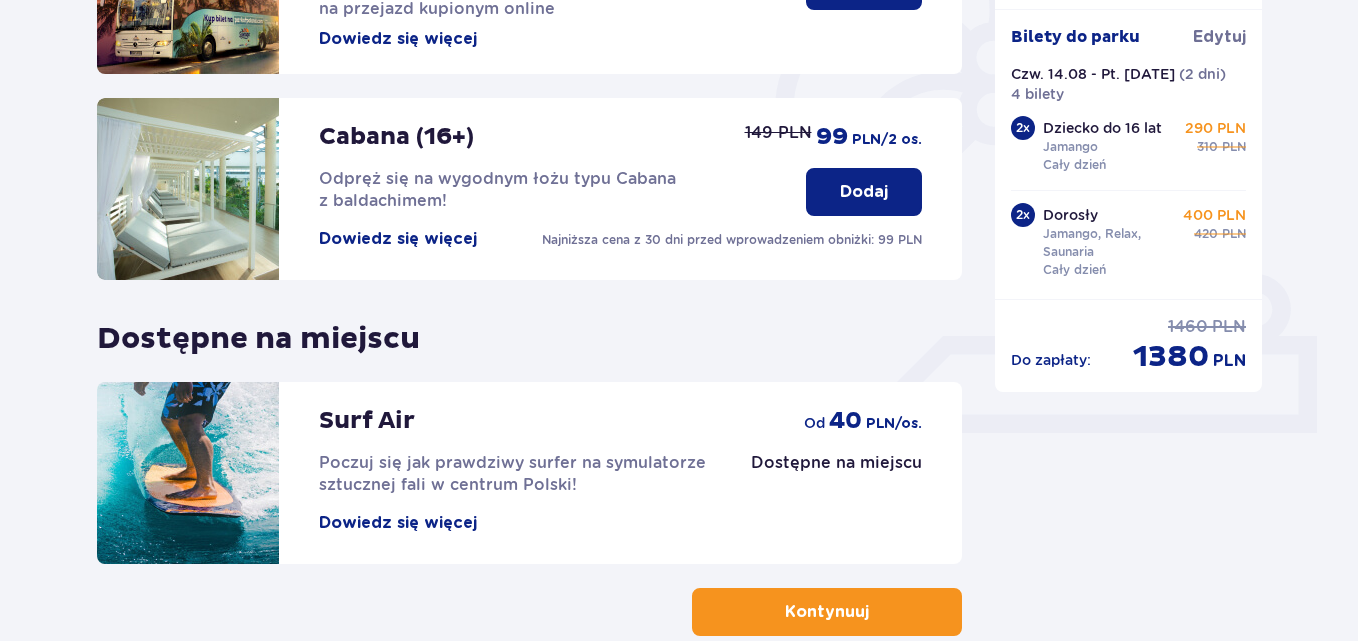 click on "Kontynuuj" at bounding box center (827, 612) 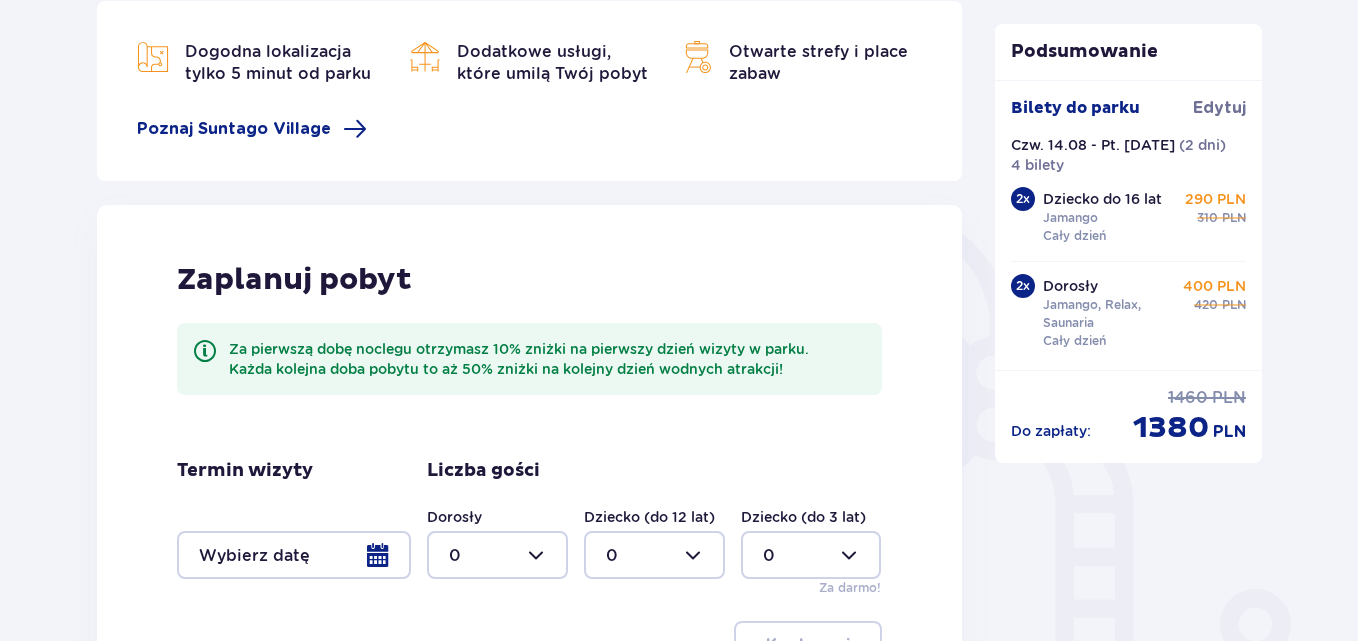 scroll, scrollTop: 400, scrollLeft: 0, axis: vertical 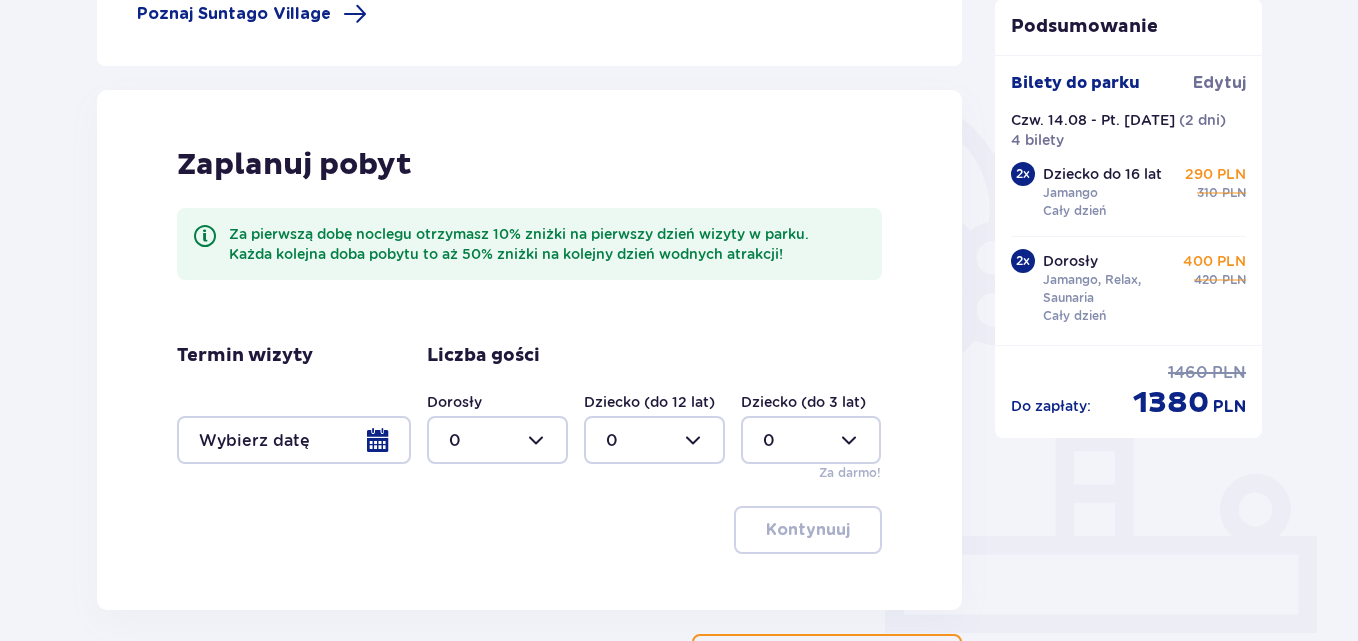 click at bounding box center (294, 440) 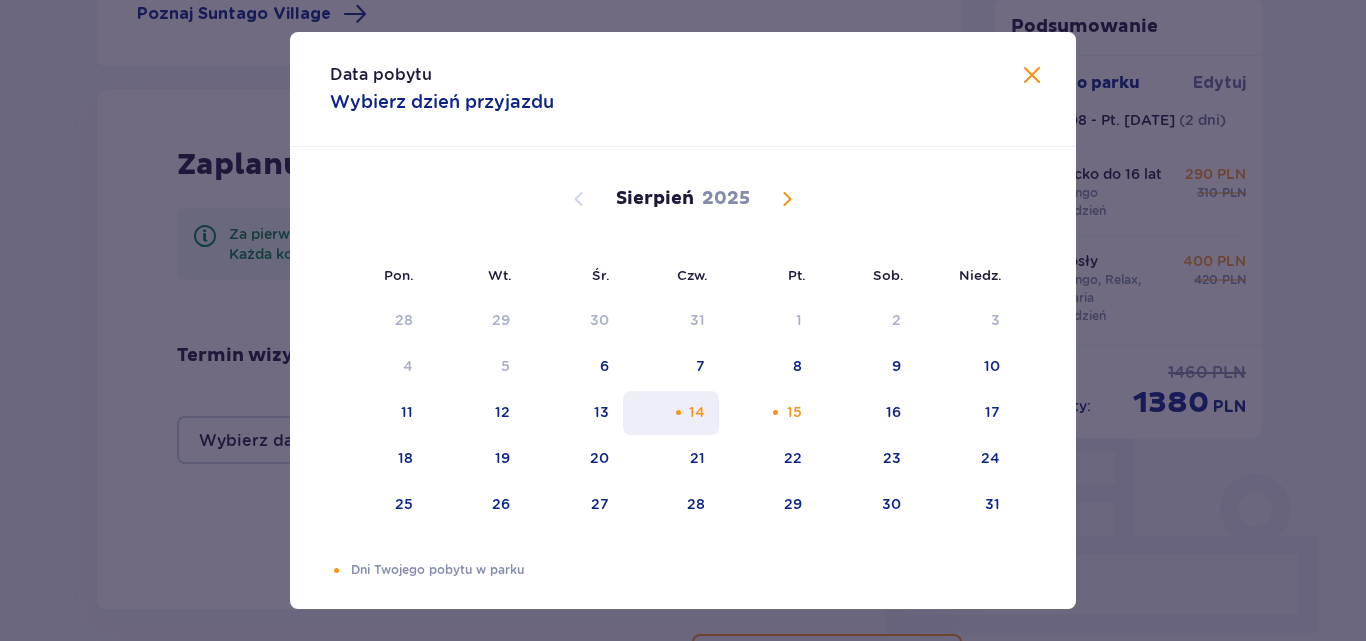 click on "14" at bounding box center (697, 412) 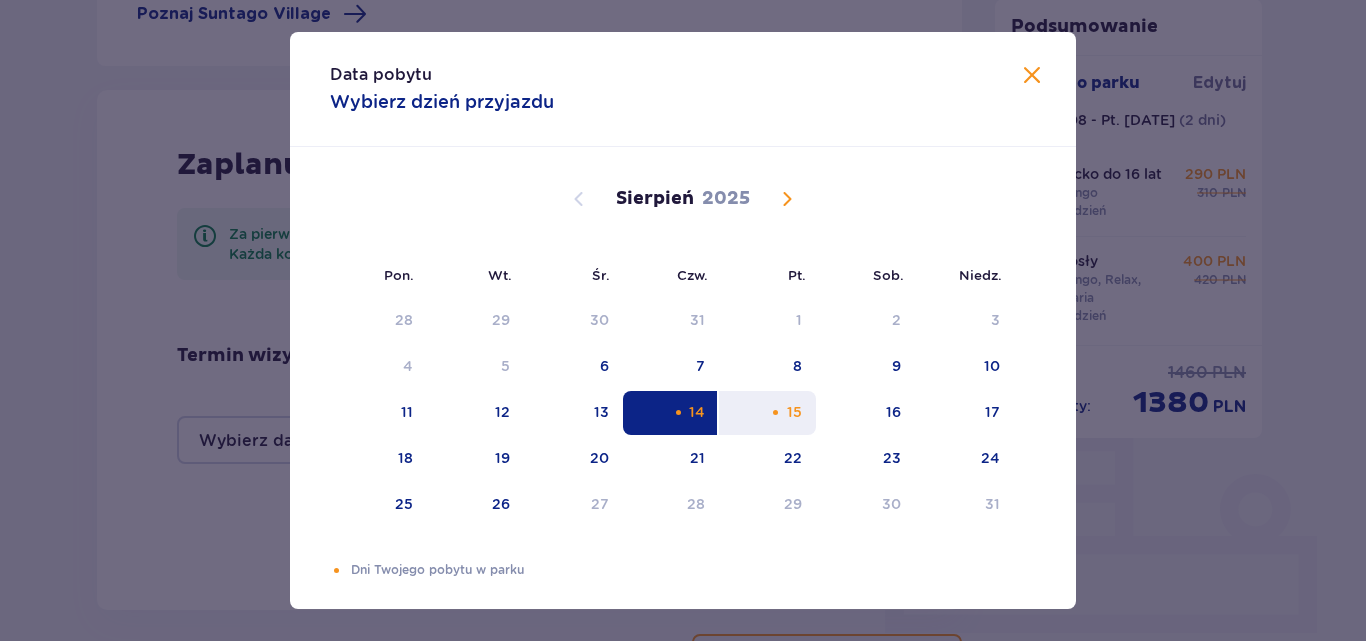 click on "15" at bounding box center [767, 413] 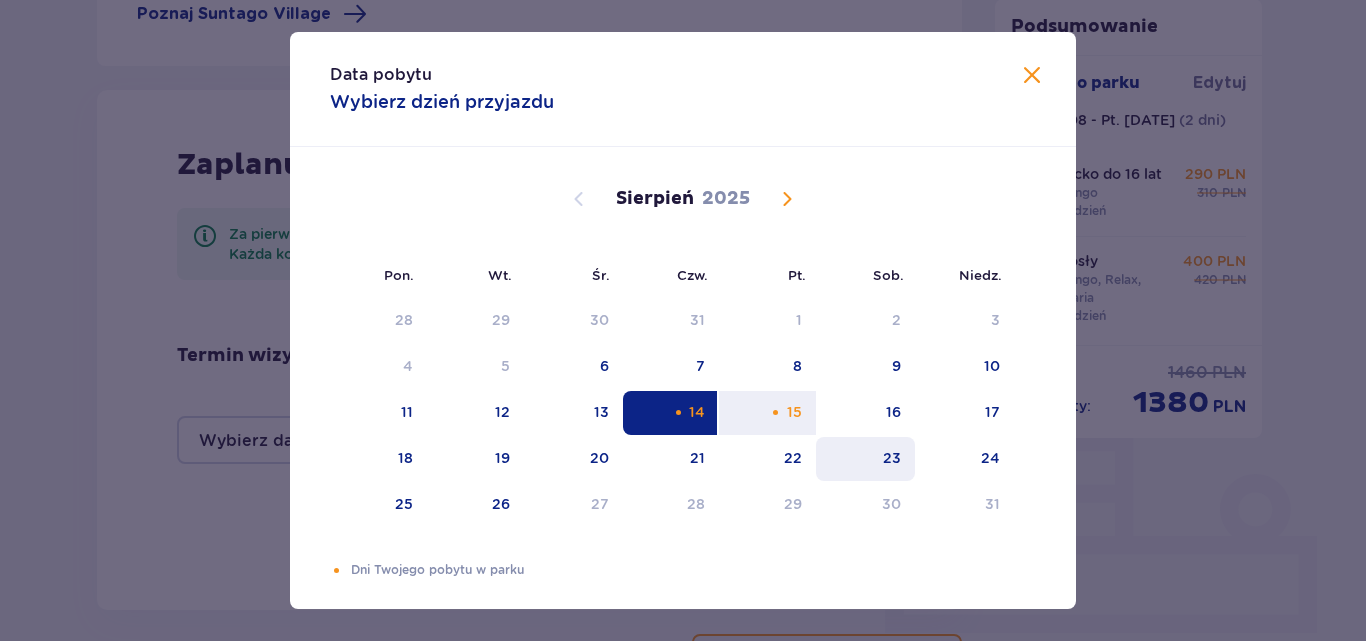 type on "14.08.25 - 15.08.25" 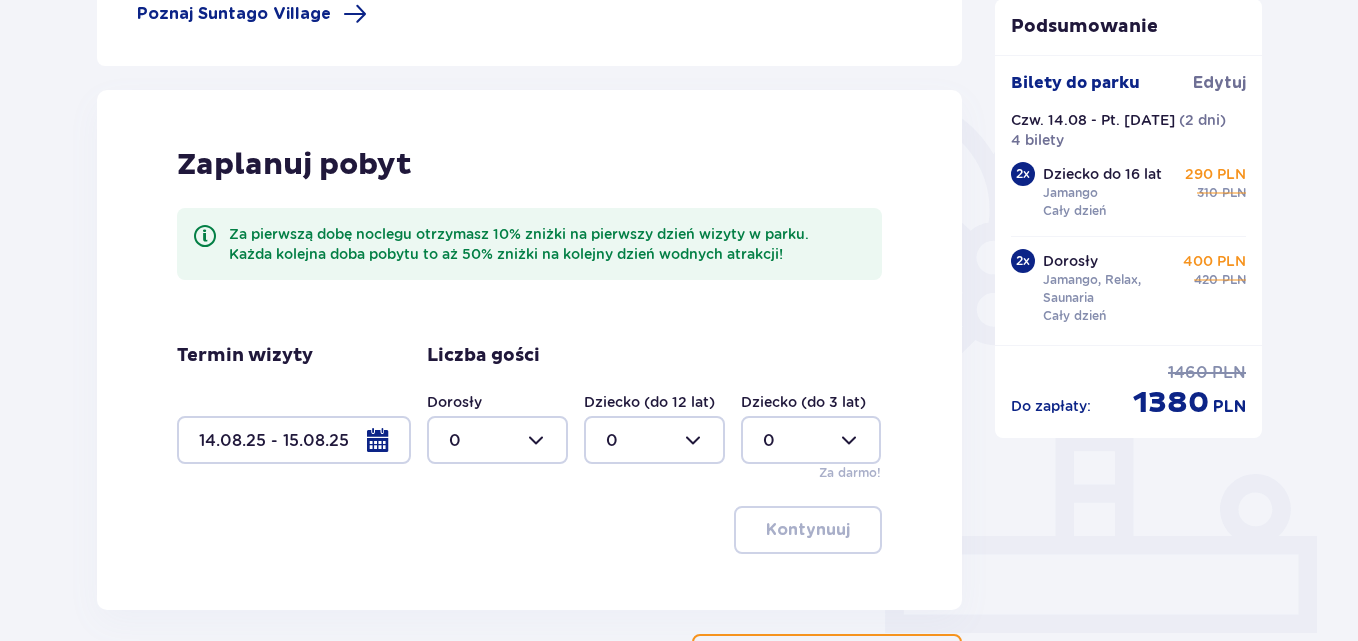 click at bounding box center (497, 440) 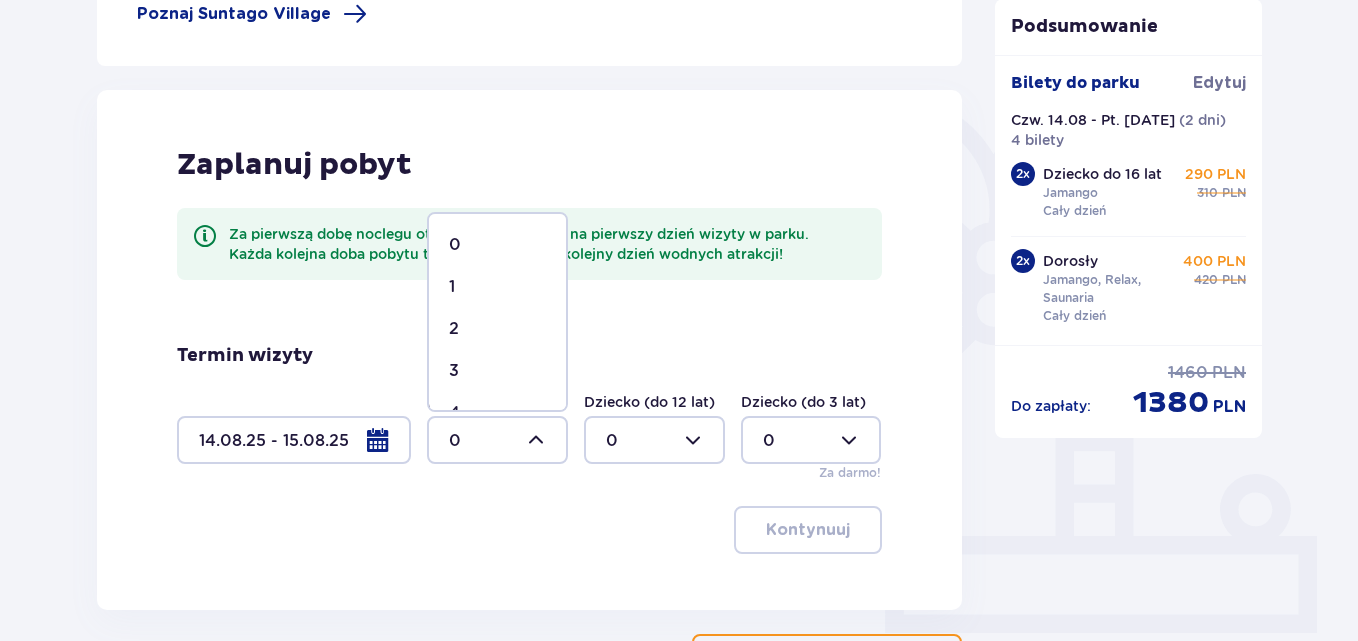 click on "2" at bounding box center [497, 329] 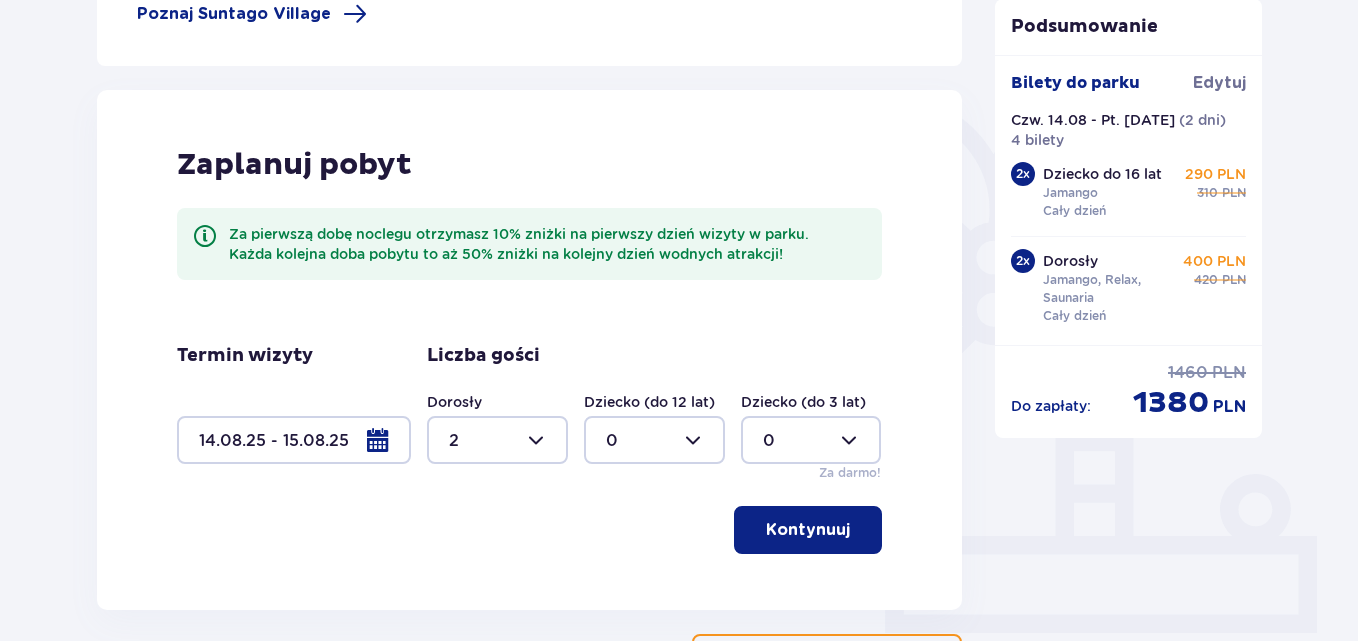 click at bounding box center [654, 440] 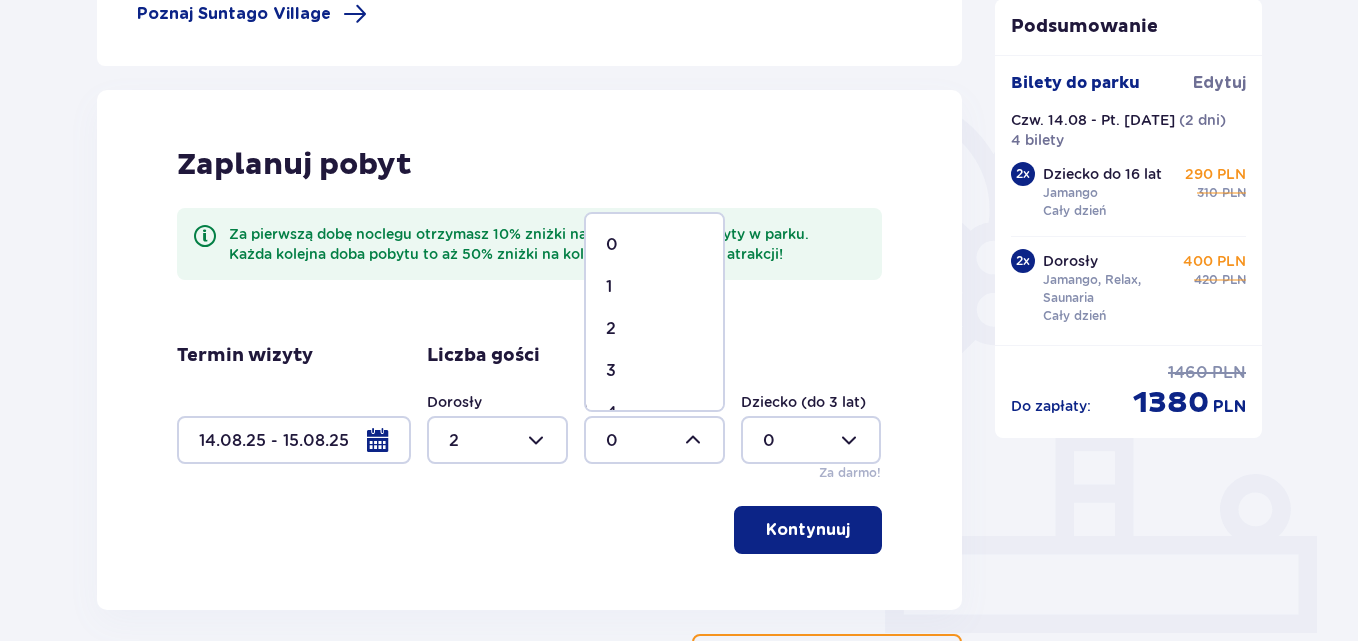 click on "2" at bounding box center [654, 329] 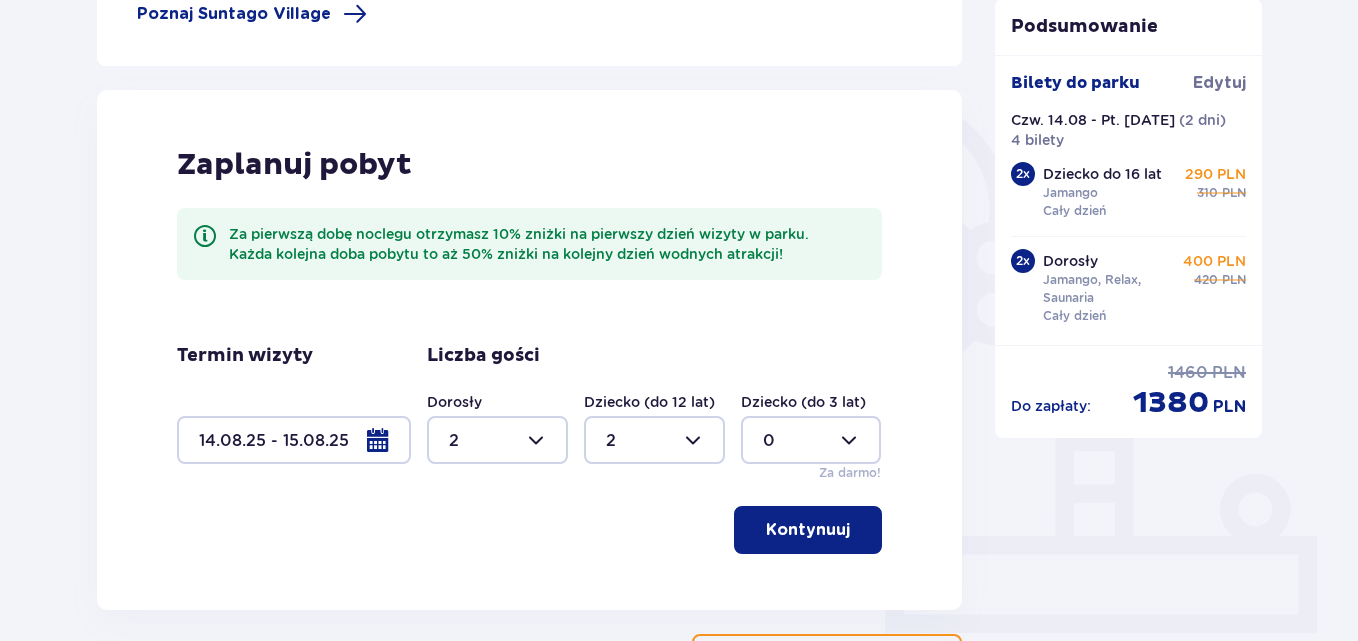 click on "Kontynuuj" at bounding box center (808, 530) 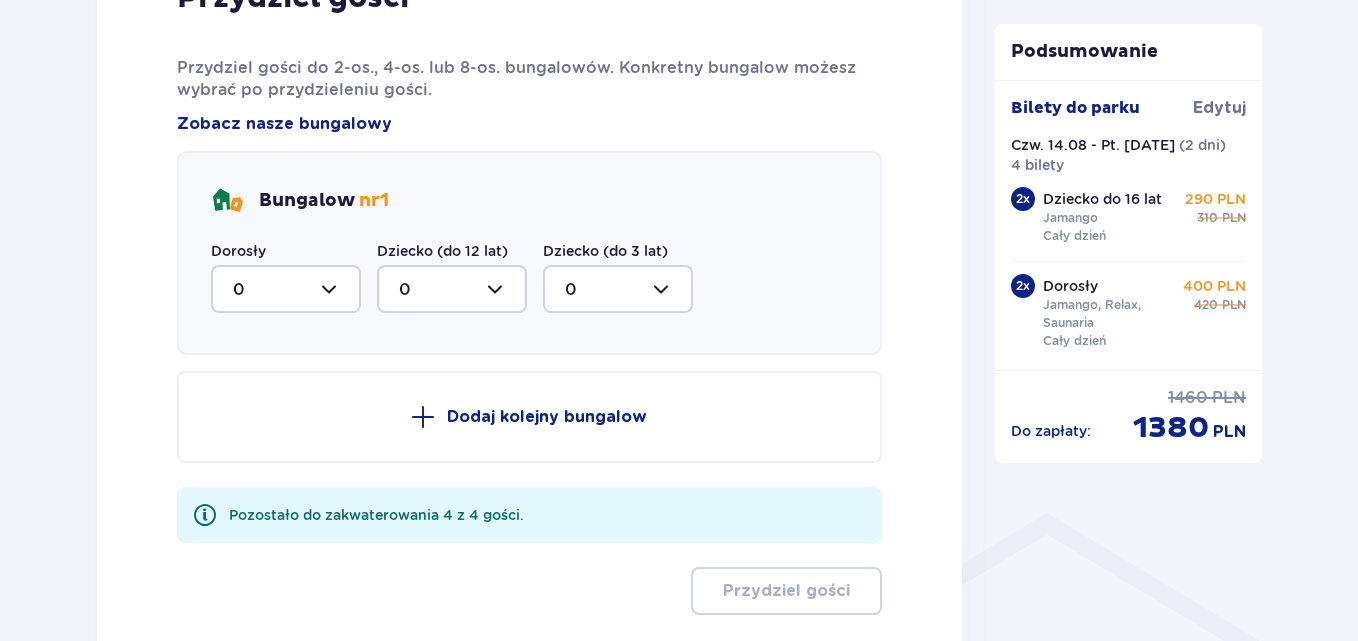 scroll, scrollTop: 1110, scrollLeft: 0, axis: vertical 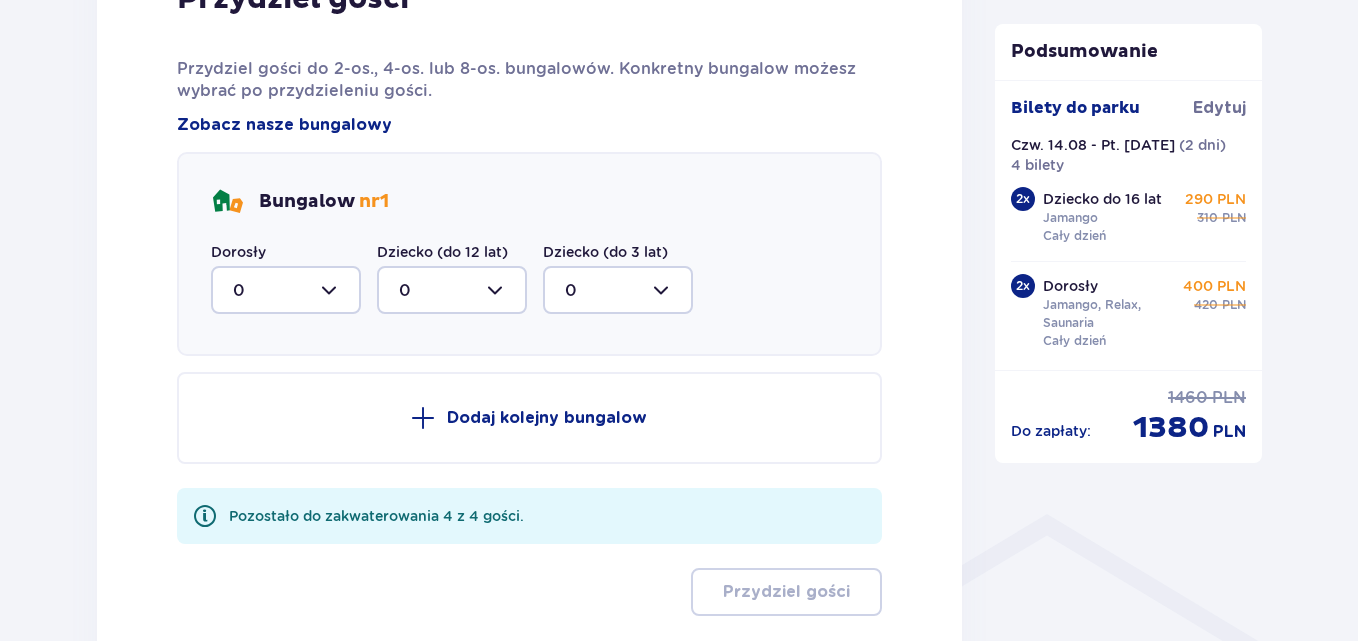 click at bounding box center (452, 290) 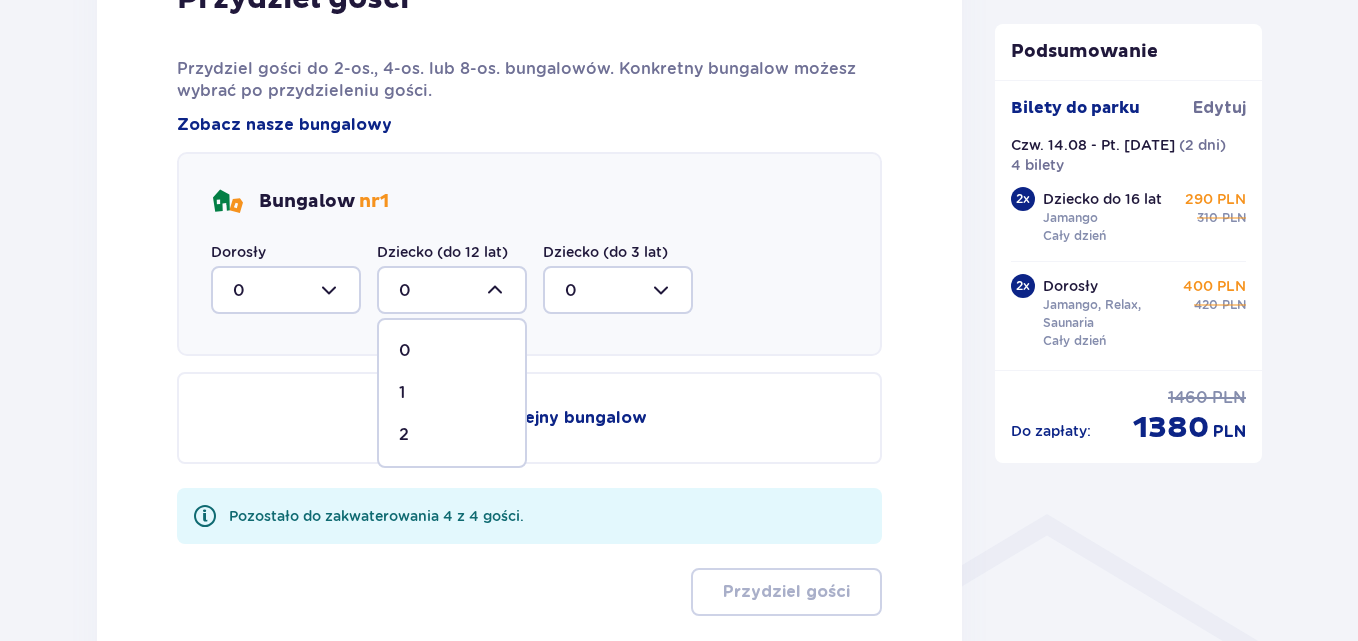click on "2" at bounding box center [452, 435] 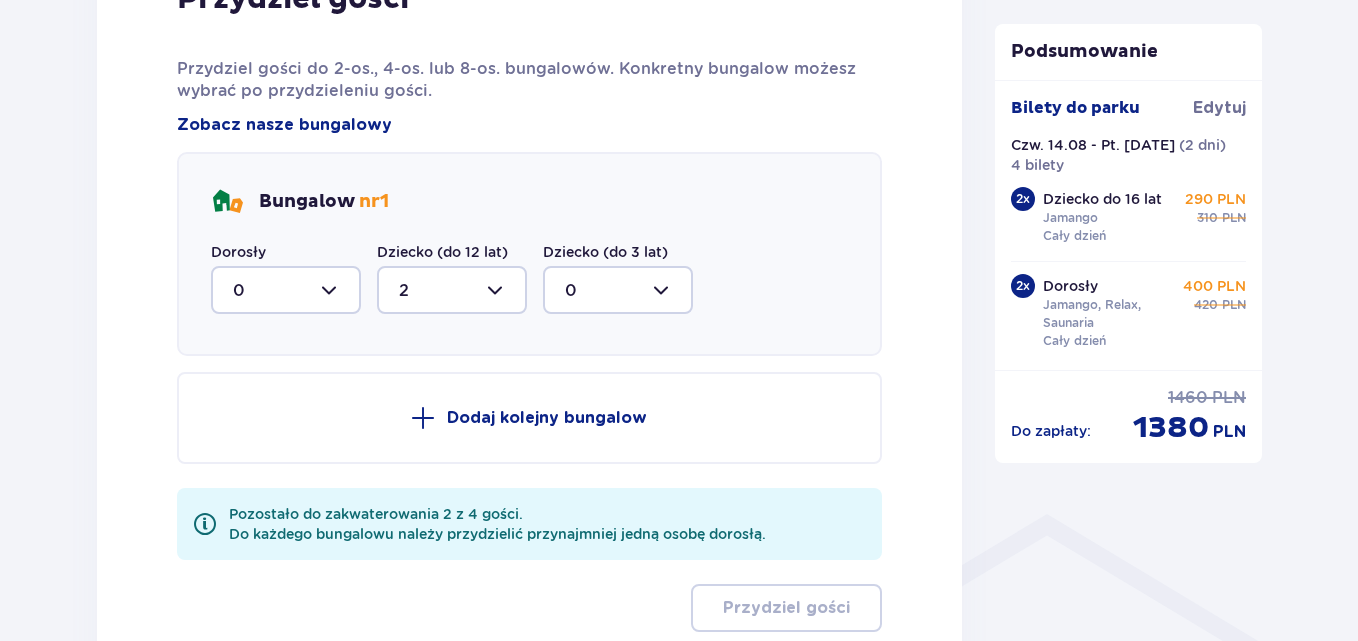 click at bounding box center (286, 290) 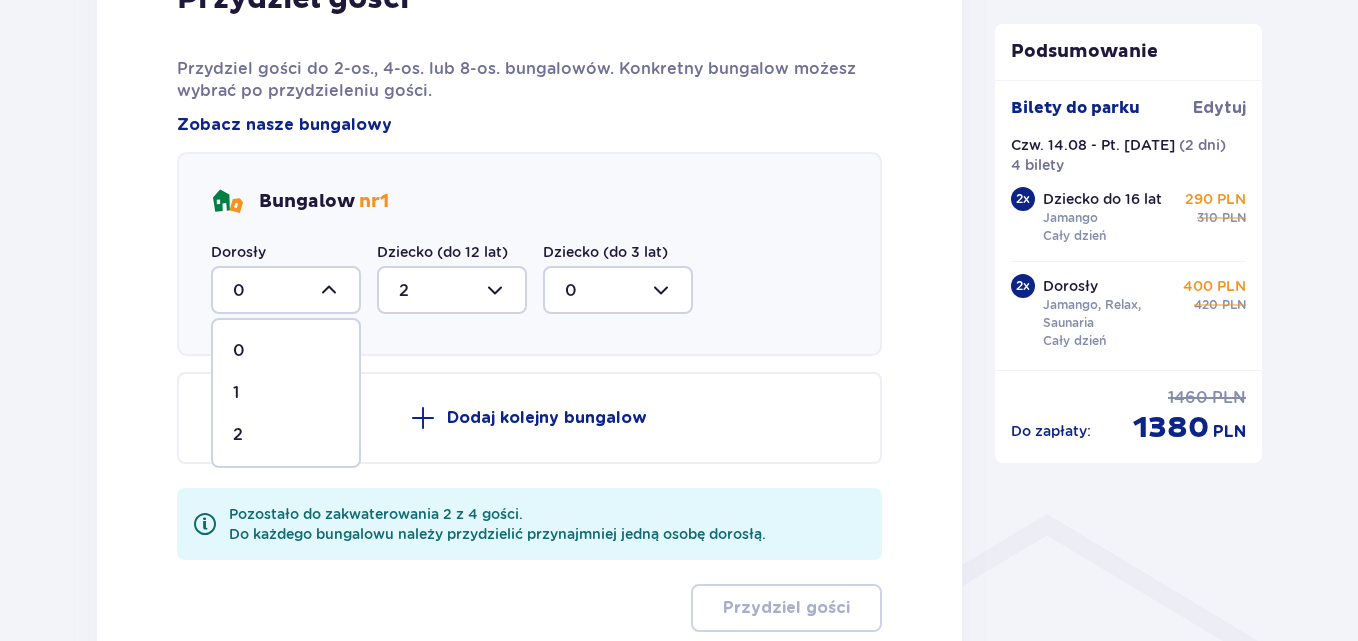 click on "2" at bounding box center (286, 435) 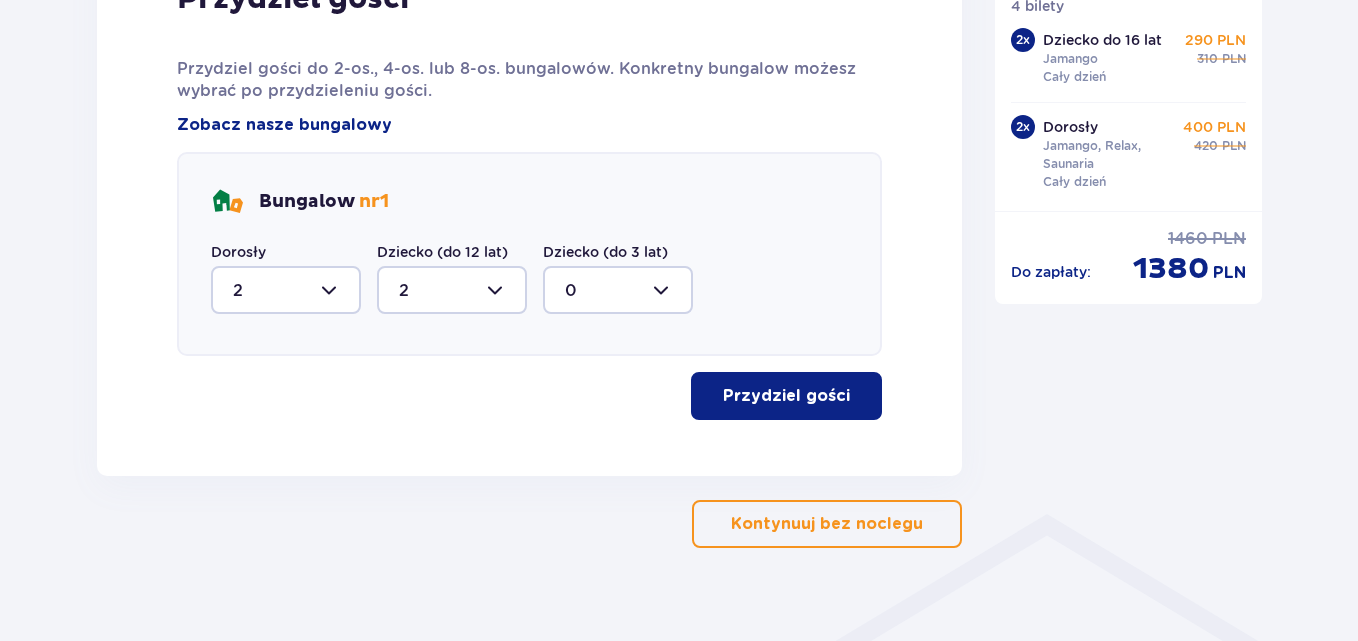 click on "Przydziel gości" at bounding box center (786, 396) 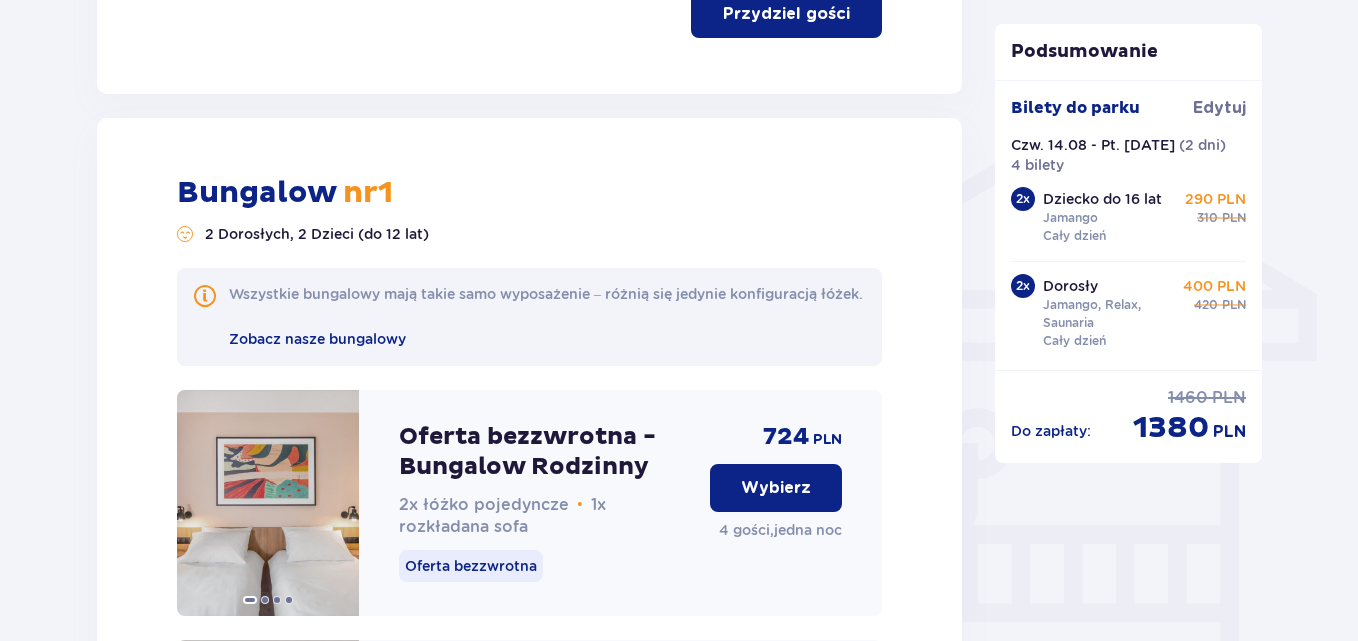 scroll, scrollTop: 1486, scrollLeft: 0, axis: vertical 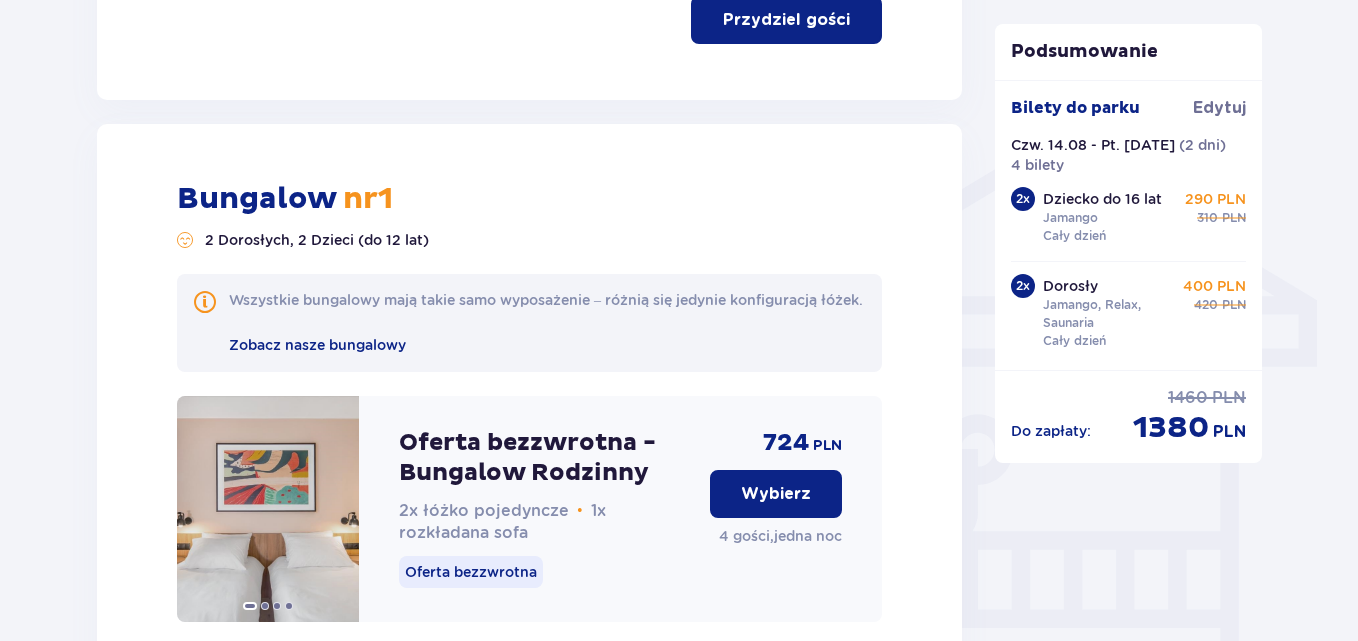 click on "Wybierz" at bounding box center [776, 494] 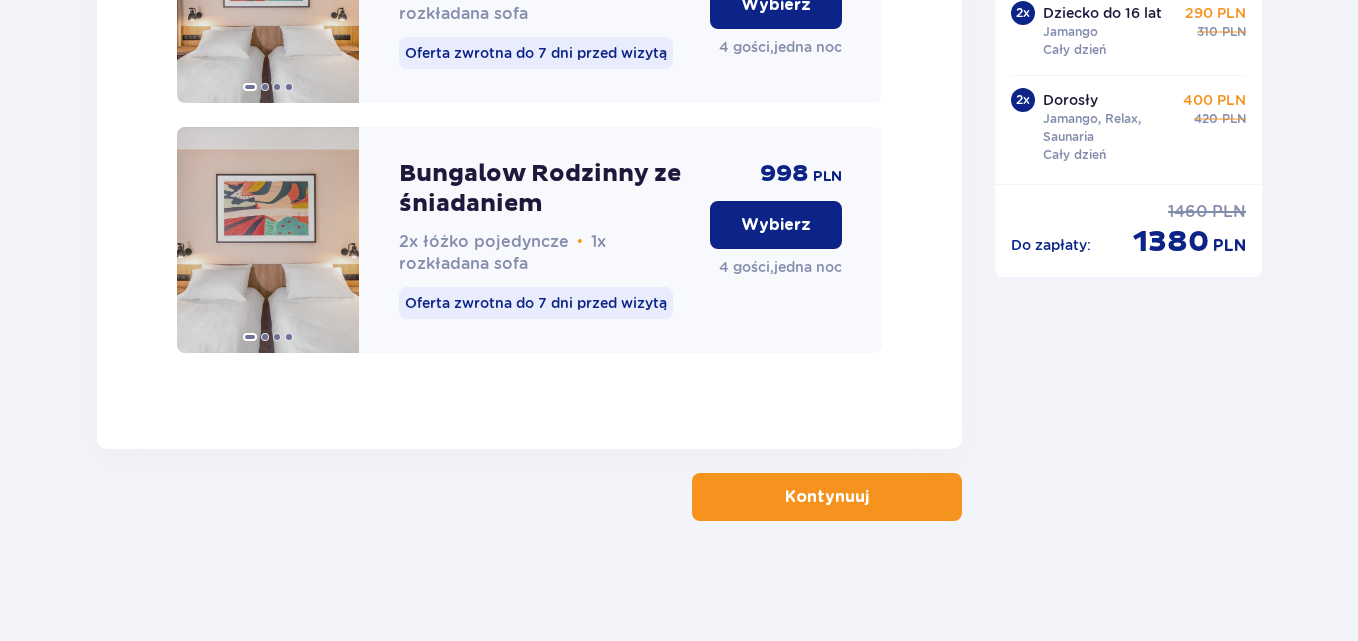 scroll, scrollTop: 2525, scrollLeft: 0, axis: vertical 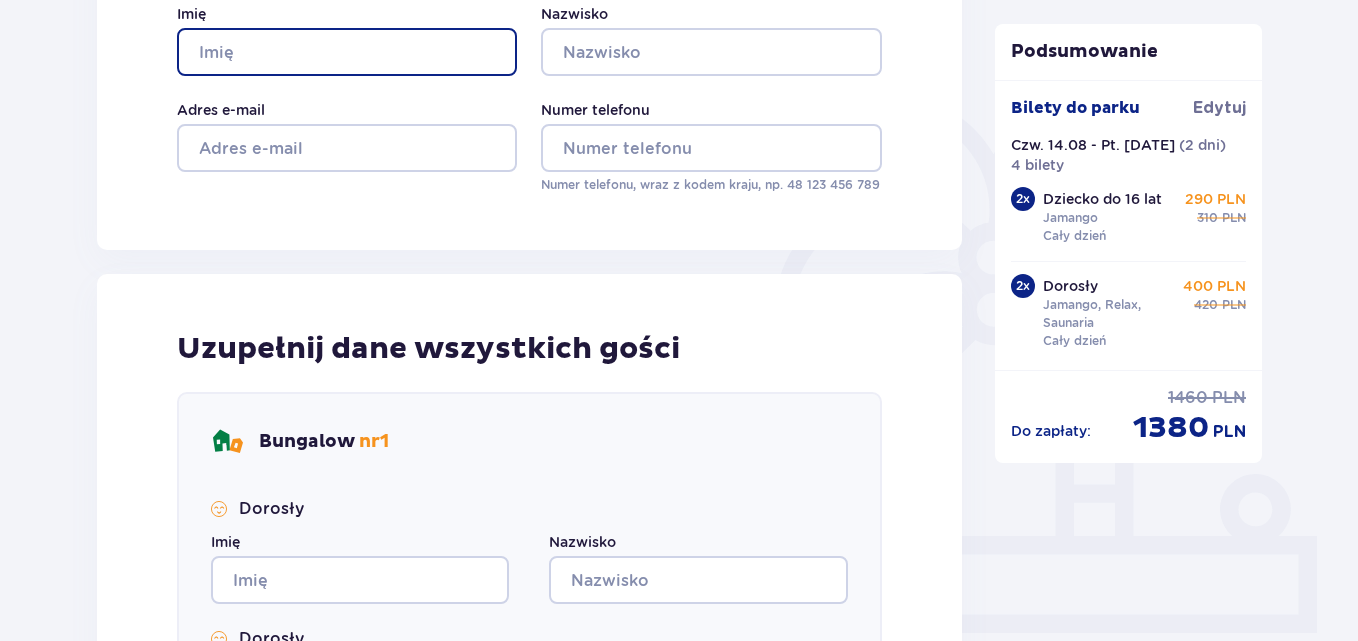 click on "Imię" at bounding box center [347, 52] 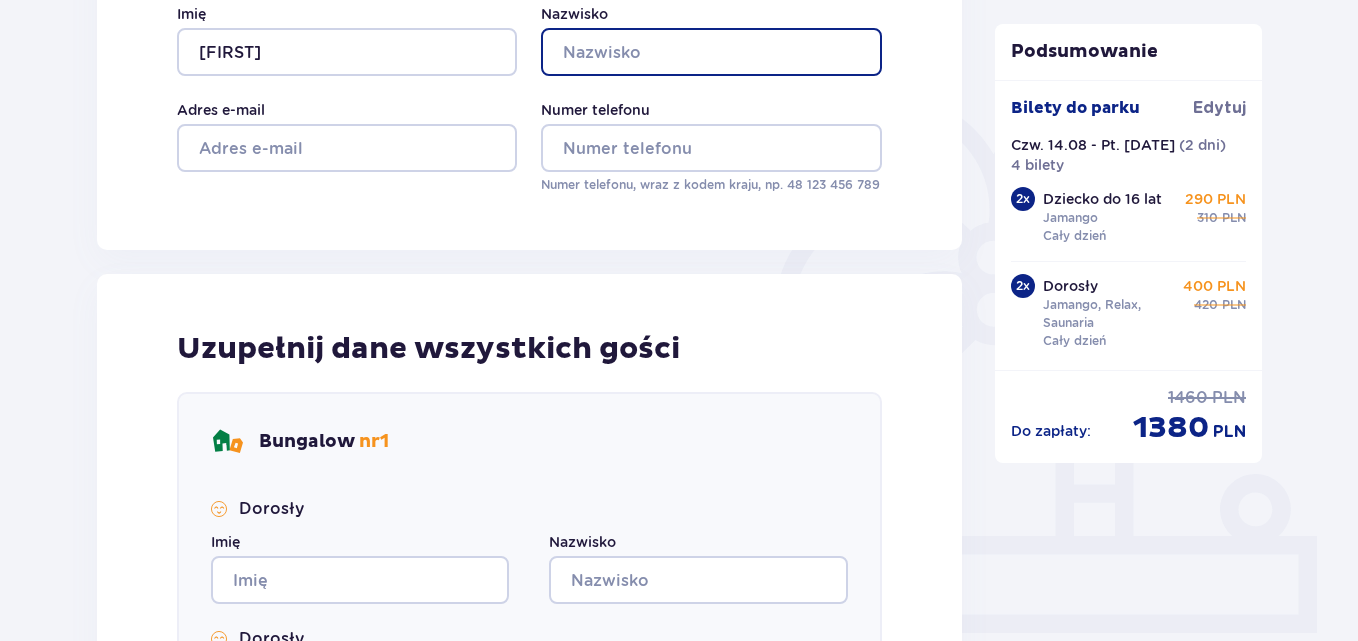type on "[LAST]" 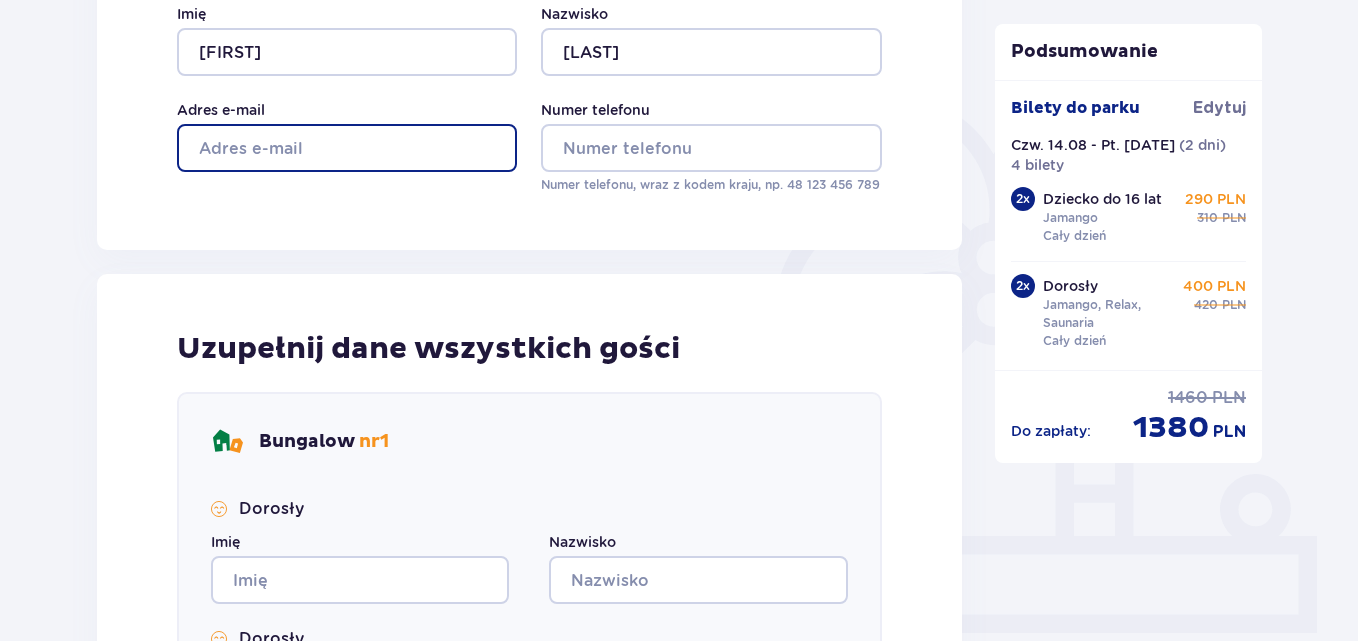 type on "wooytek6@example.com" 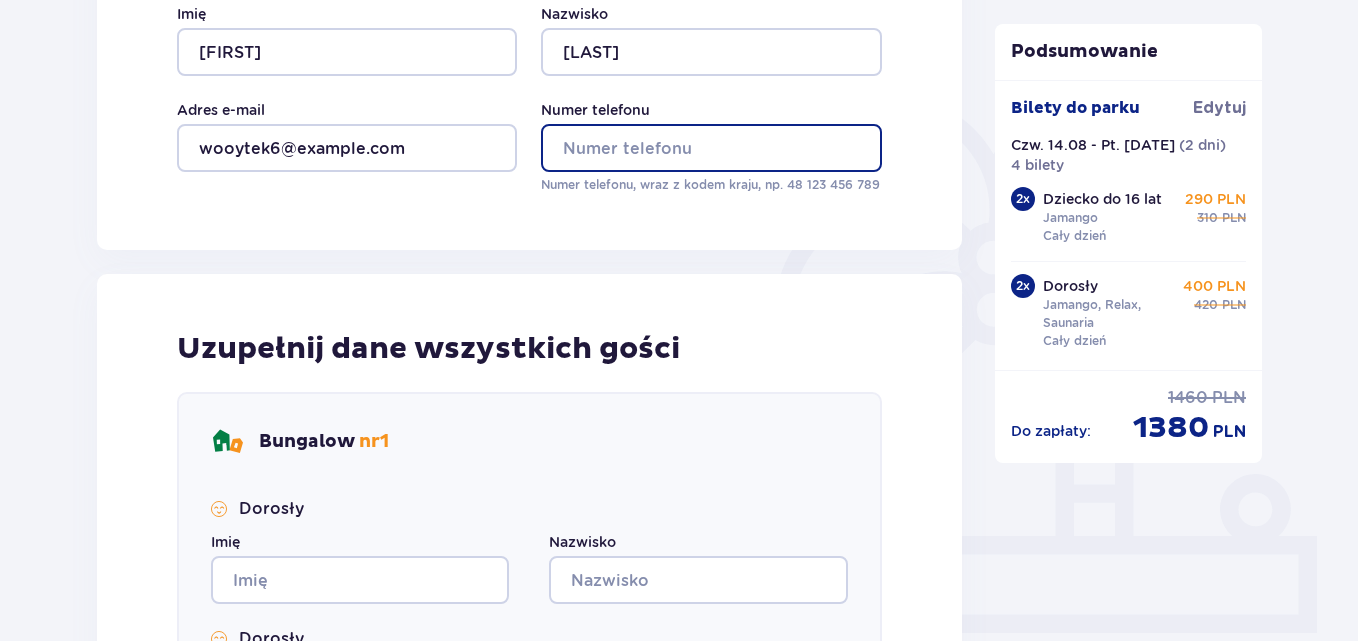 type on "[PHONE]" 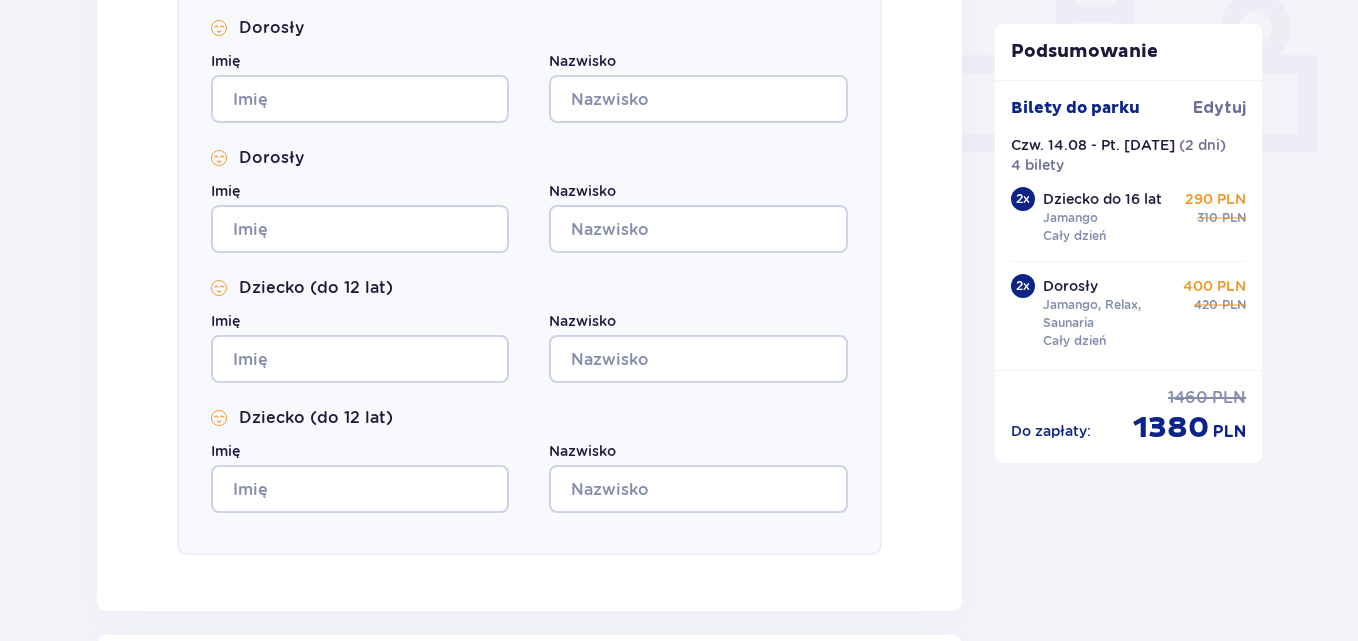 scroll, scrollTop: 771, scrollLeft: 0, axis: vertical 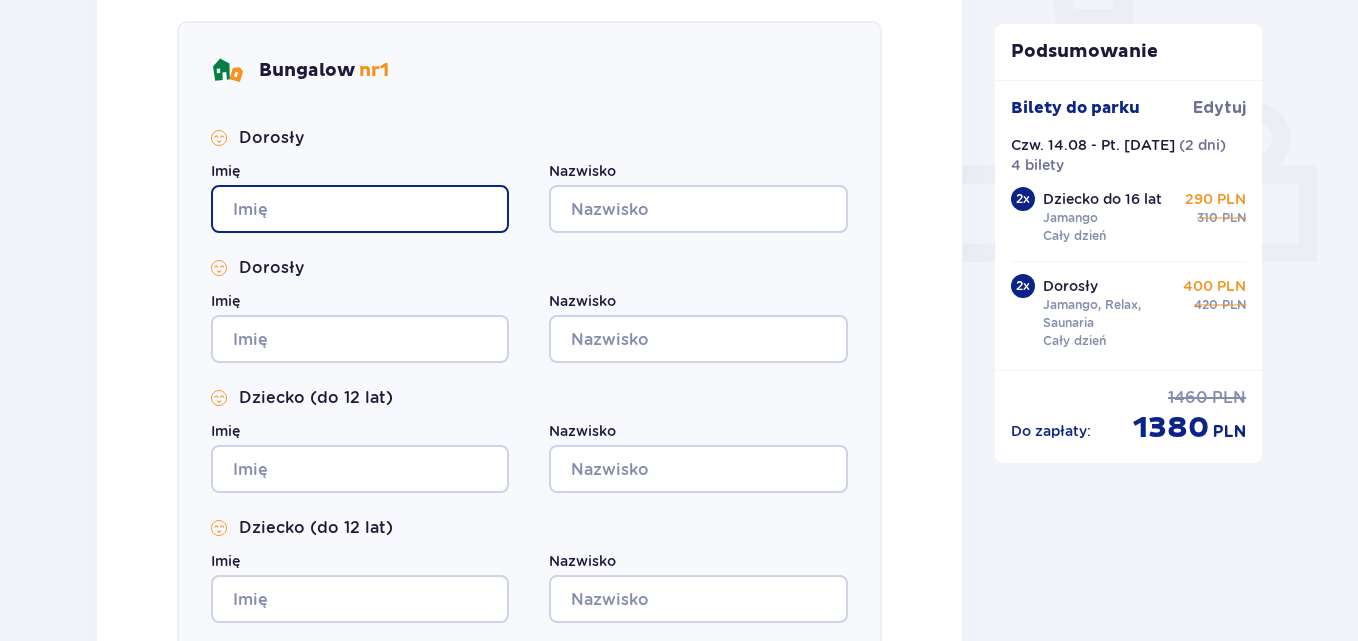 click on "Imię" at bounding box center (360, 209) 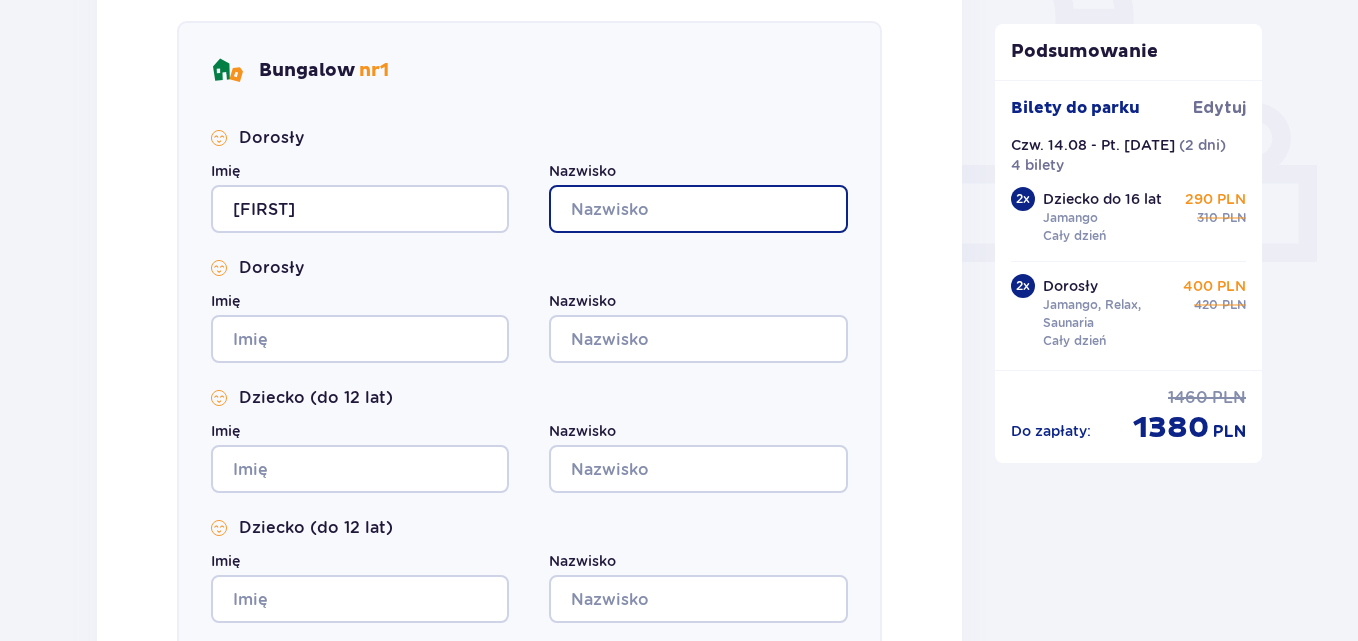 type on "[LAST]" 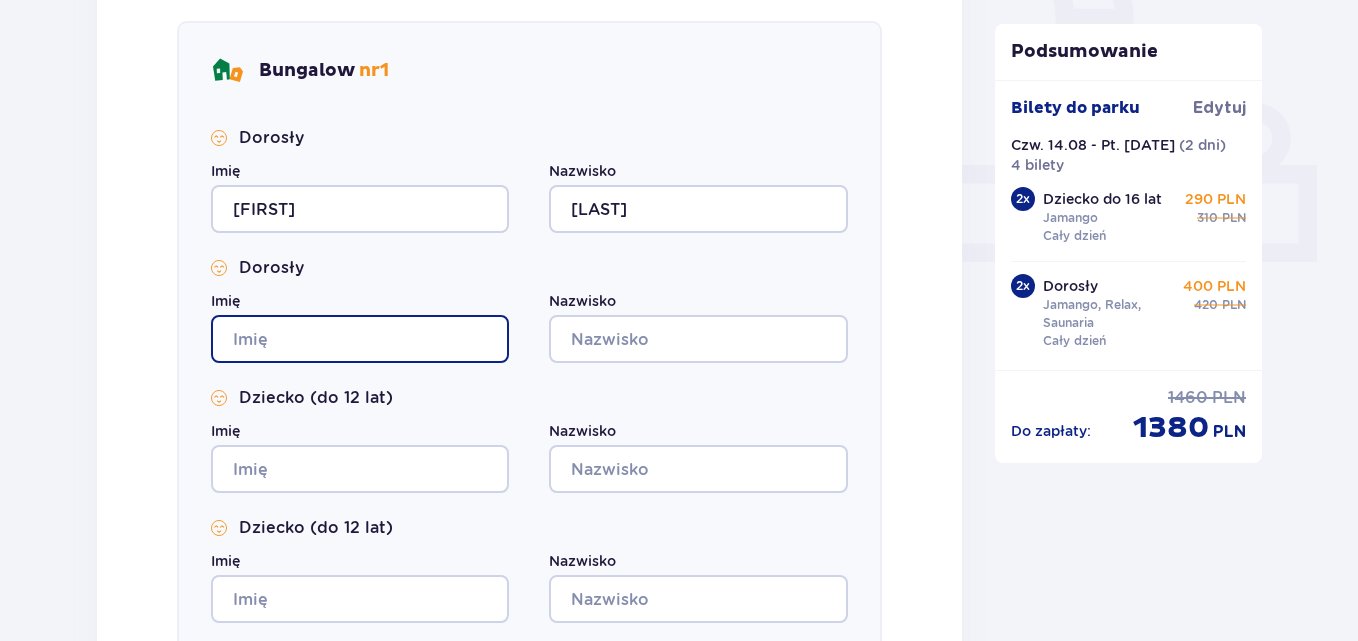 type on "[FIRST]" 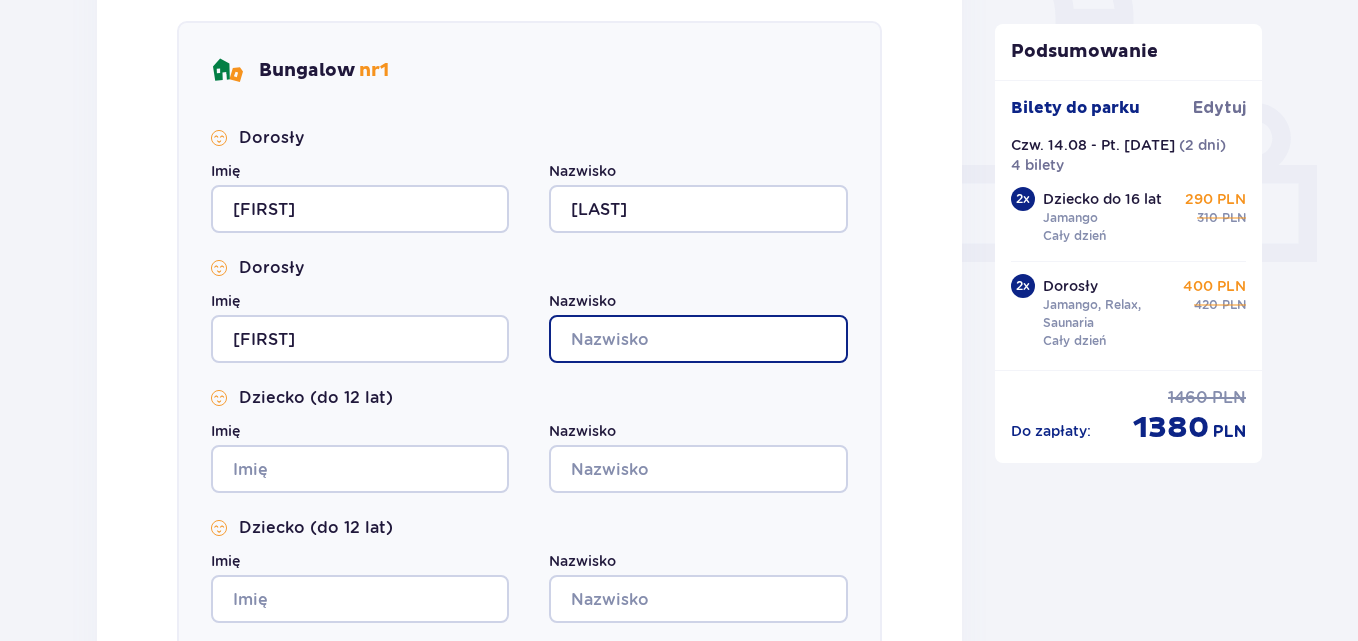 type on "[LAST]" 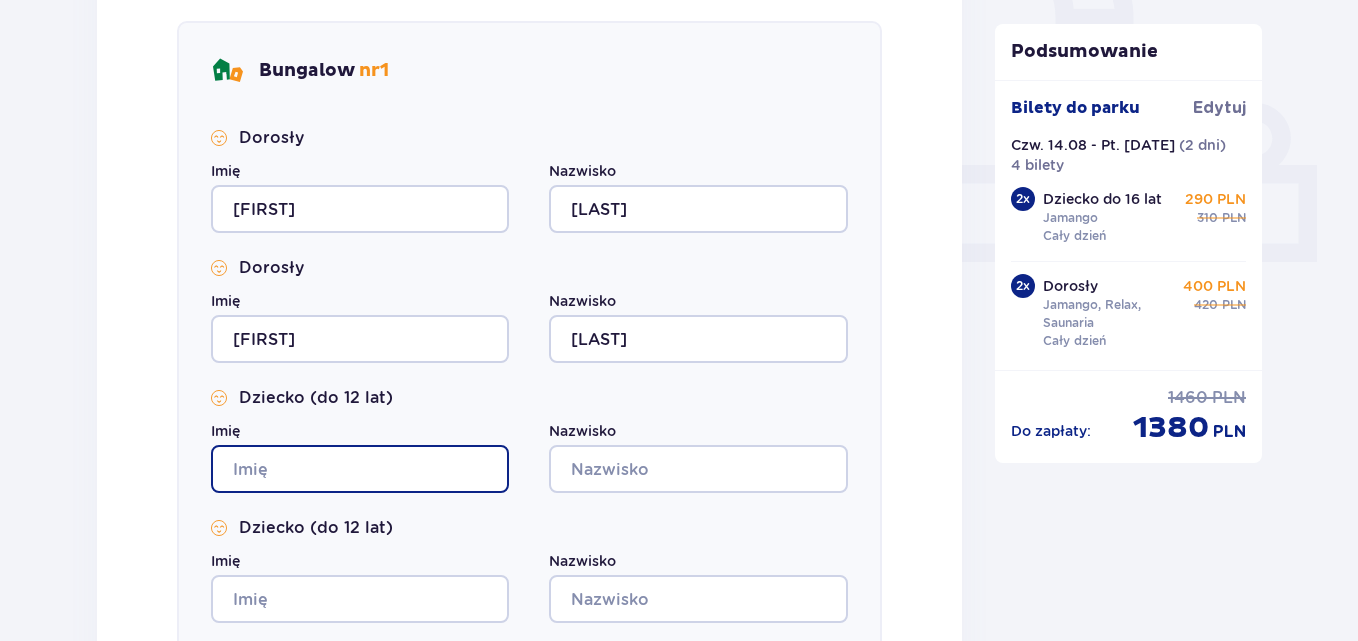 type on "[FIRST]" 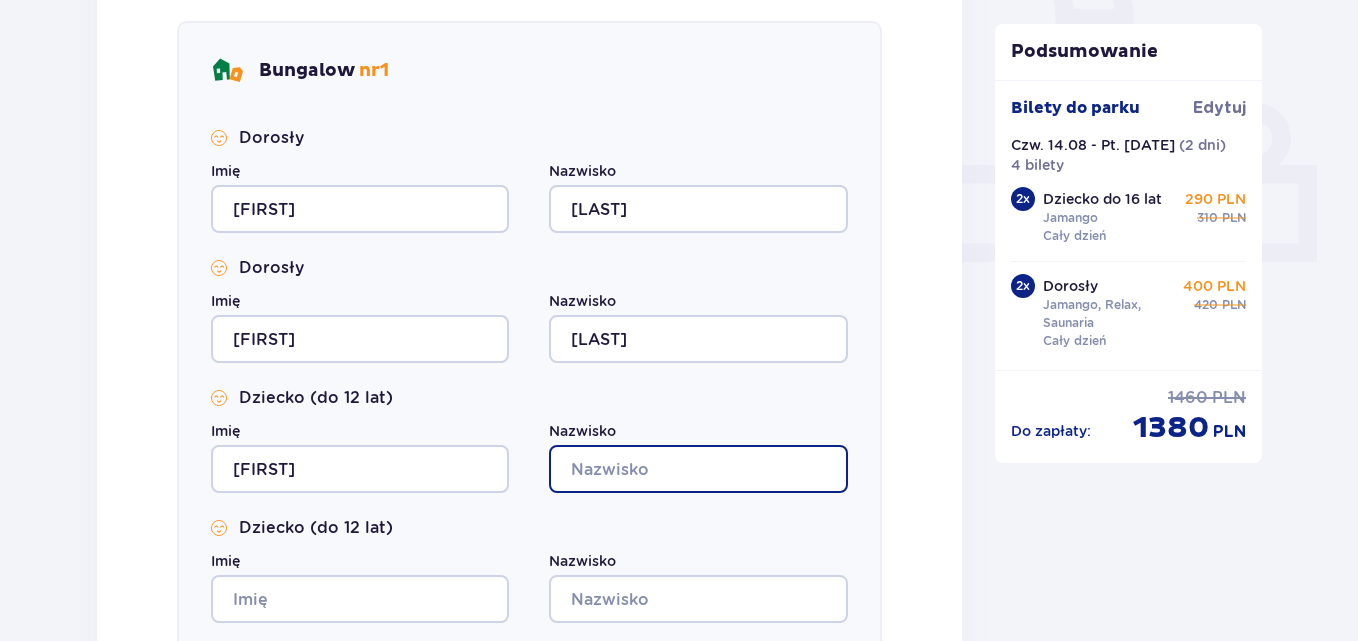 type on "[LAST]" 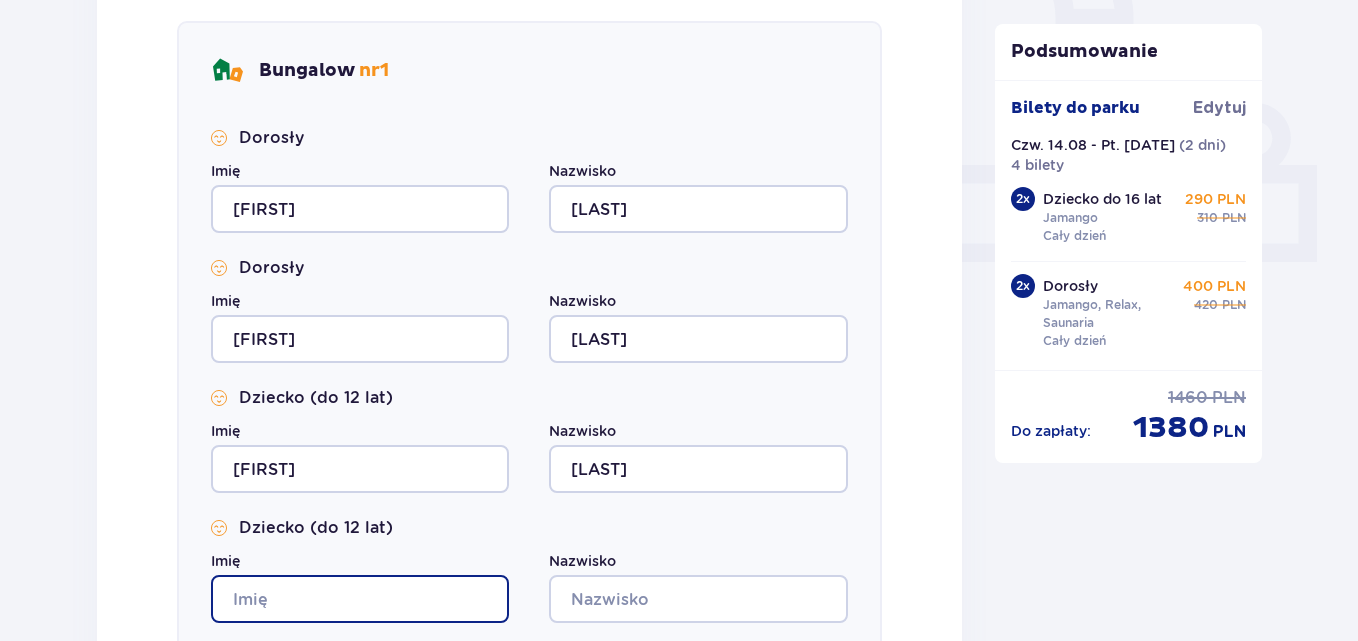 type on "[FIRST]" 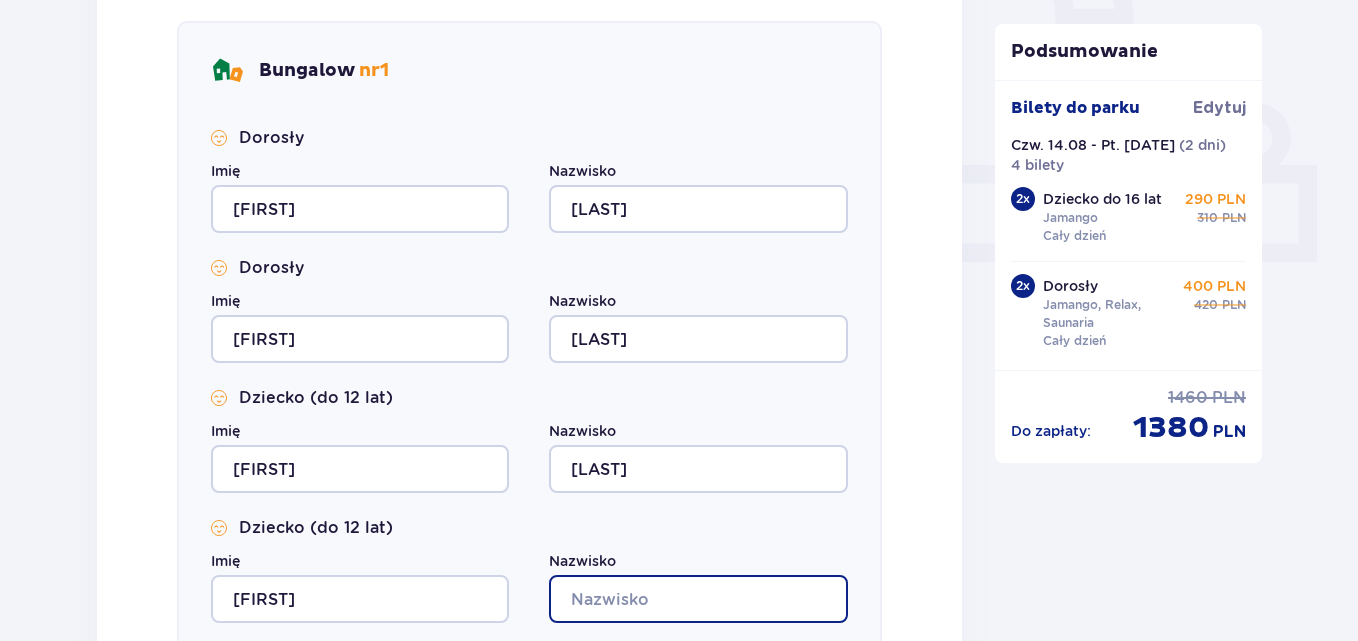 type on "[LAST]" 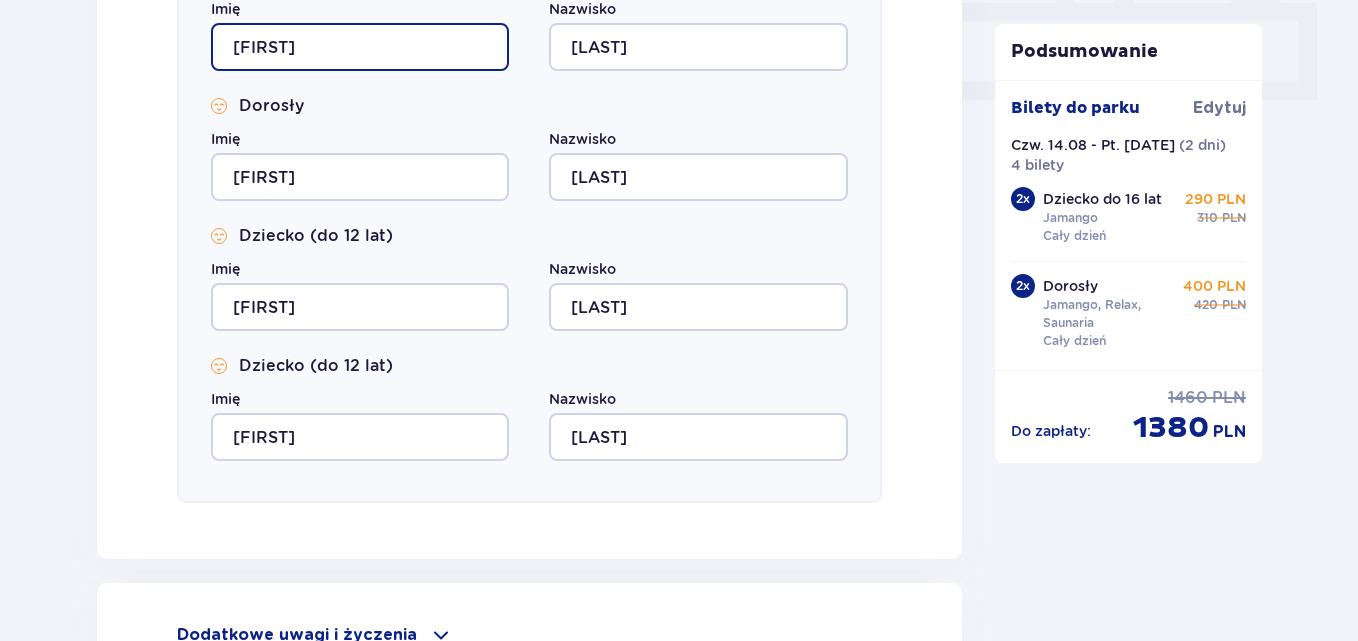 scroll, scrollTop: 1071, scrollLeft: 0, axis: vertical 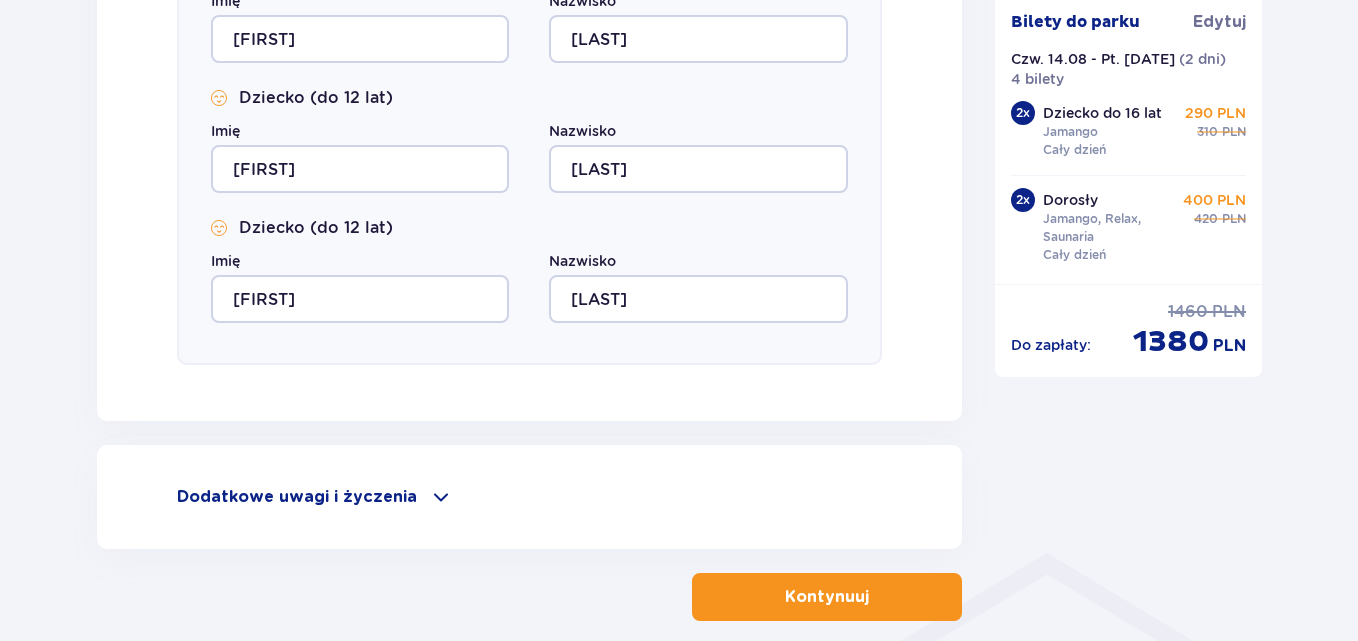 click on "Kontynuuj" at bounding box center [827, 597] 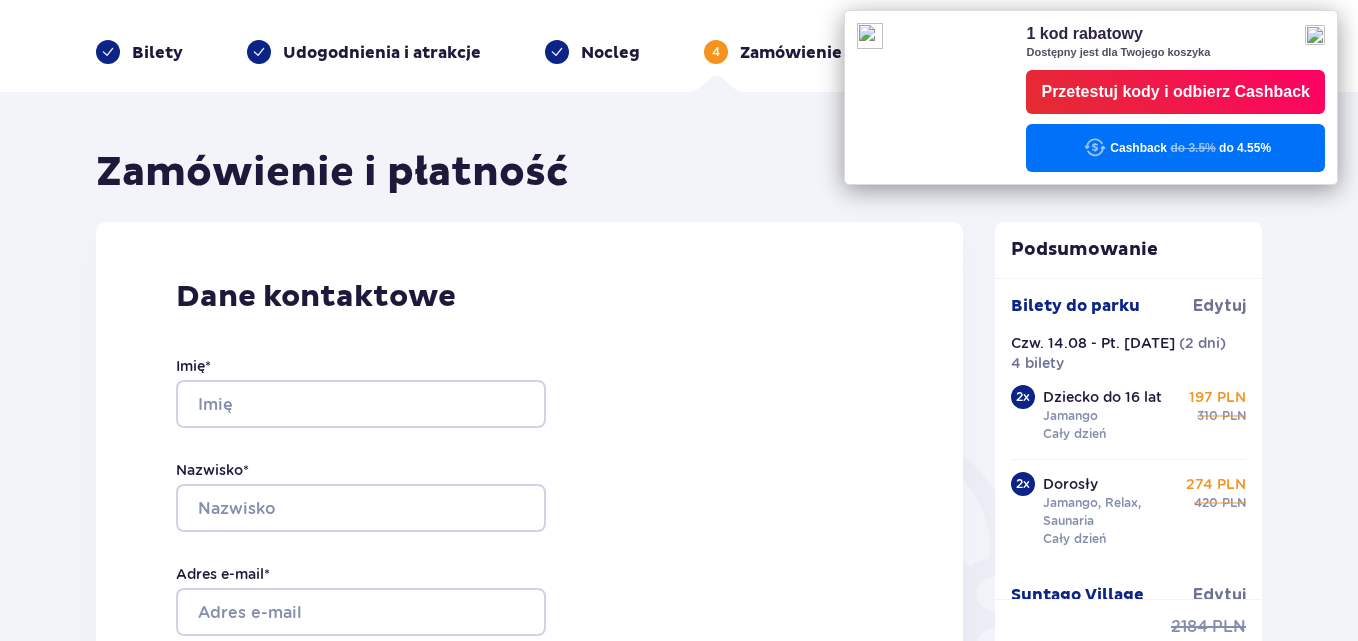 scroll, scrollTop: 100, scrollLeft: 0, axis: vertical 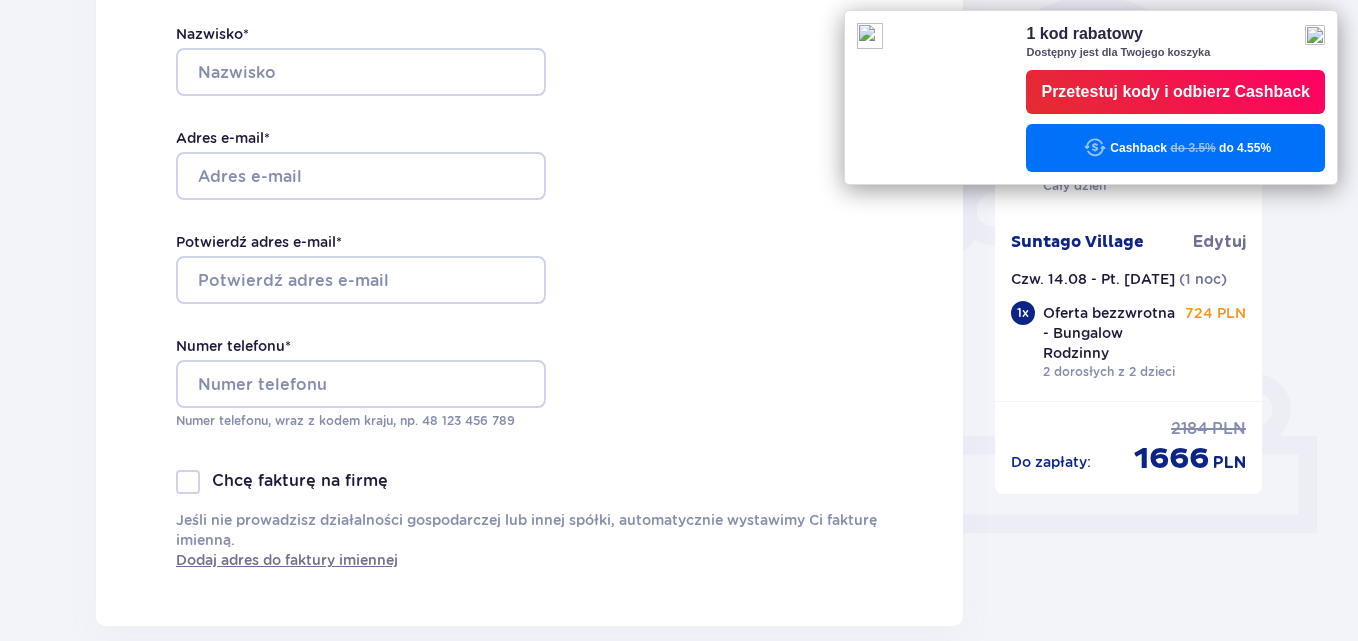 click at bounding box center (1315, 35) 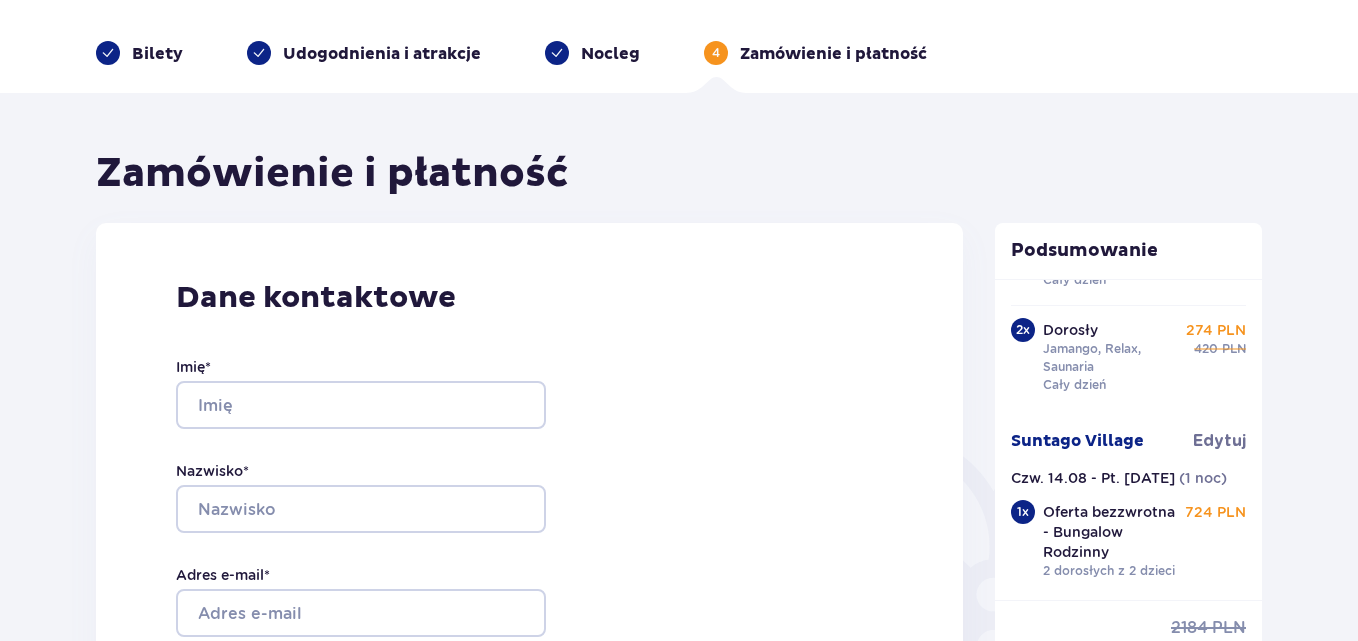 scroll, scrollTop: 0, scrollLeft: 0, axis: both 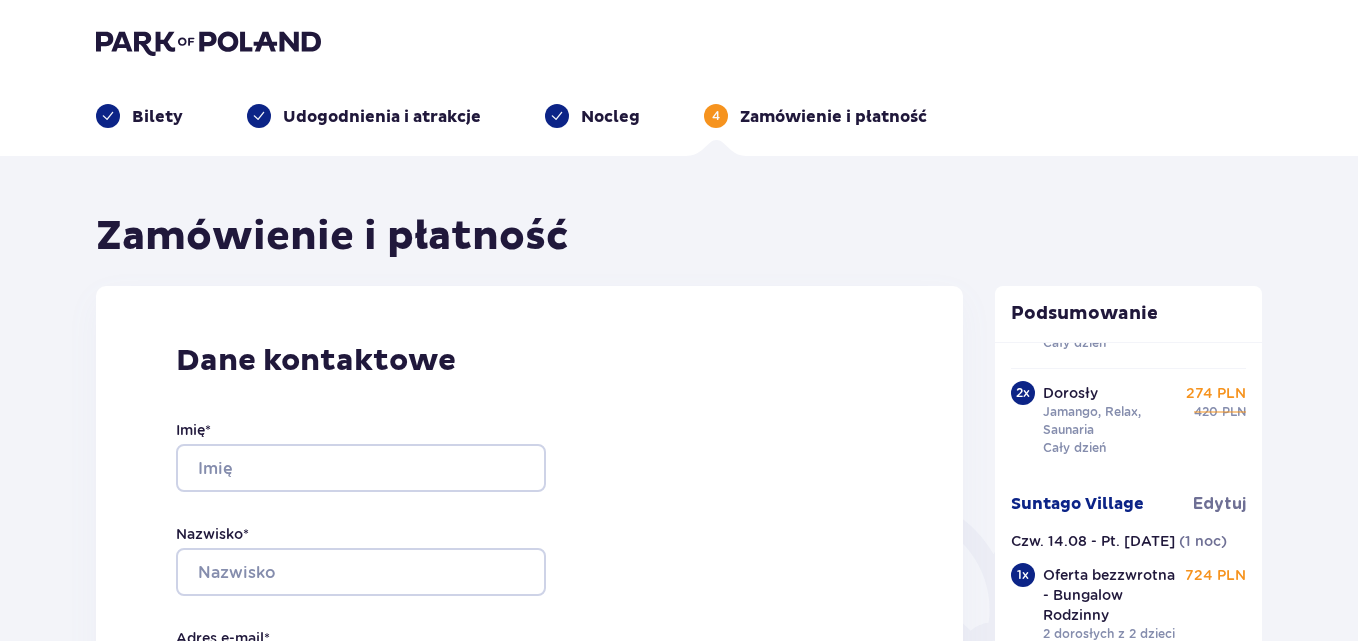 click on "Bilety" at bounding box center (139, 116) 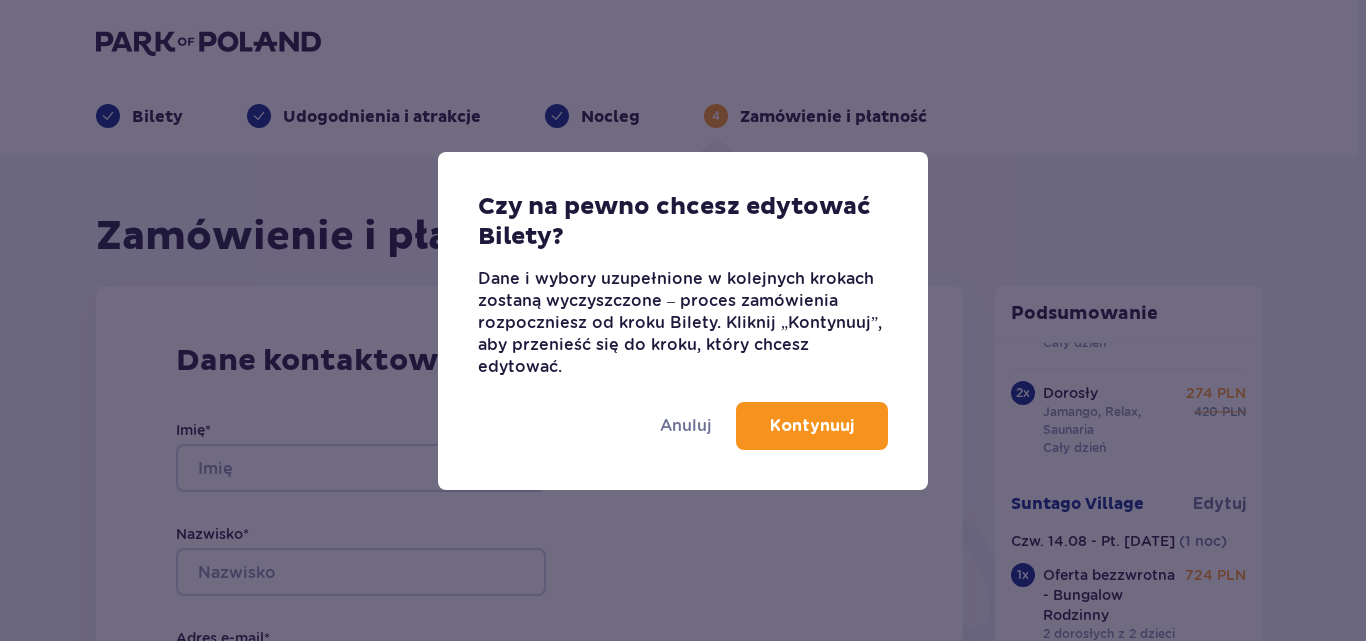 drag, startPoint x: 788, startPoint y: 430, endPoint x: 0, endPoint y: 524, distance: 793.5868 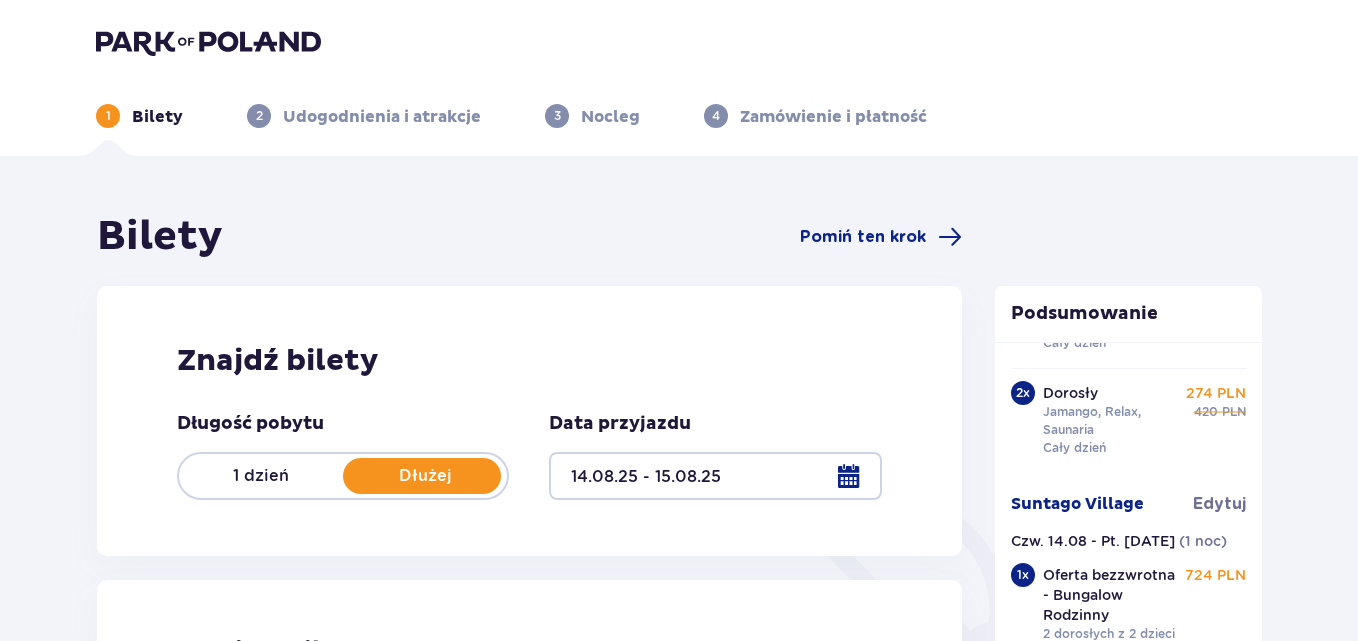 type on "14.08.25 - 15.08.25" 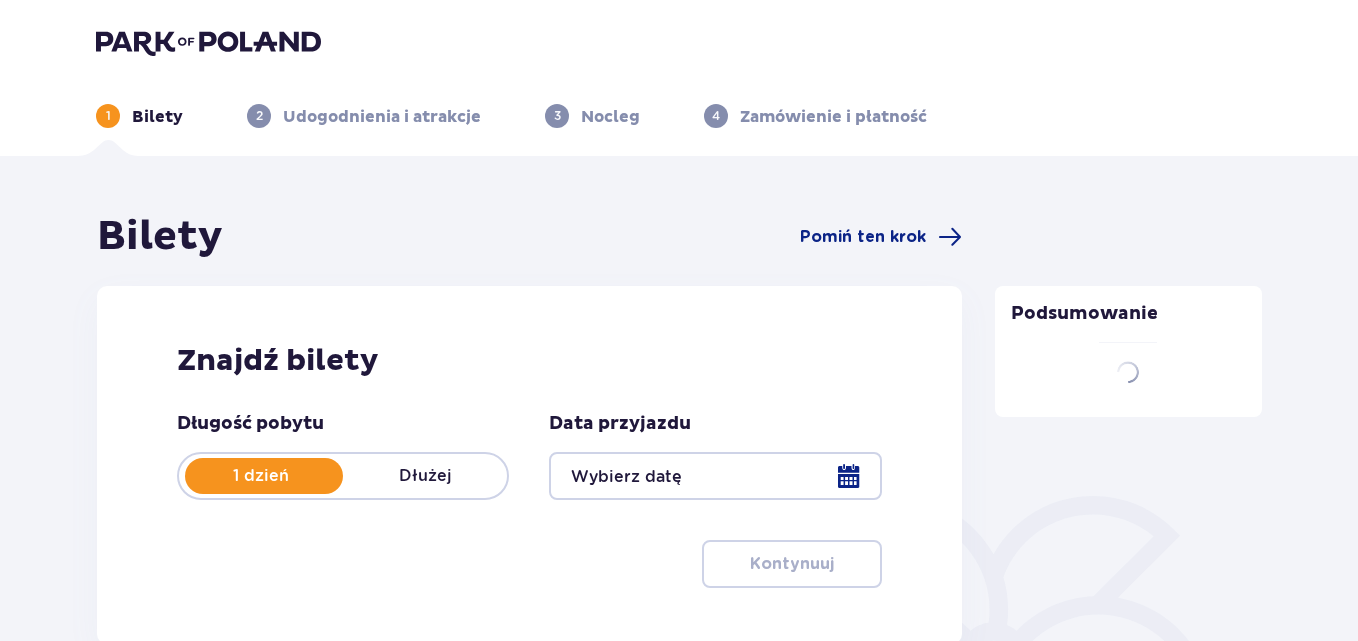 click at bounding box center [715, 476] 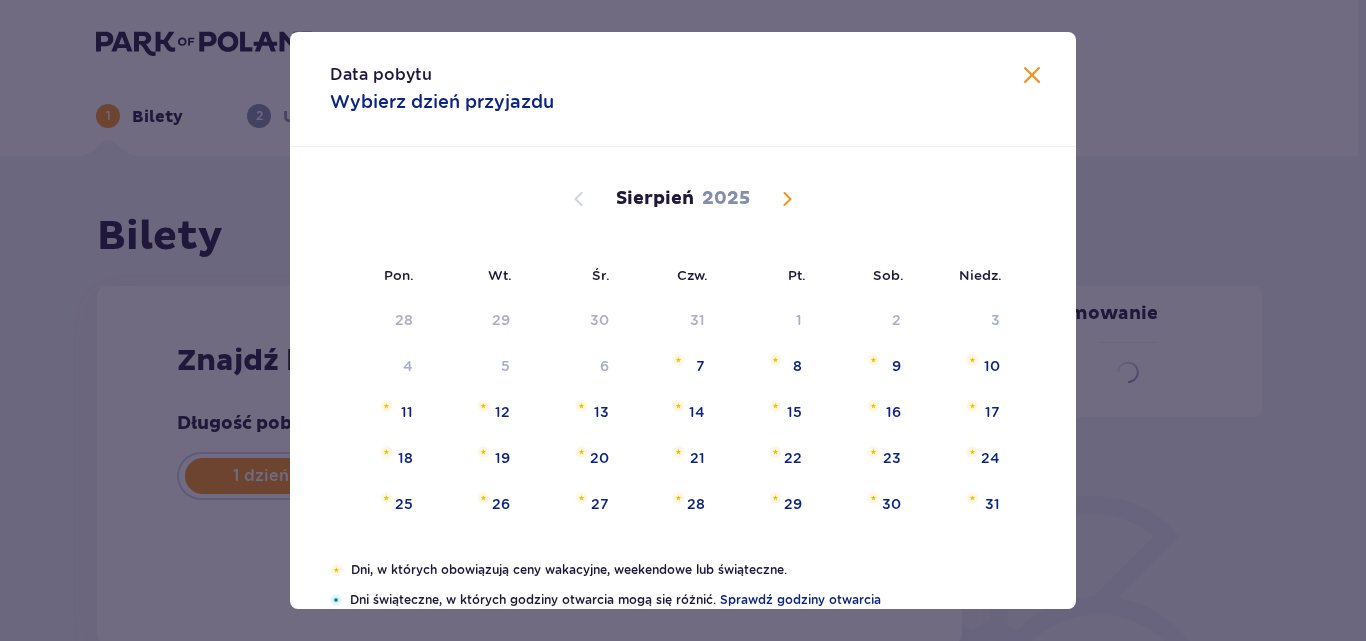 click on "15" at bounding box center (794, 412) 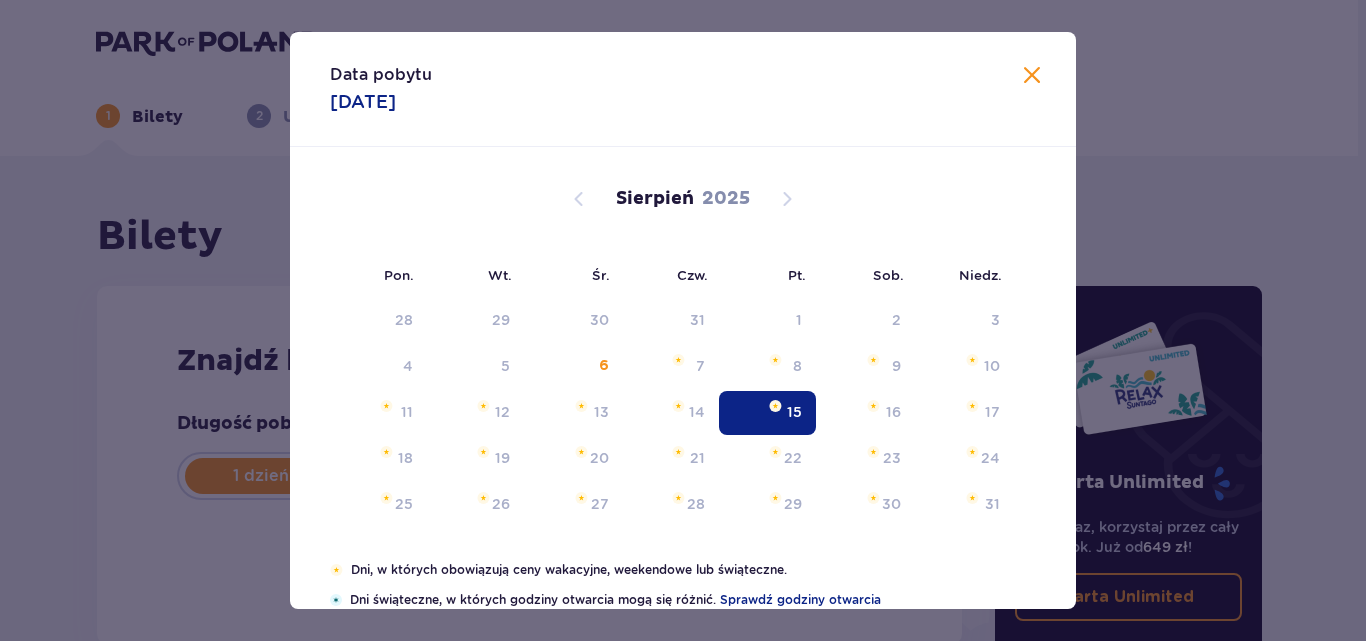 type on "15.08.25" 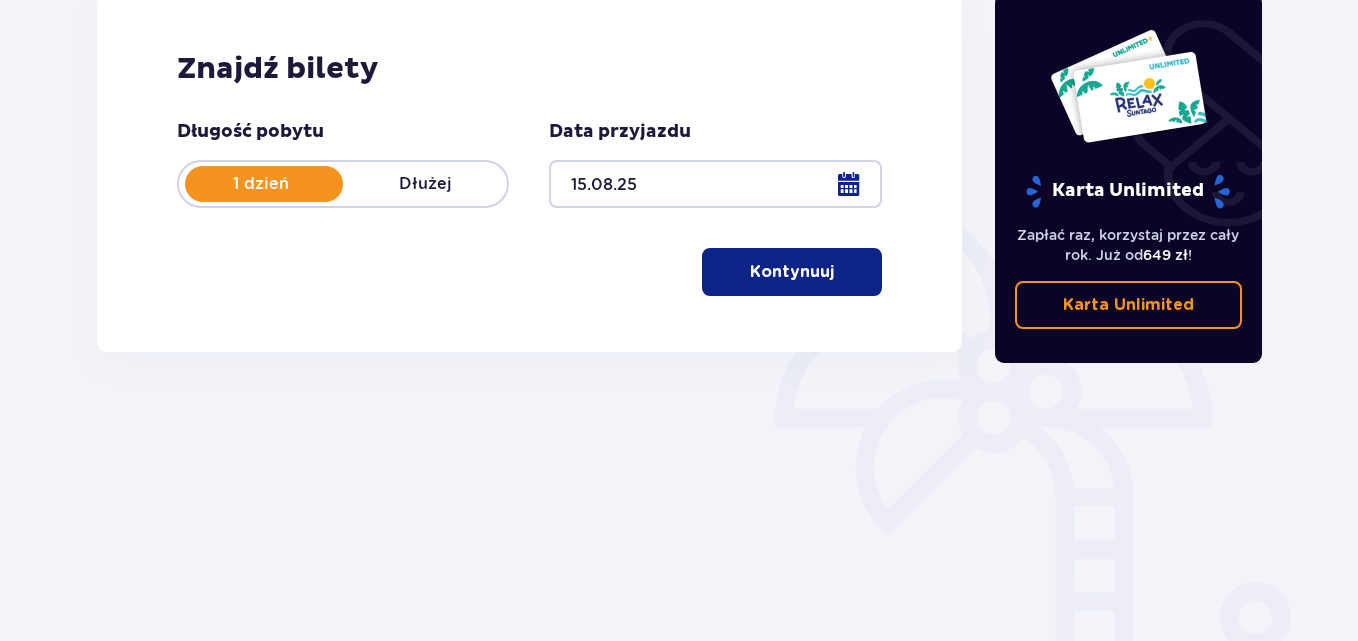 scroll, scrollTop: 300, scrollLeft: 0, axis: vertical 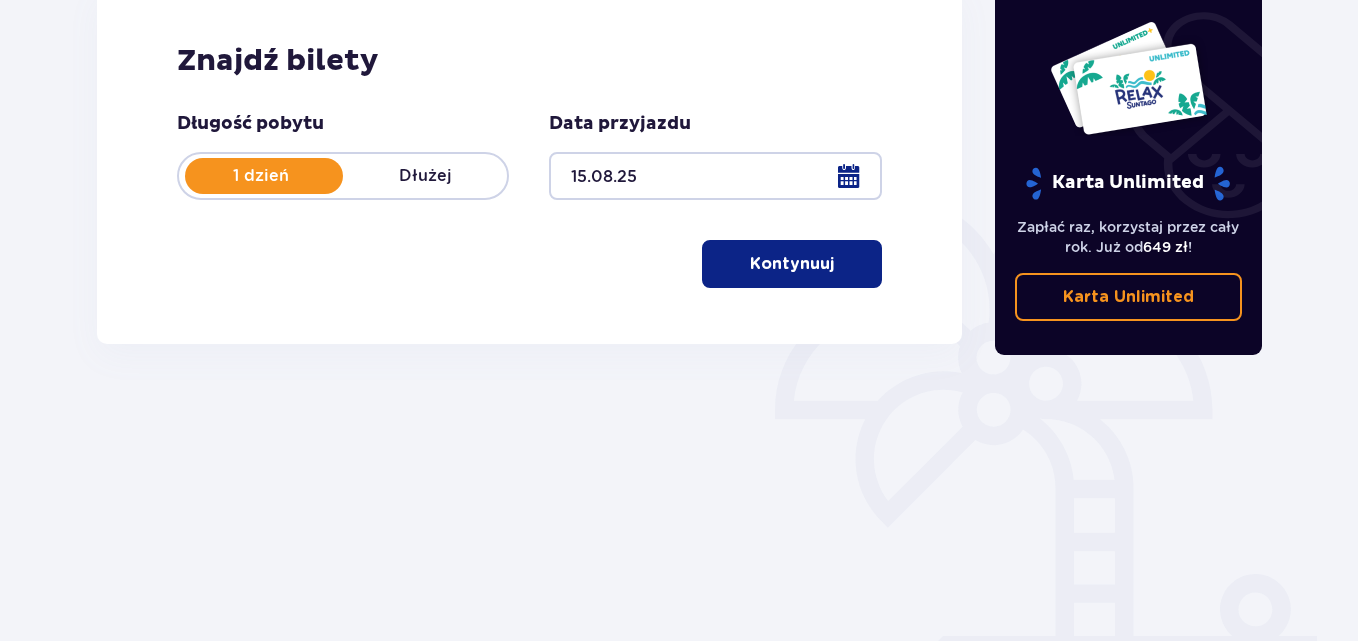 click on "Dłużej" at bounding box center [425, 176] 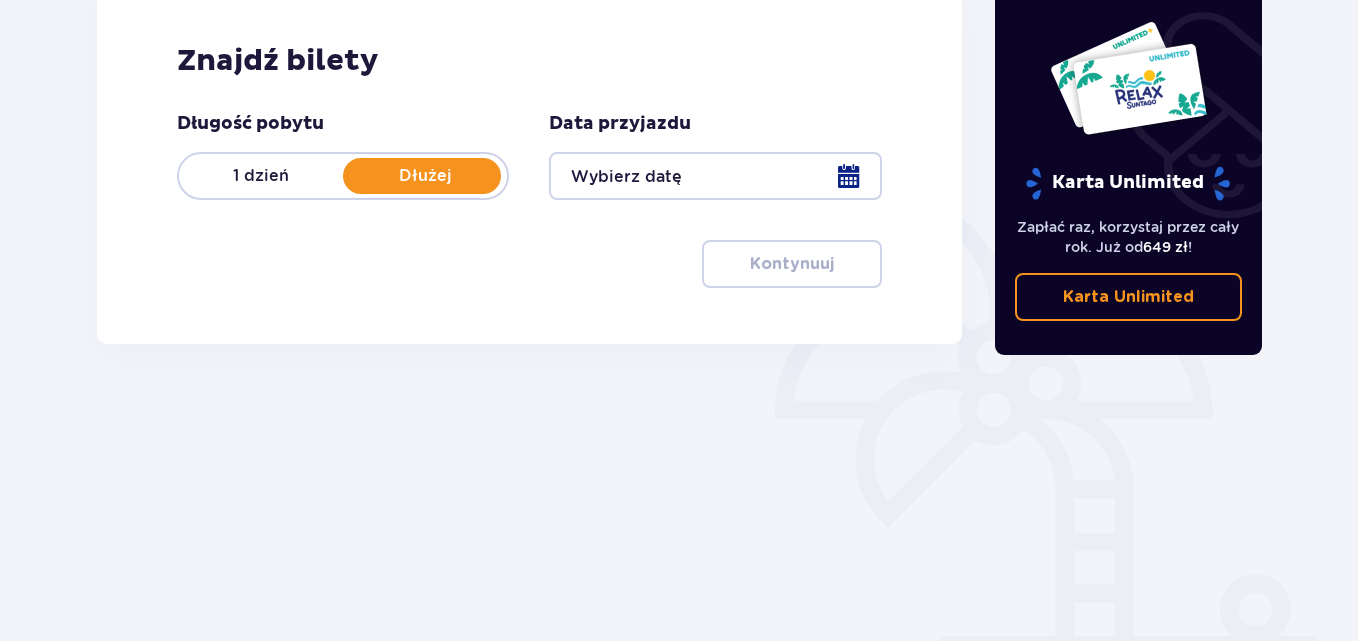 click at bounding box center (715, 176) 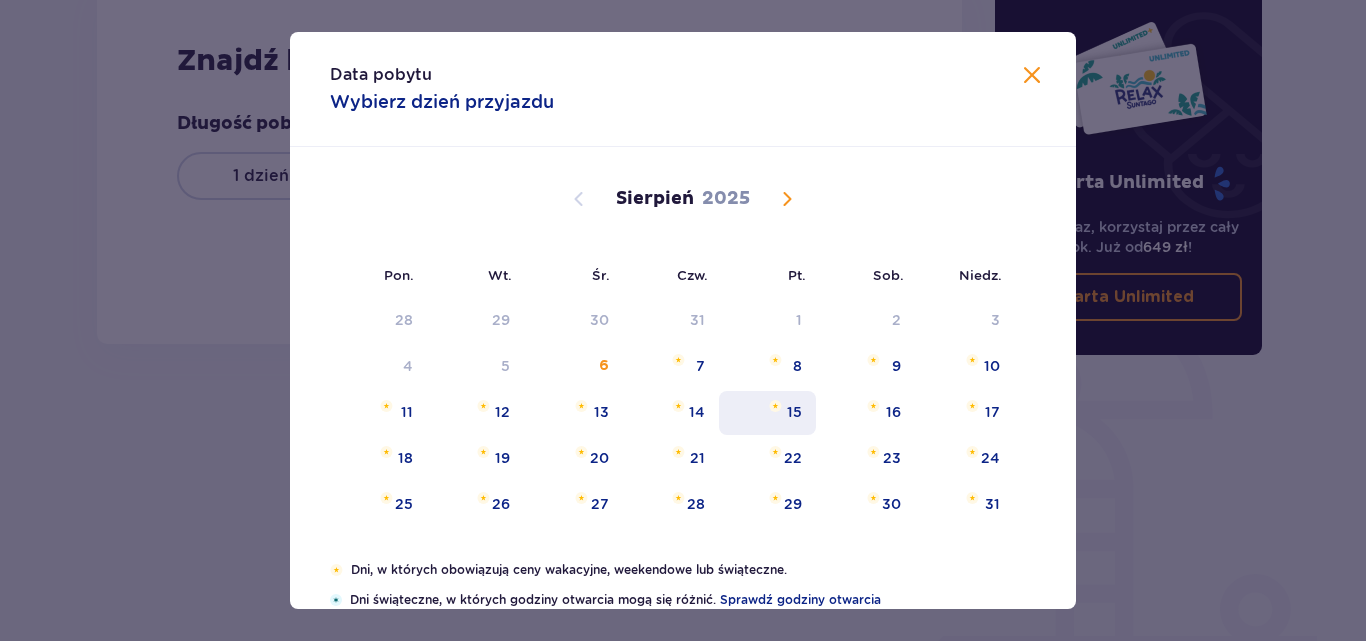 drag, startPoint x: 771, startPoint y: 414, endPoint x: 809, endPoint y: 422, distance: 38.832977 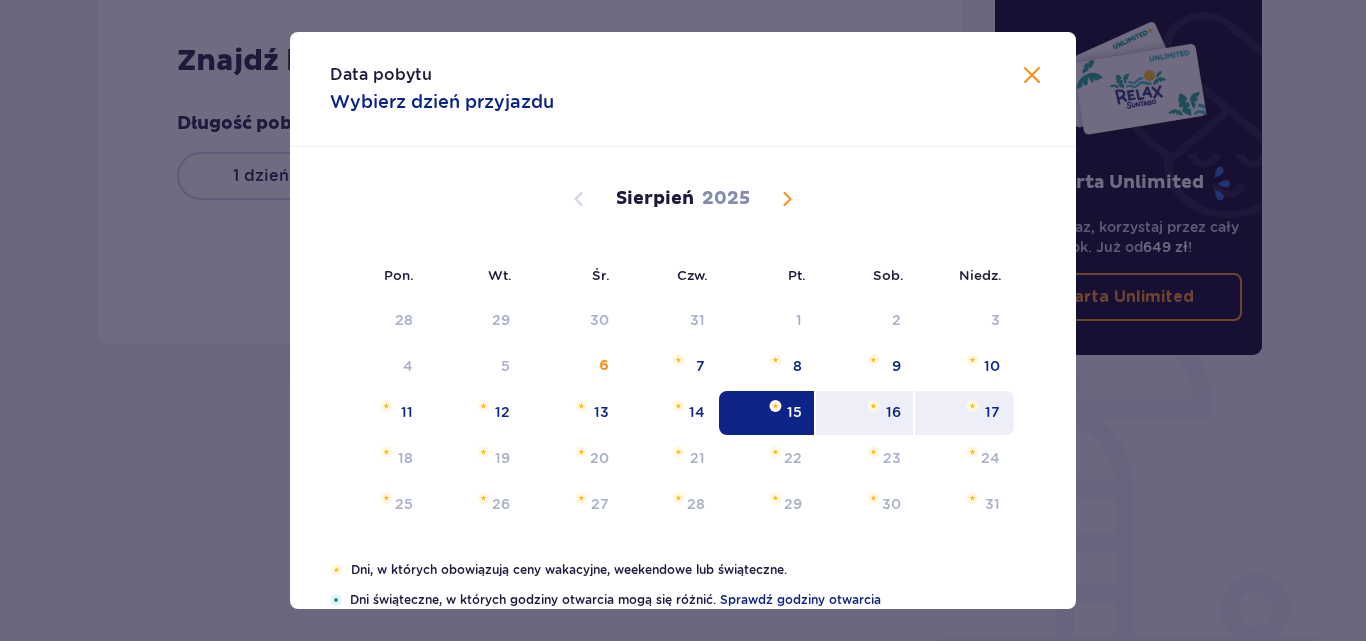 click on "17" at bounding box center [964, 413] 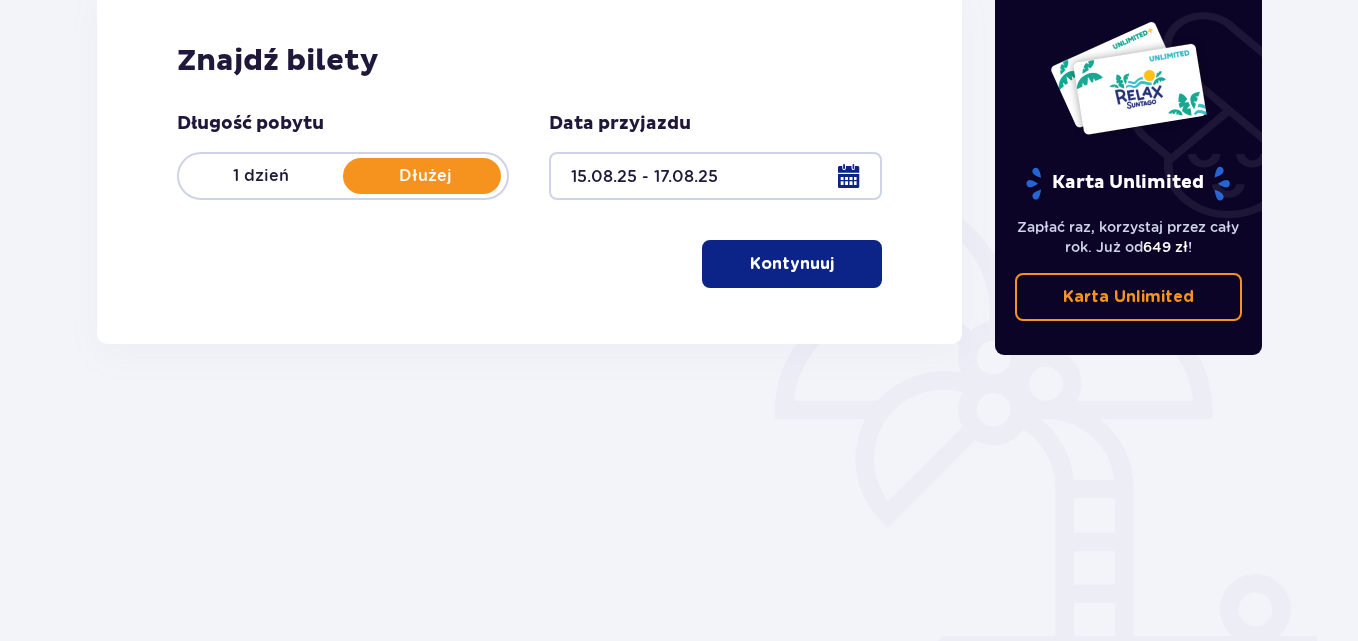 click on "Kontynuuj" at bounding box center (792, 264) 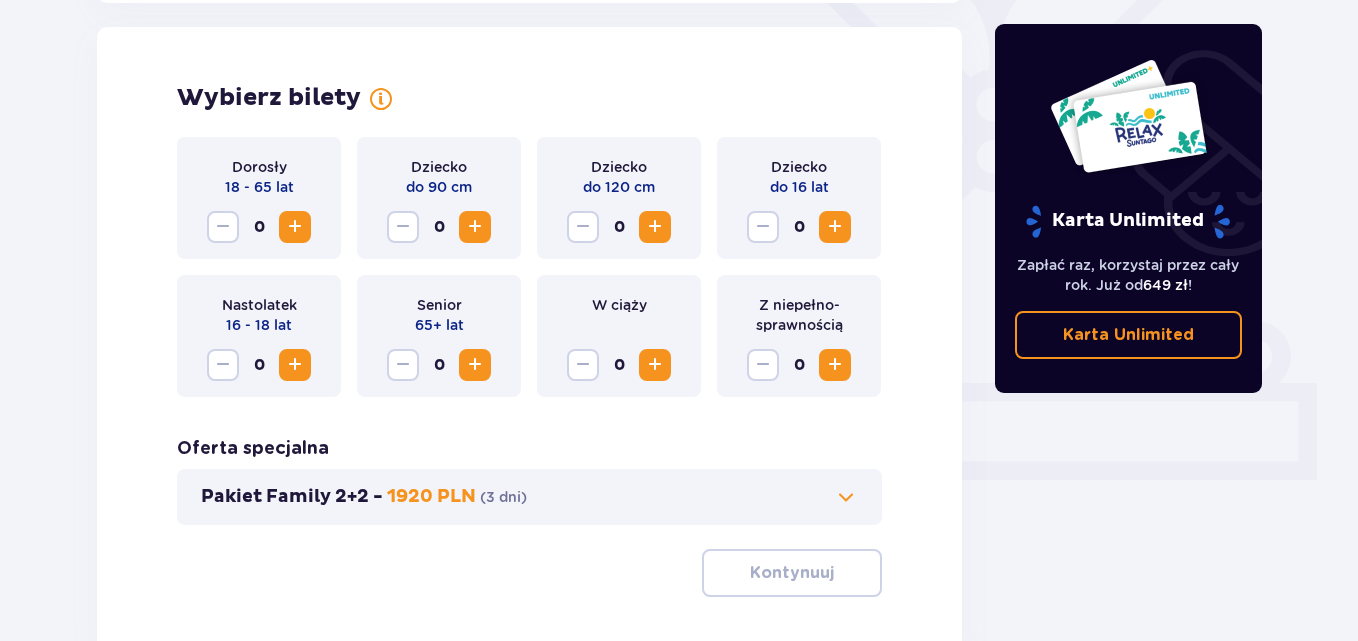 scroll, scrollTop: 556, scrollLeft: 0, axis: vertical 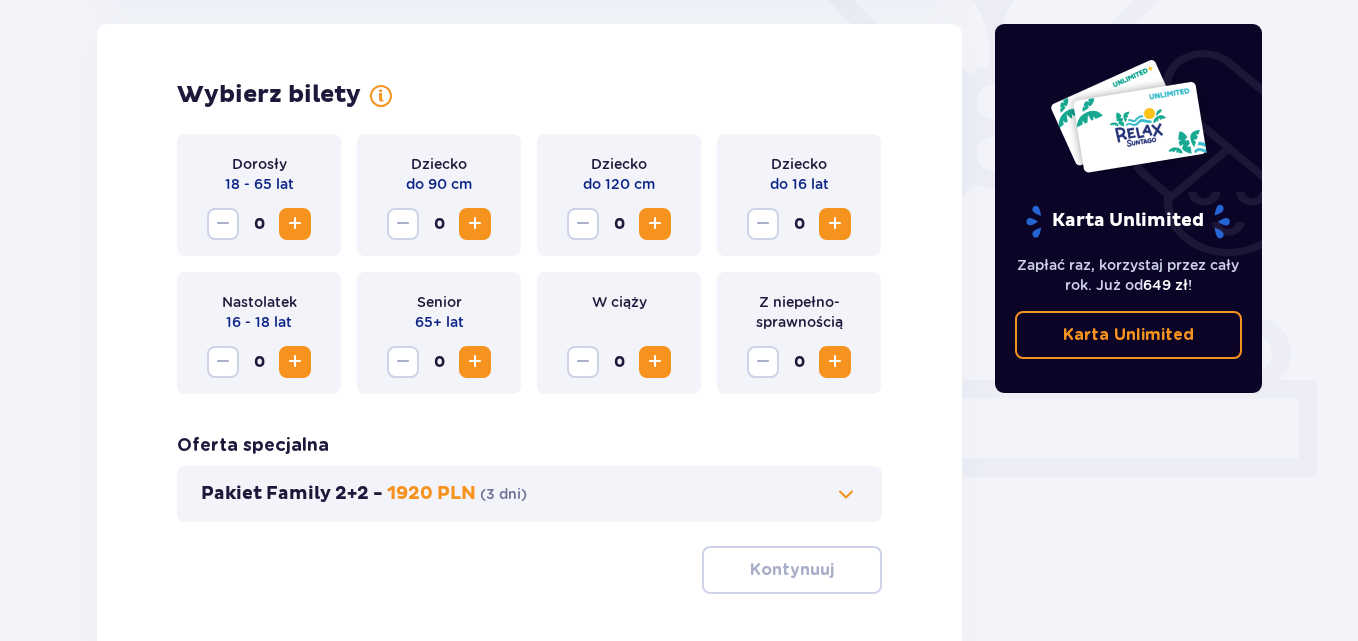 click at bounding box center [295, 224] 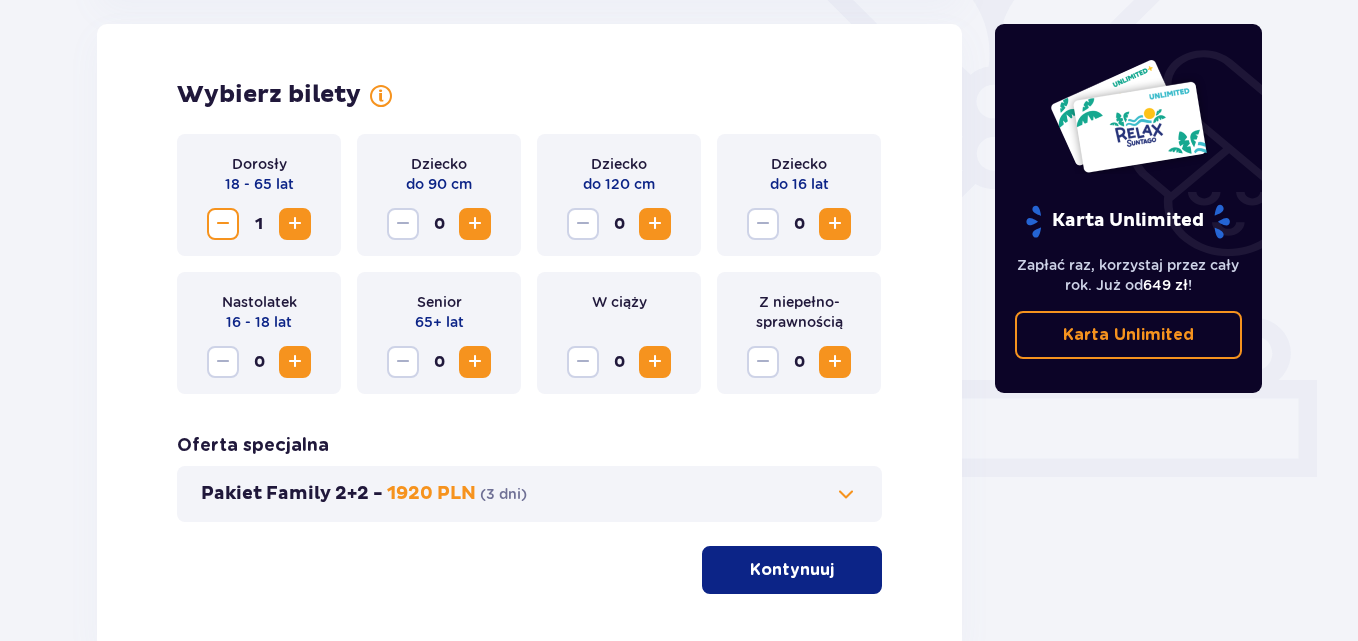 click at bounding box center [295, 224] 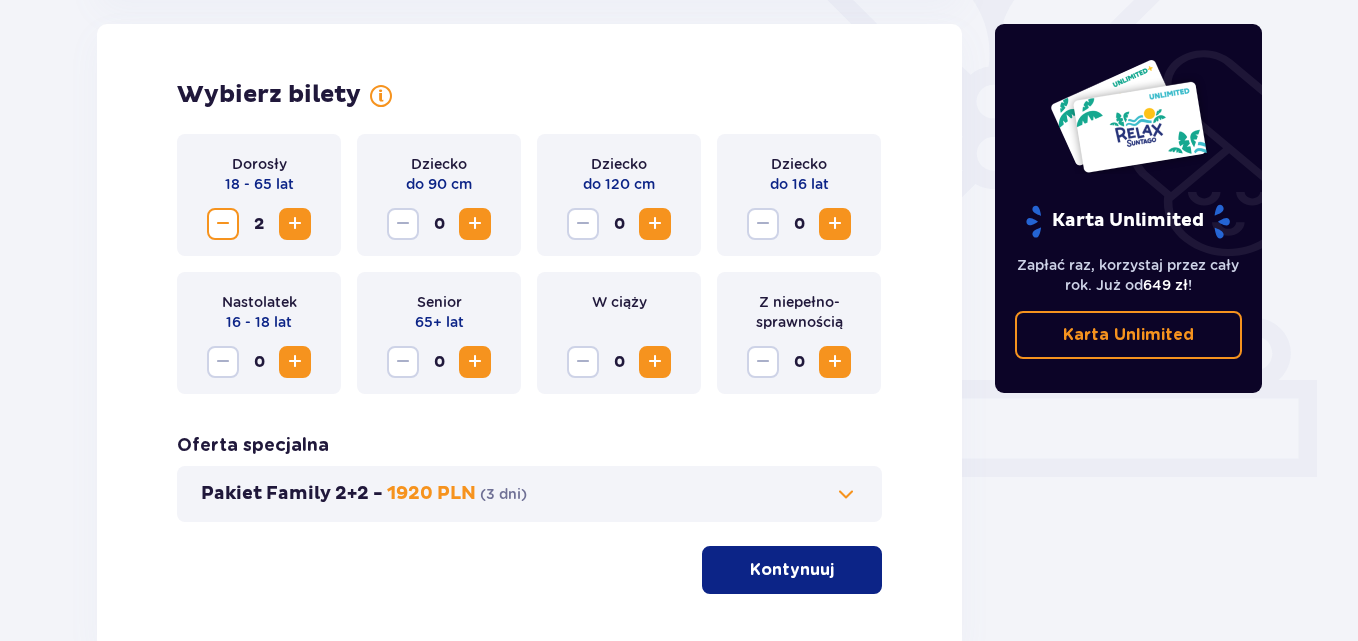 click at bounding box center [835, 224] 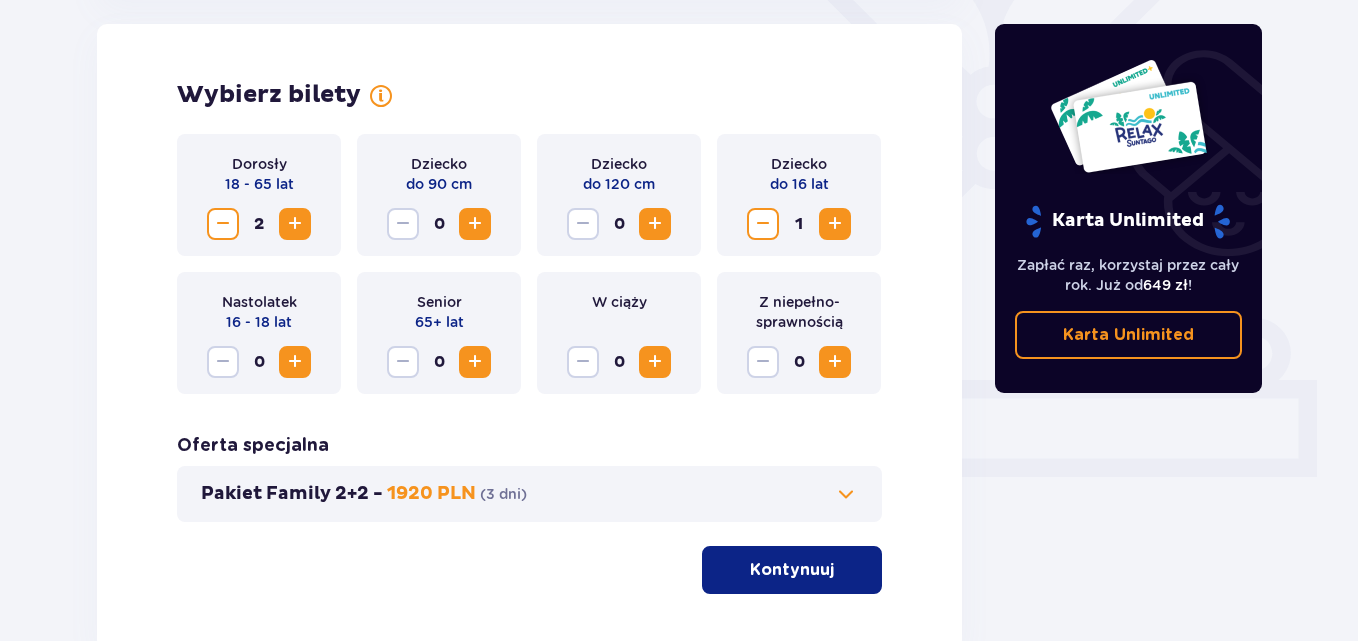 click at bounding box center [835, 224] 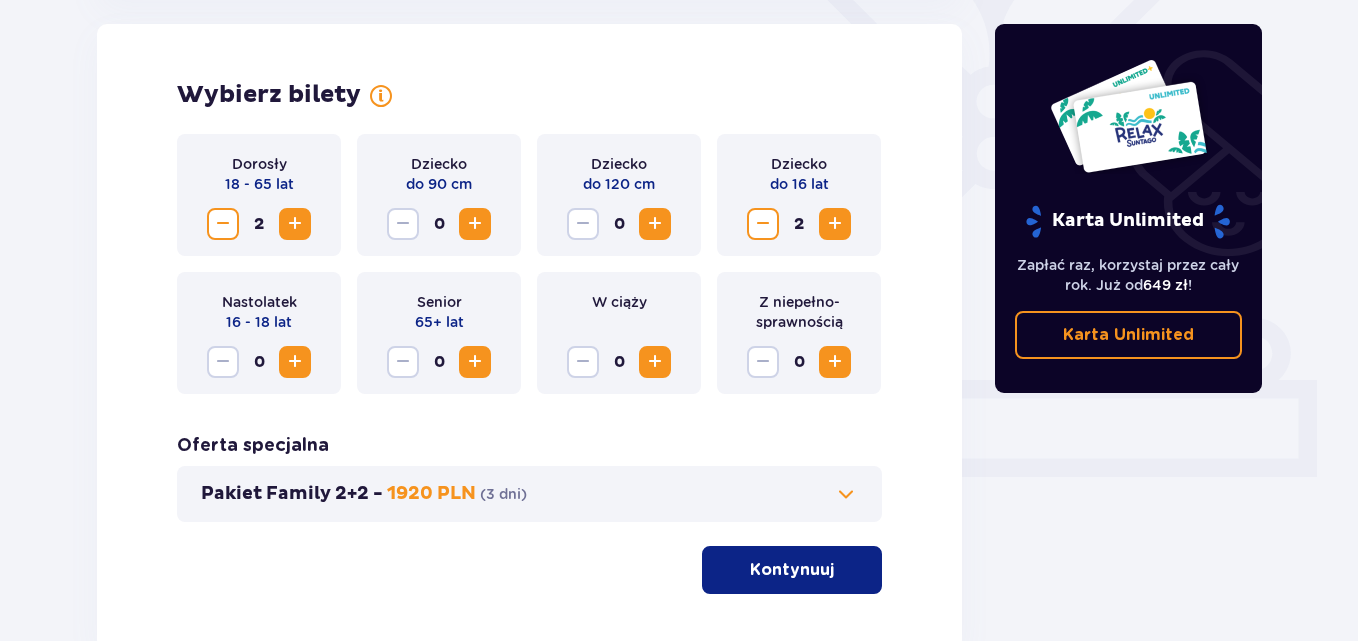 click on "Kontynuuj" at bounding box center [792, 570] 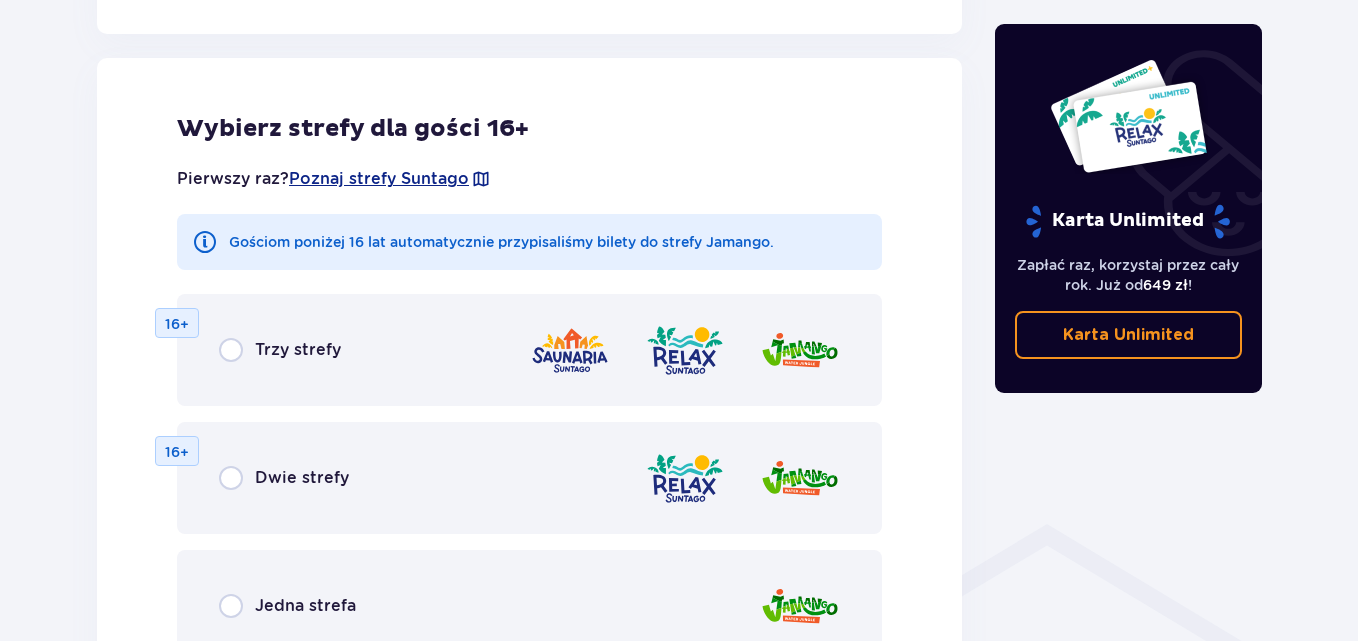 scroll, scrollTop: 1110, scrollLeft: 0, axis: vertical 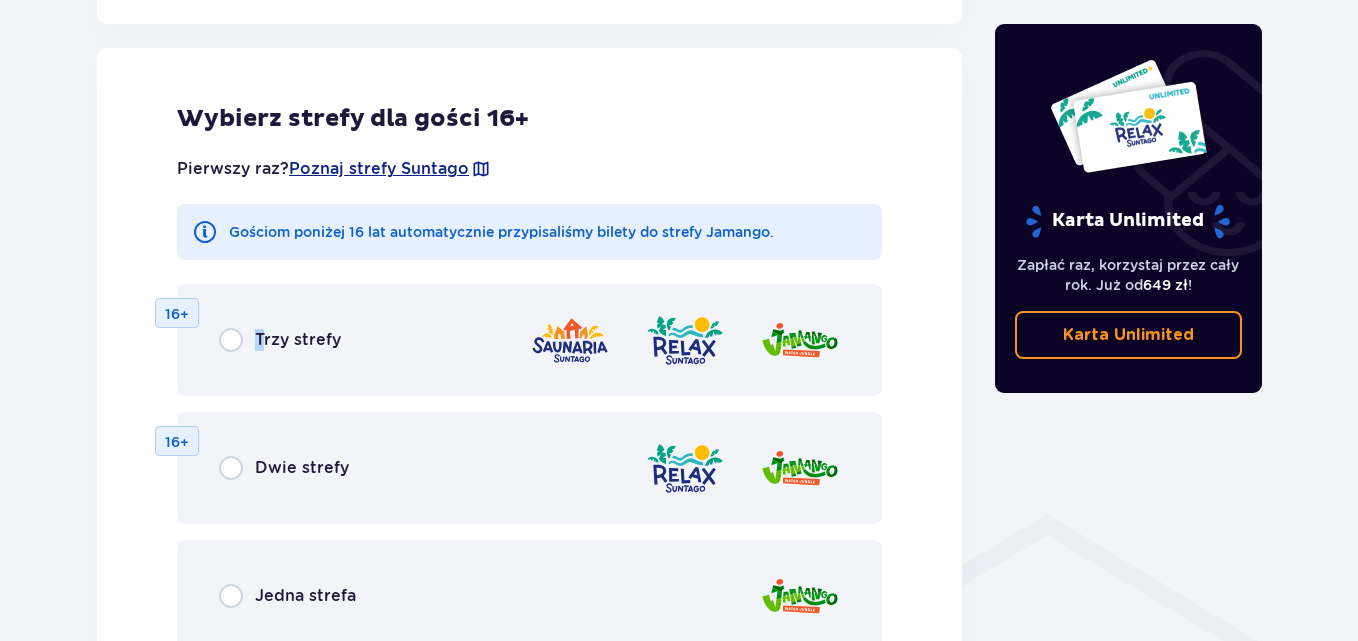 click on "Trzy strefy" at bounding box center (298, 340) 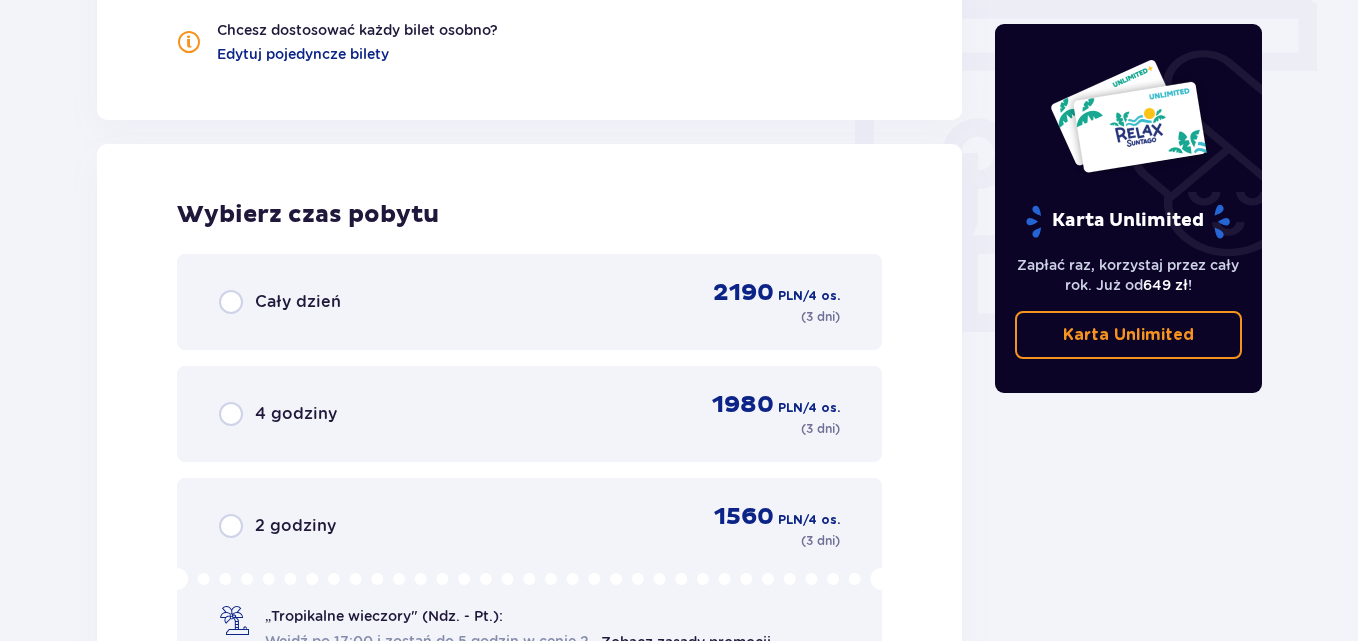 scroll, scrollTop: 1878, scrollLeft: 0, axis: vertical 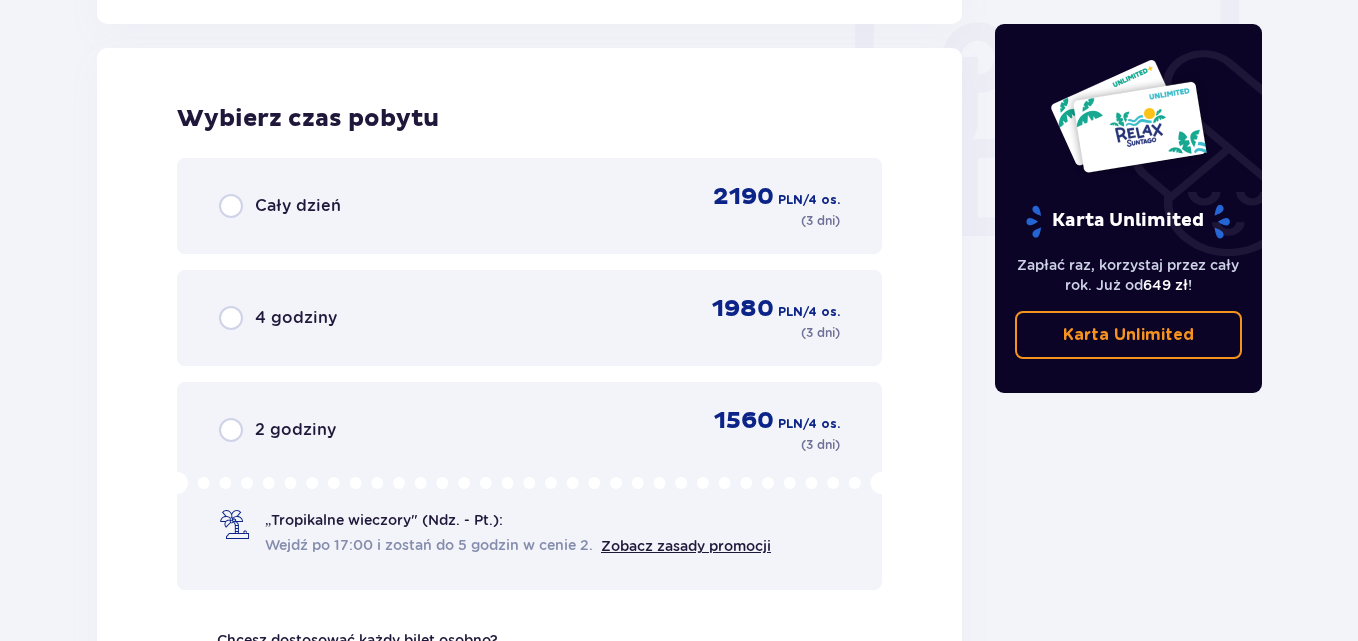 click on "Cały dzień" at bounding box center (298, 206) 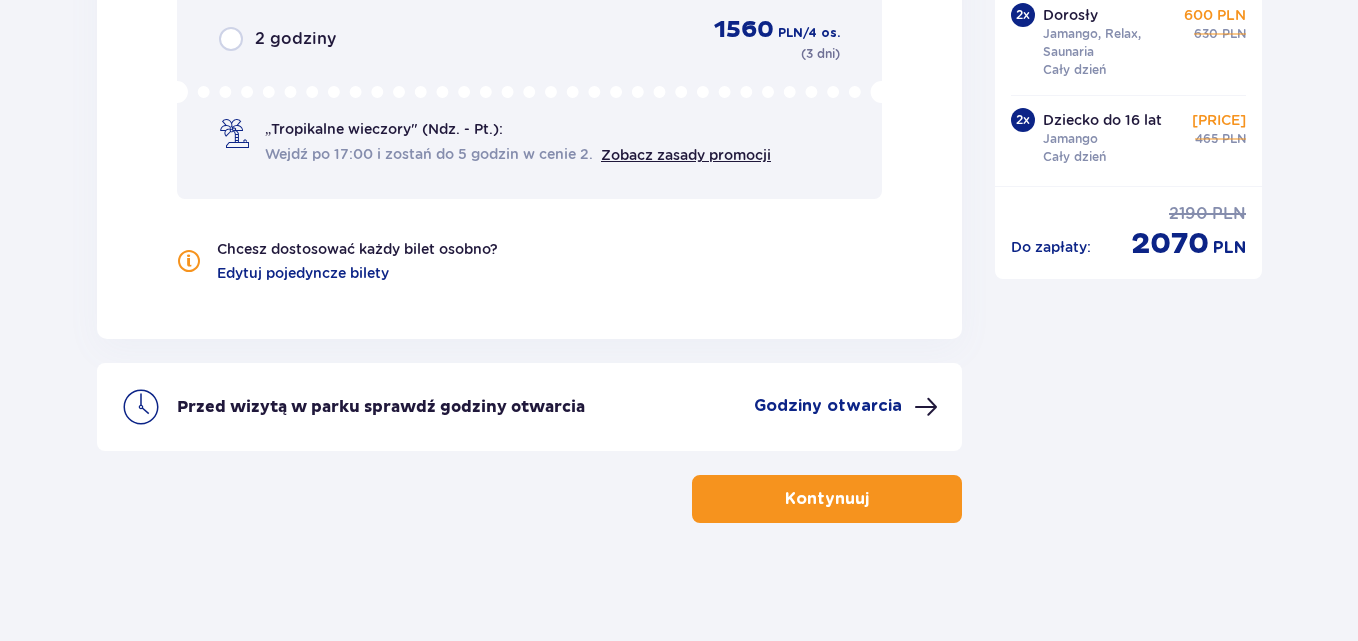 scroll, scrollTop: 2271, scrollLeft: 0, axis: vertical 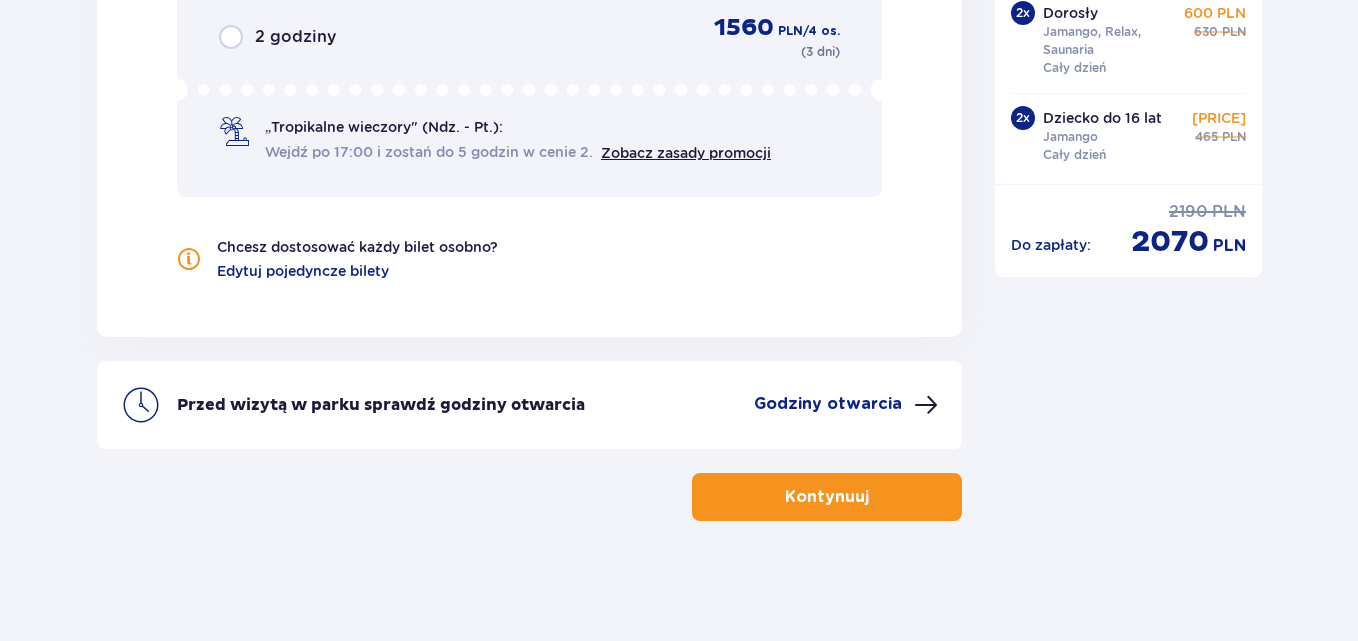 click on "Kontynuuj" at bounding box center [827, 497] 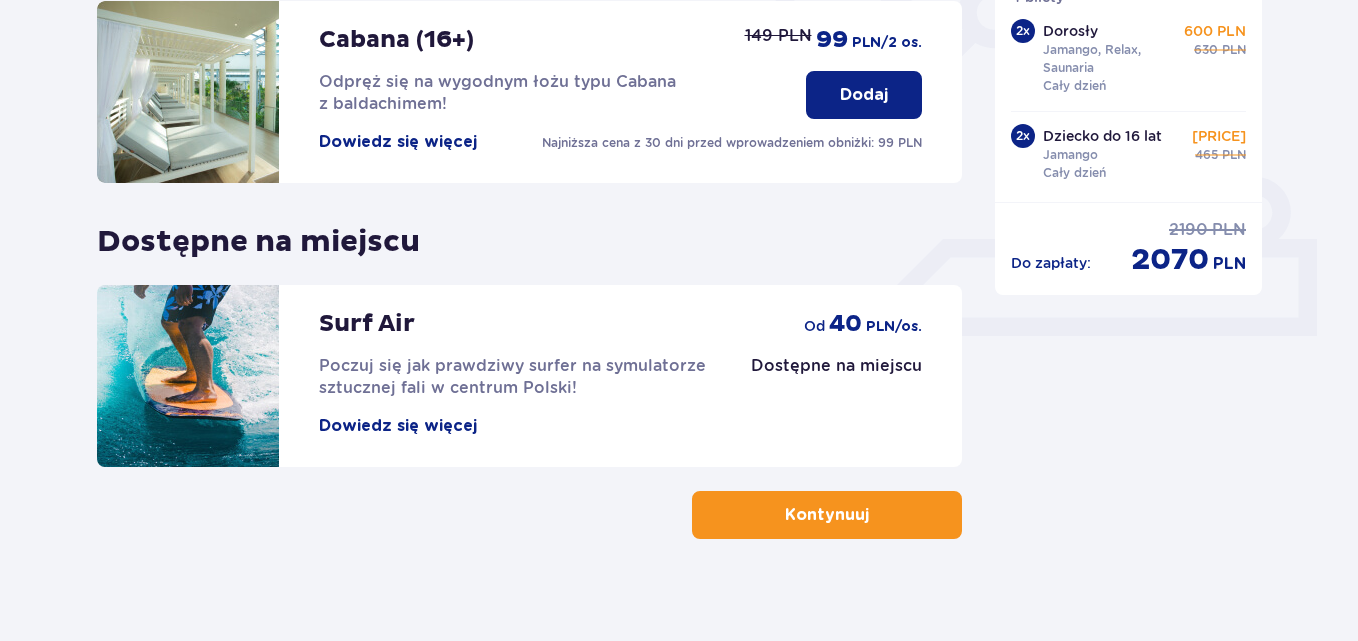 scroll, scrollTop: 715, scrollLeft: 0, axis: vertical 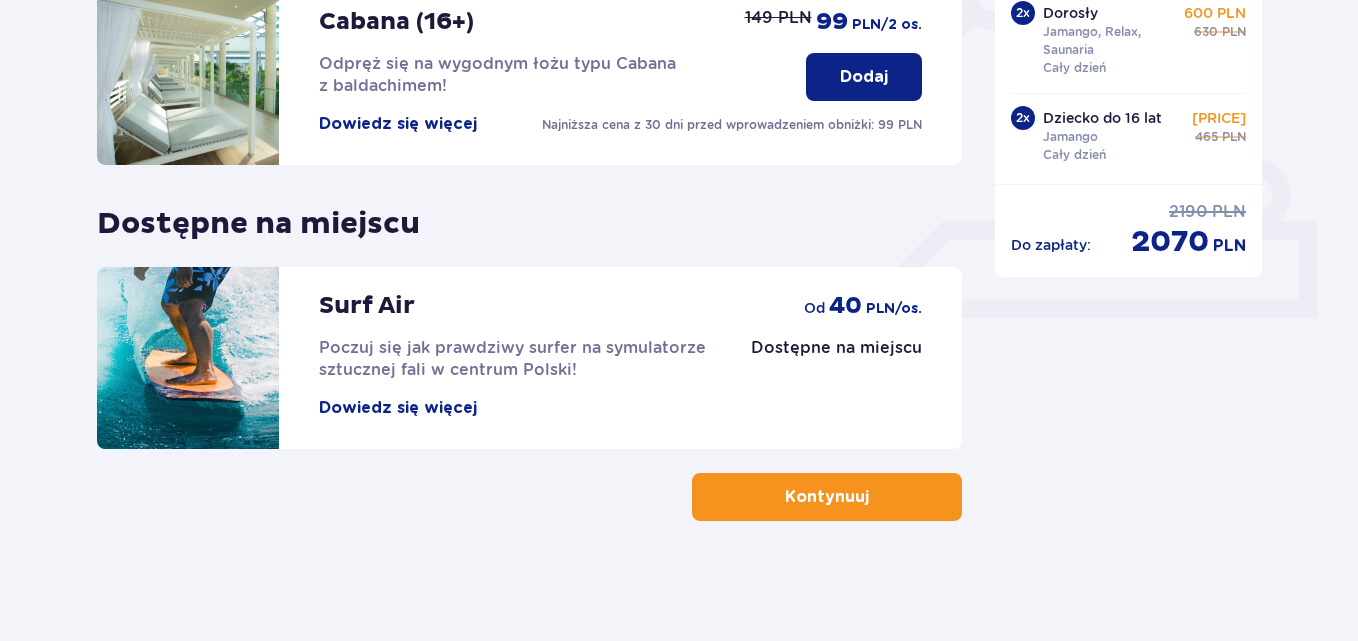 click on "Kontynuuj" at bounding box center (827, 497) 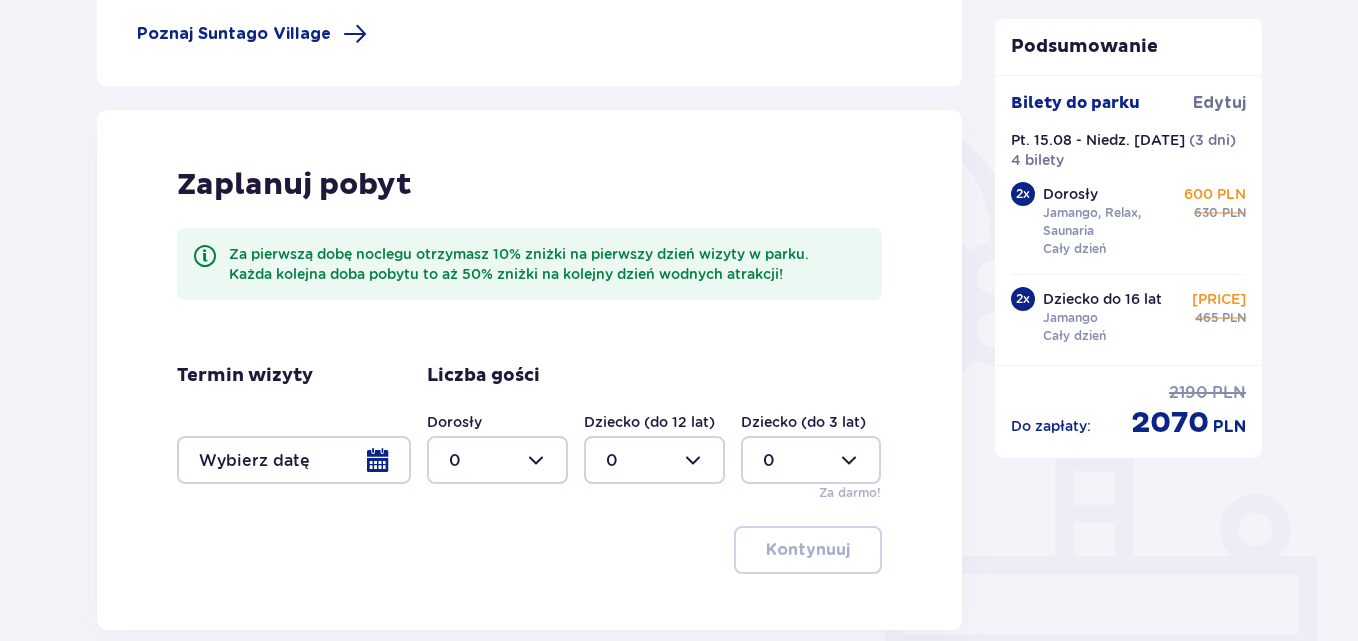 scroll, scrollTop: 400, scrollLeft: 0, axis: vertical 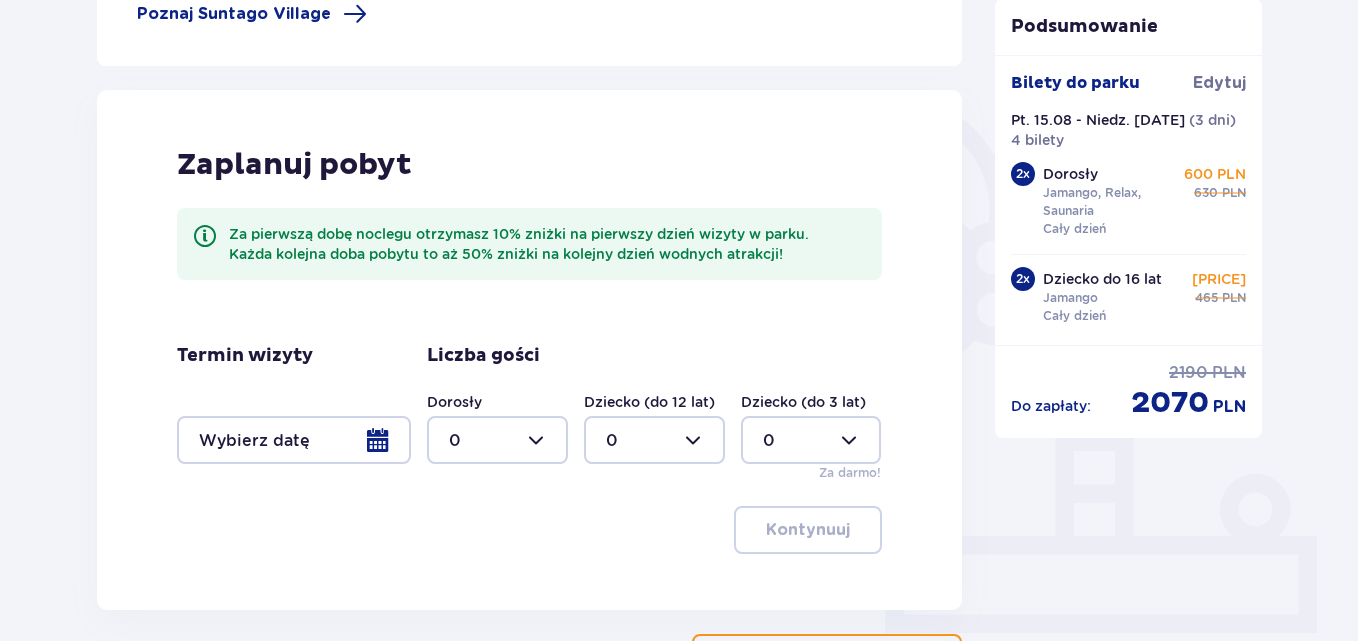 click at bounding box center (294, 440) 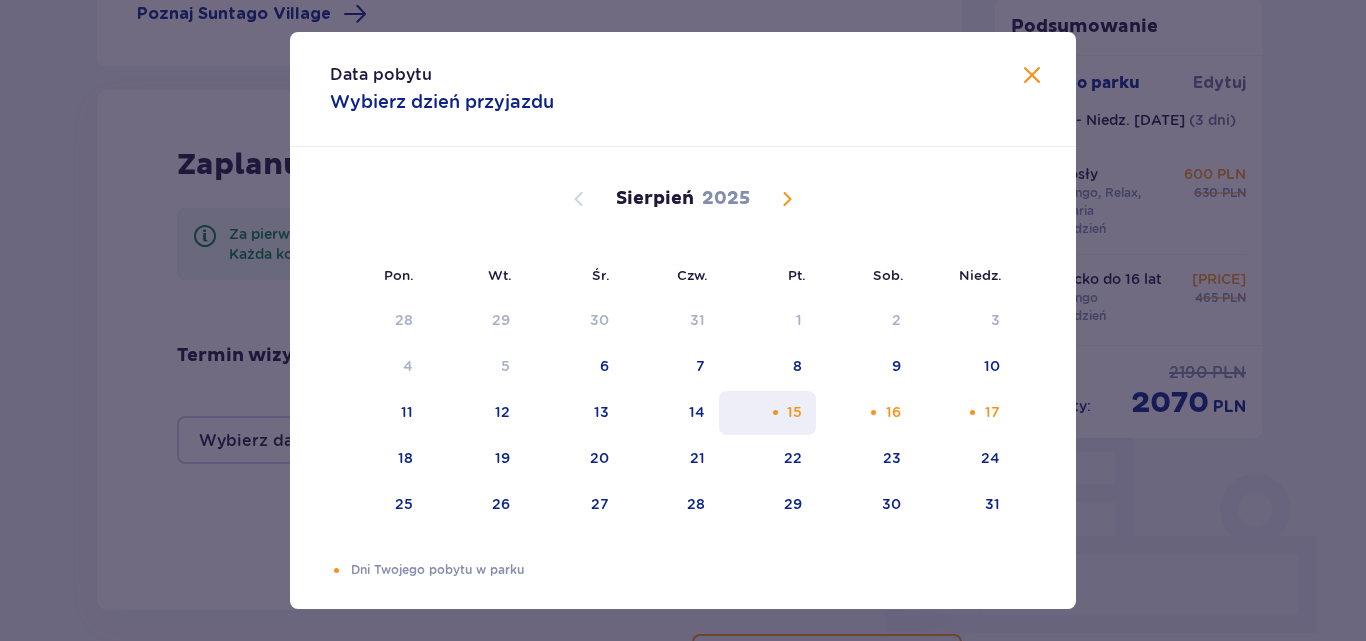 click on "15" at bounding box center [767, 413] 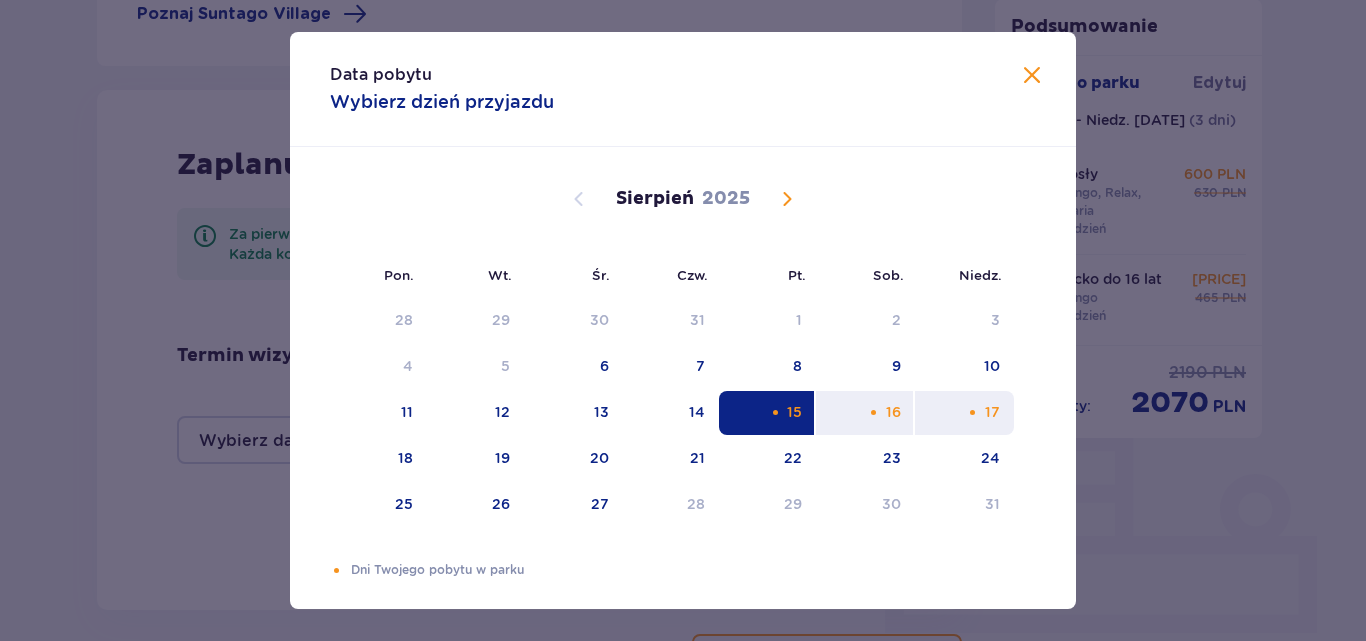 click on "17" at bounding box center [992, 412] 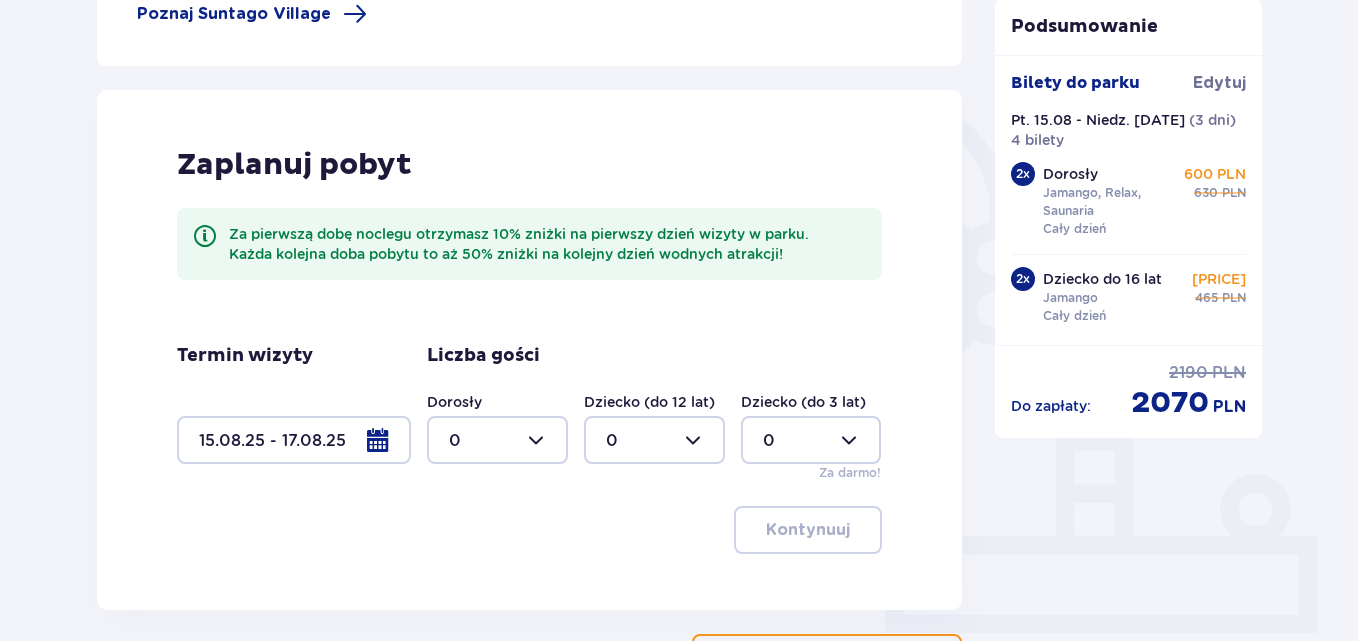 click at bounding box center (497, 440) 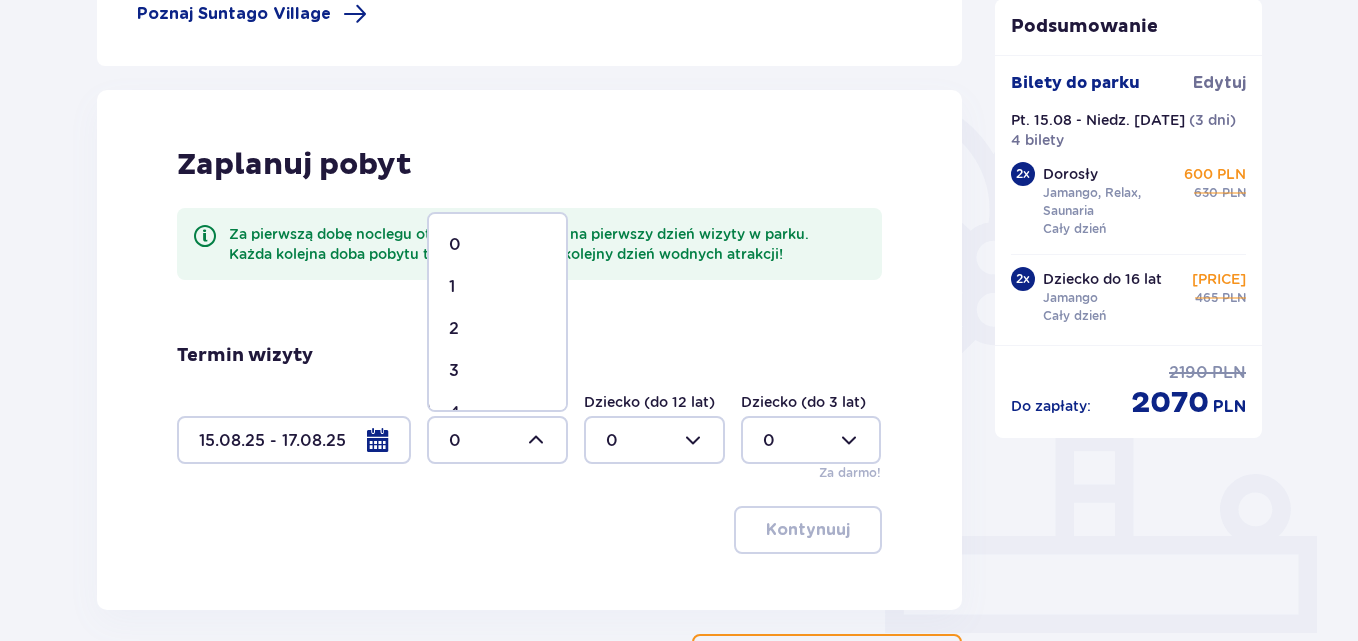 click on "2" at bounding box center (497, 329) 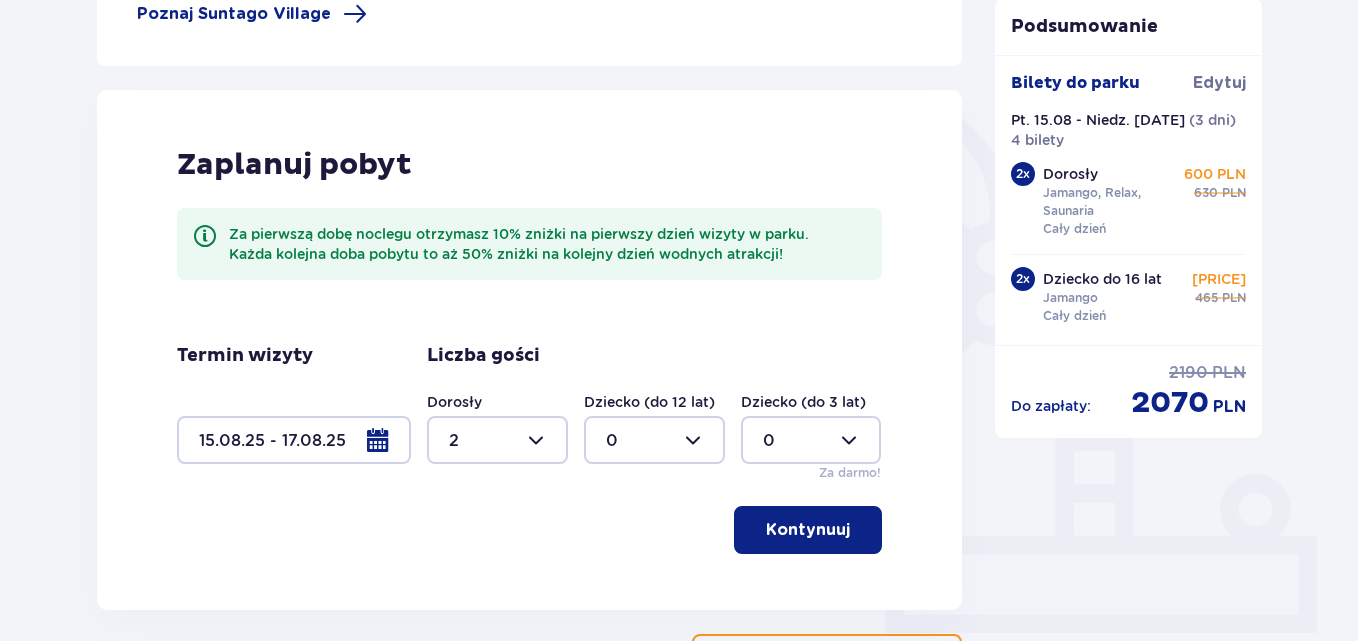 click at bounding box center [654, 440] 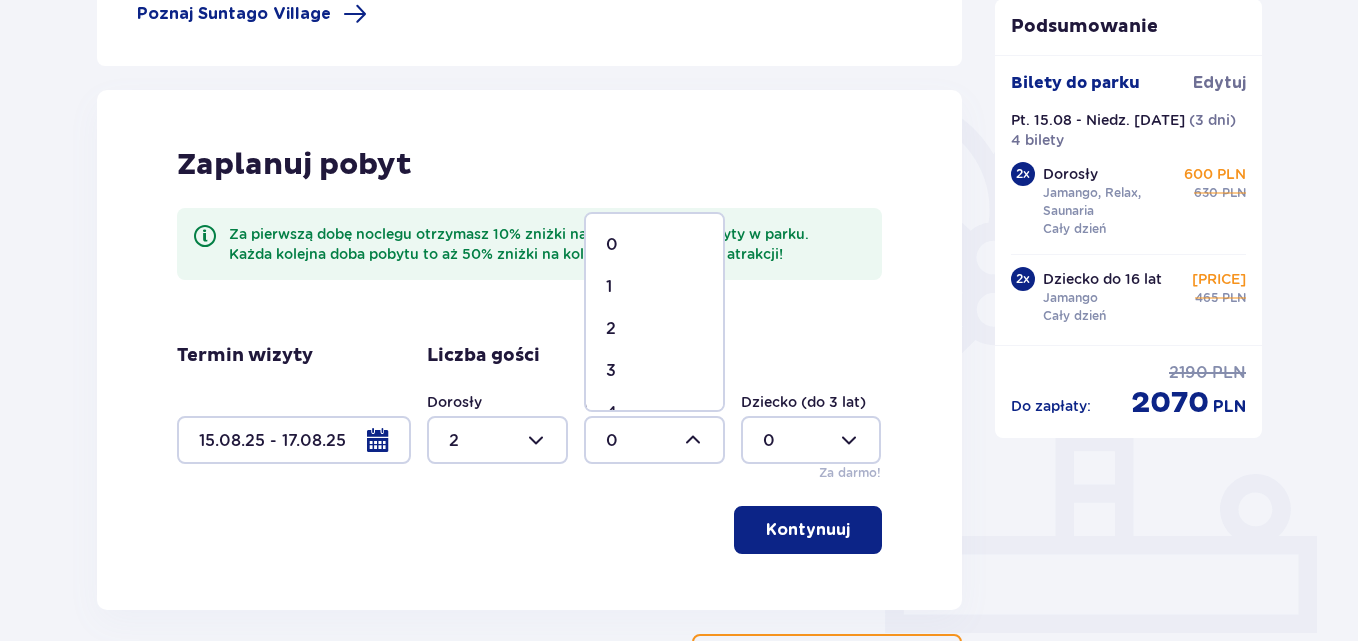 click on "2" at bounding box center [654, 329] 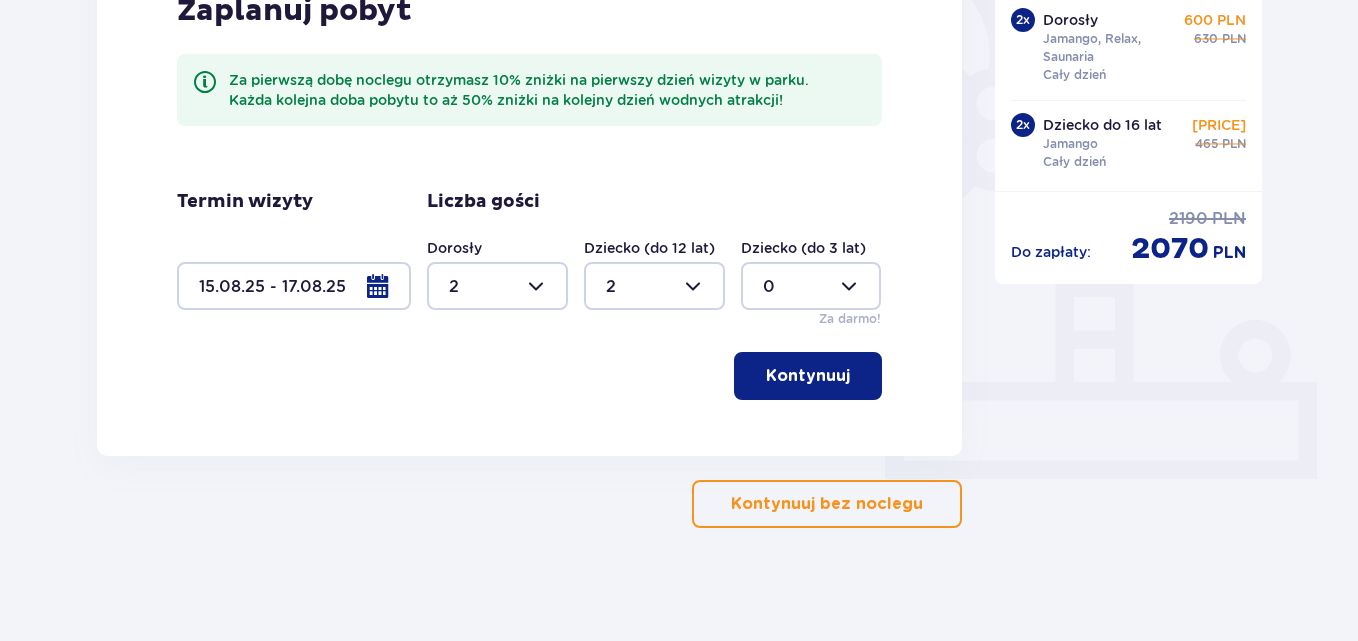 scroll, scrollTop: 561, scrollLeft: 0, axis: vertical 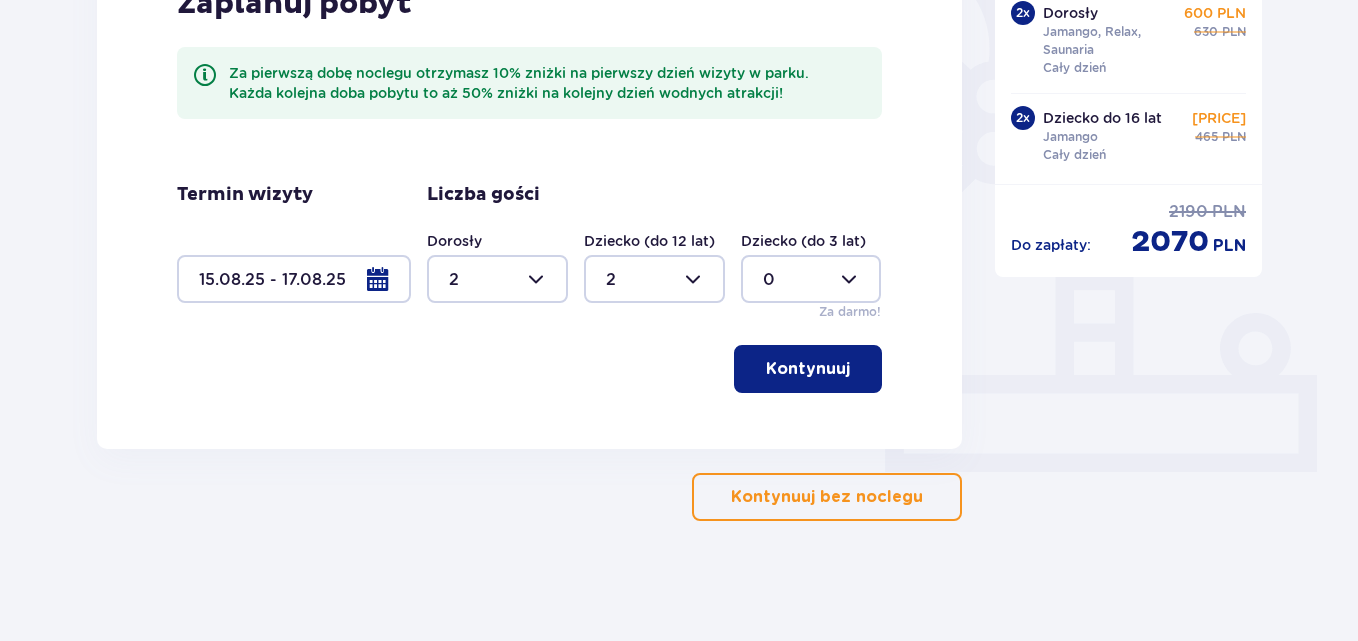 click on "Kontynuuj" at bounding box center [808, 369] 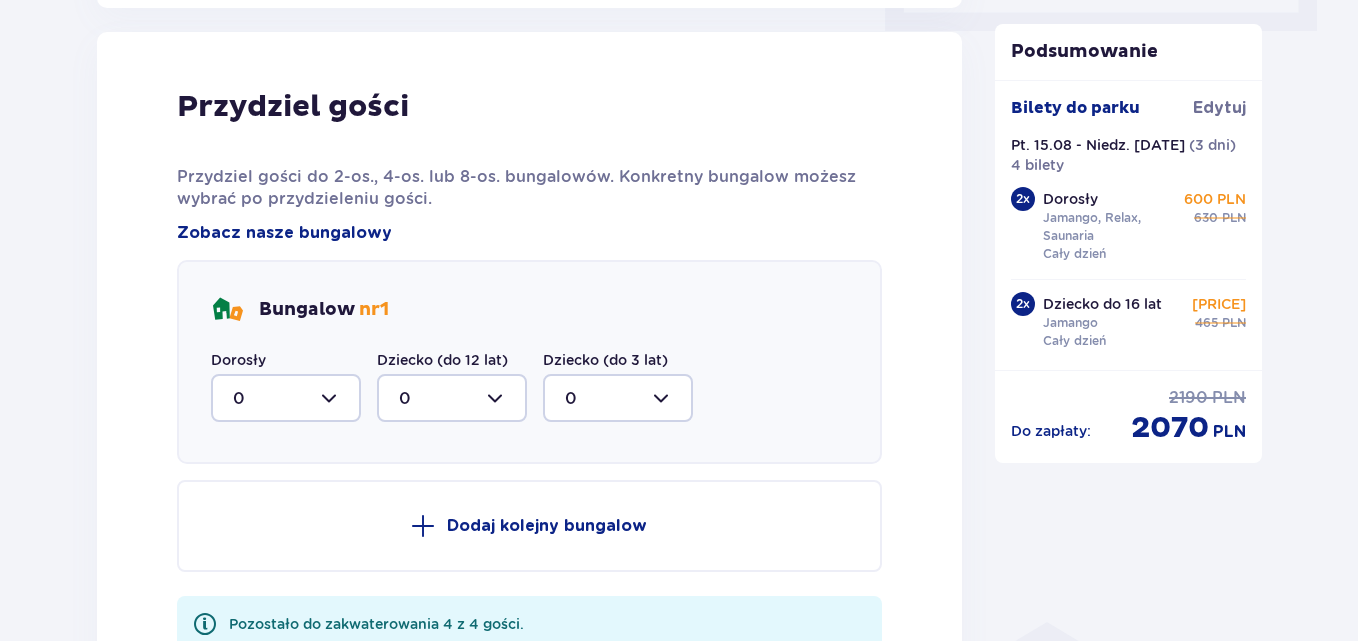 scroll, scrollTop: 1010, scrollLeft: 0, axis: vertical 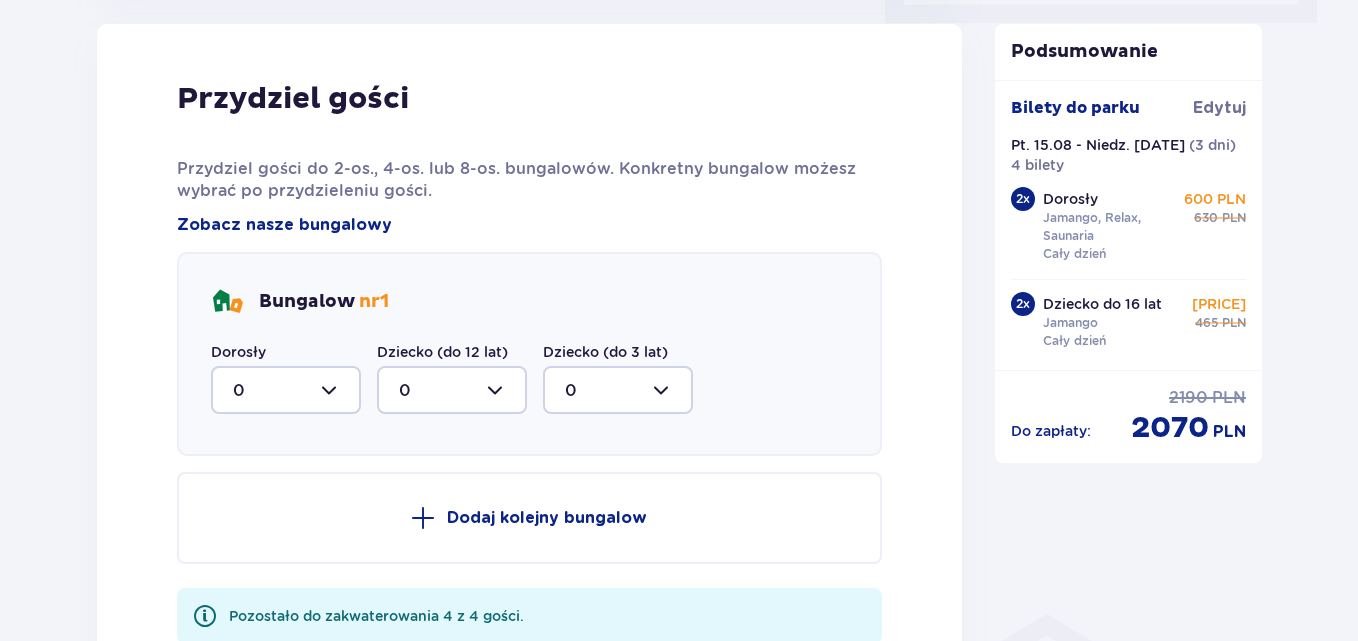 click at bounding box center [286, 390] 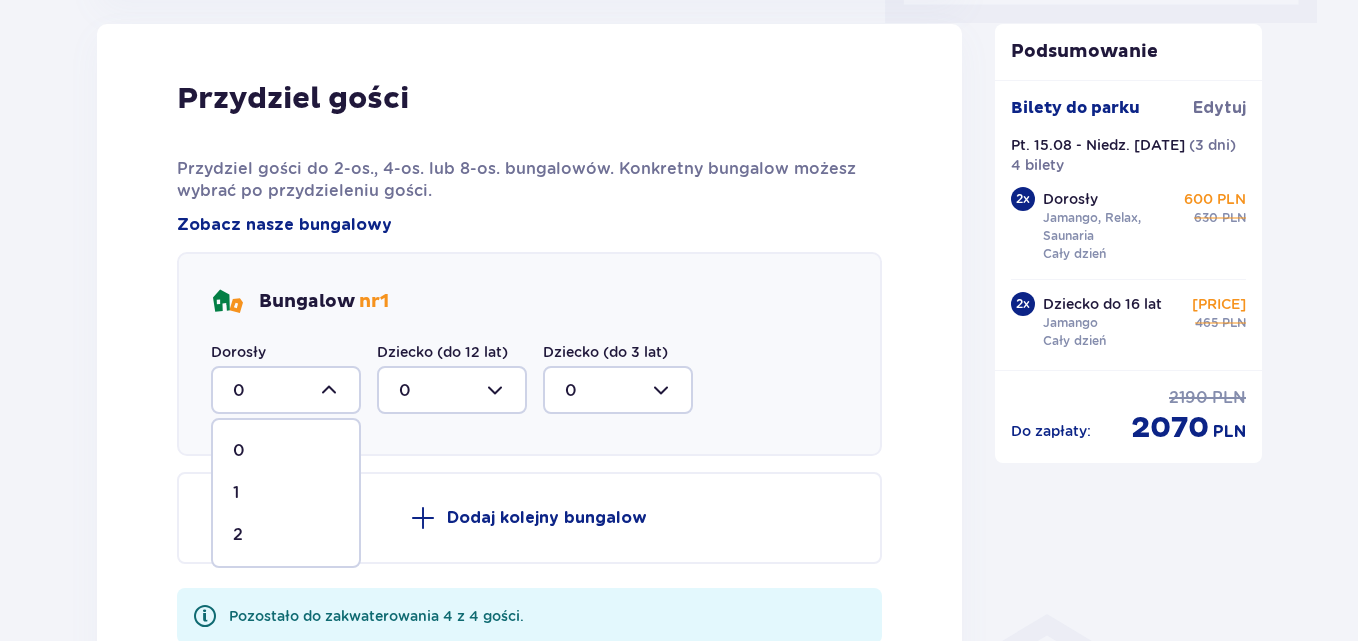 click on "2" at bounding box center [238, 535] 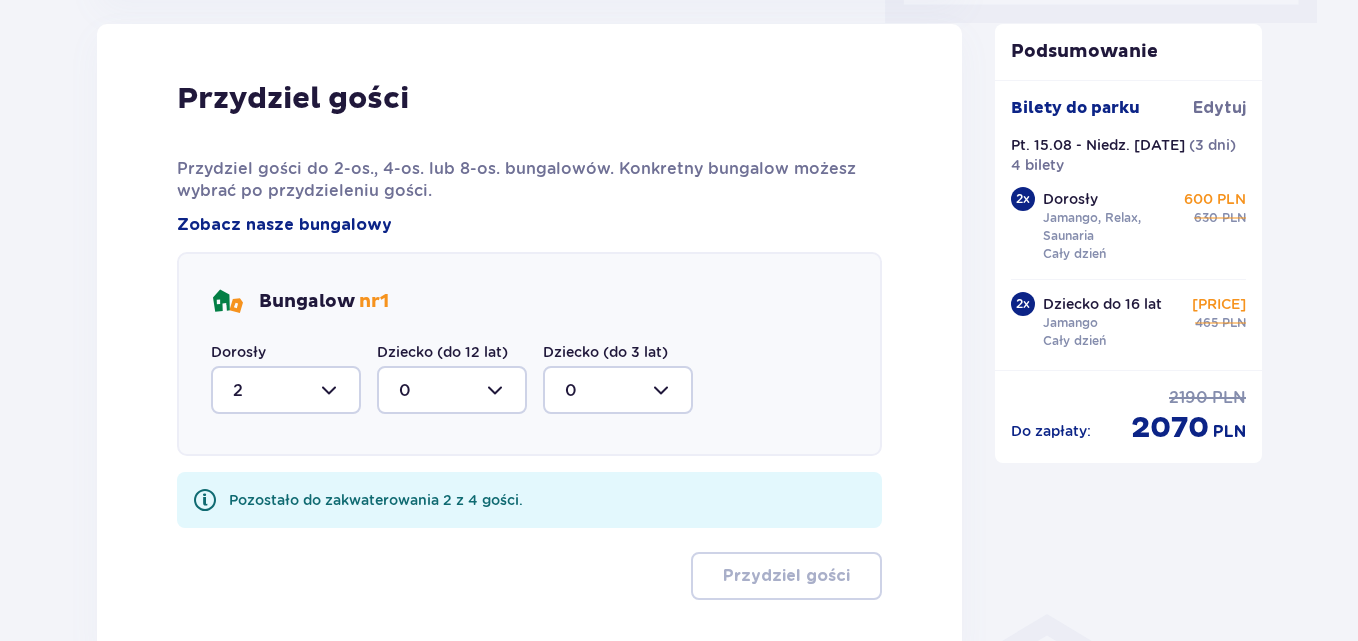 click at bounding box center [452, 390] 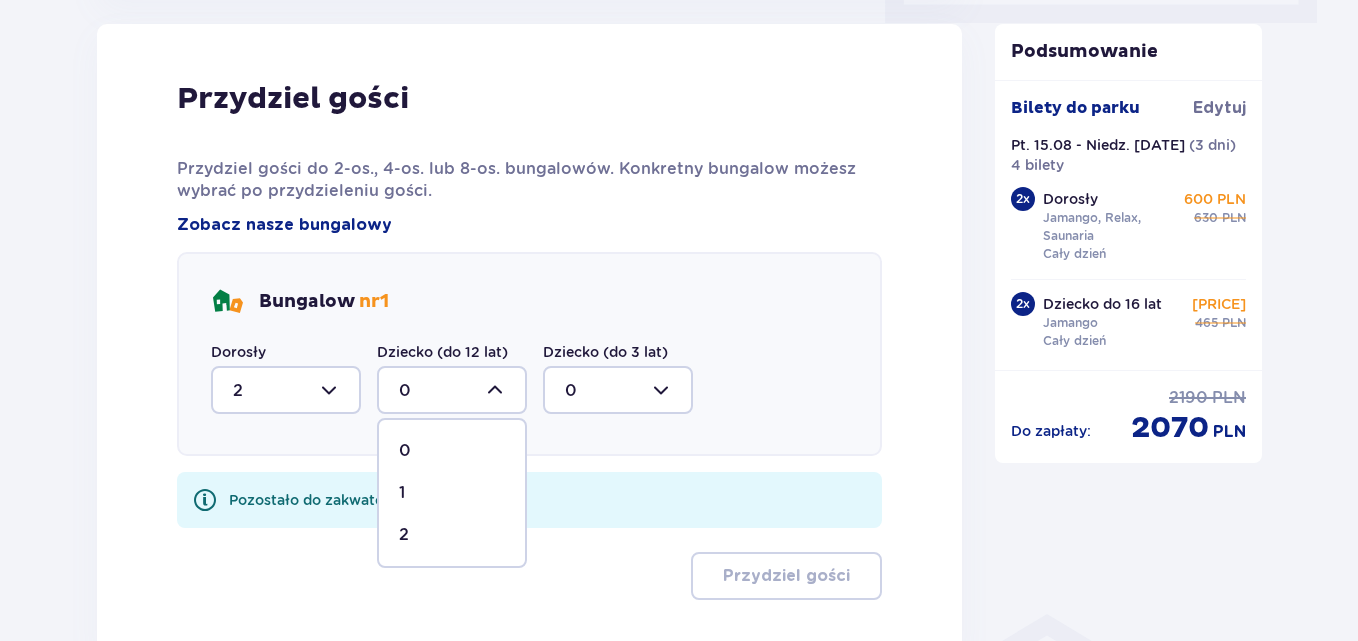 click on "2" at bounding box center (452, 535) 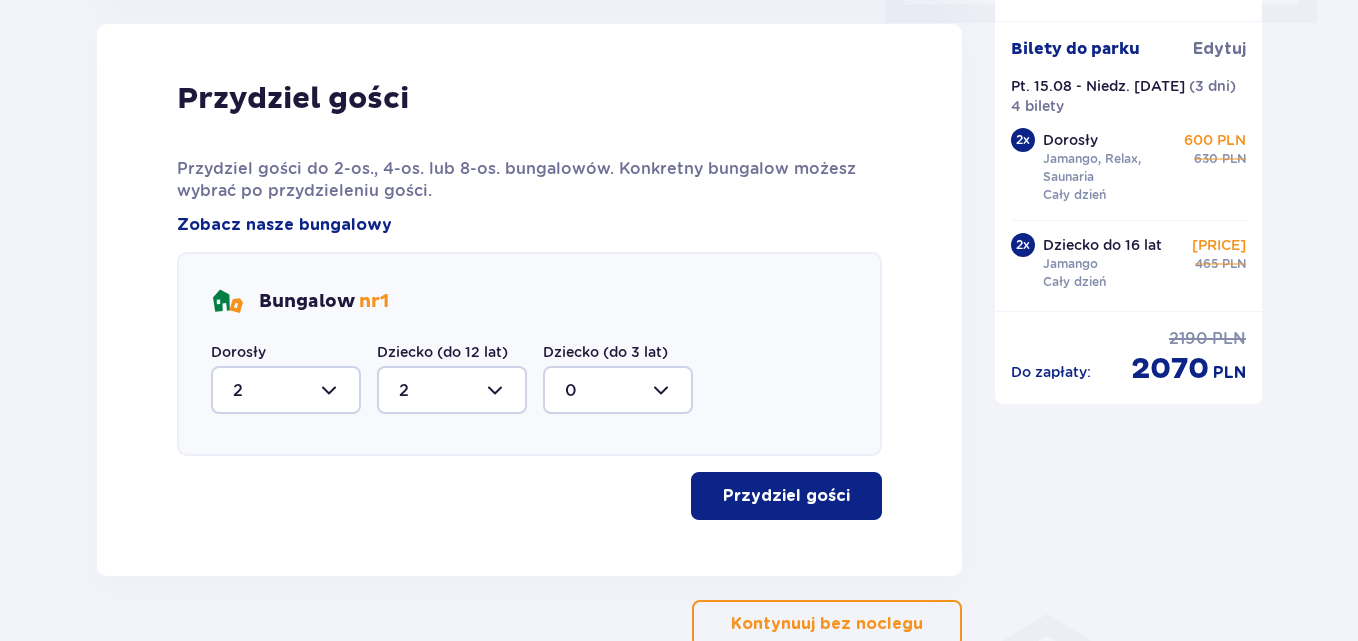 scroll, scrollTop: 1110, scrollLeft: 0, axis: vertical 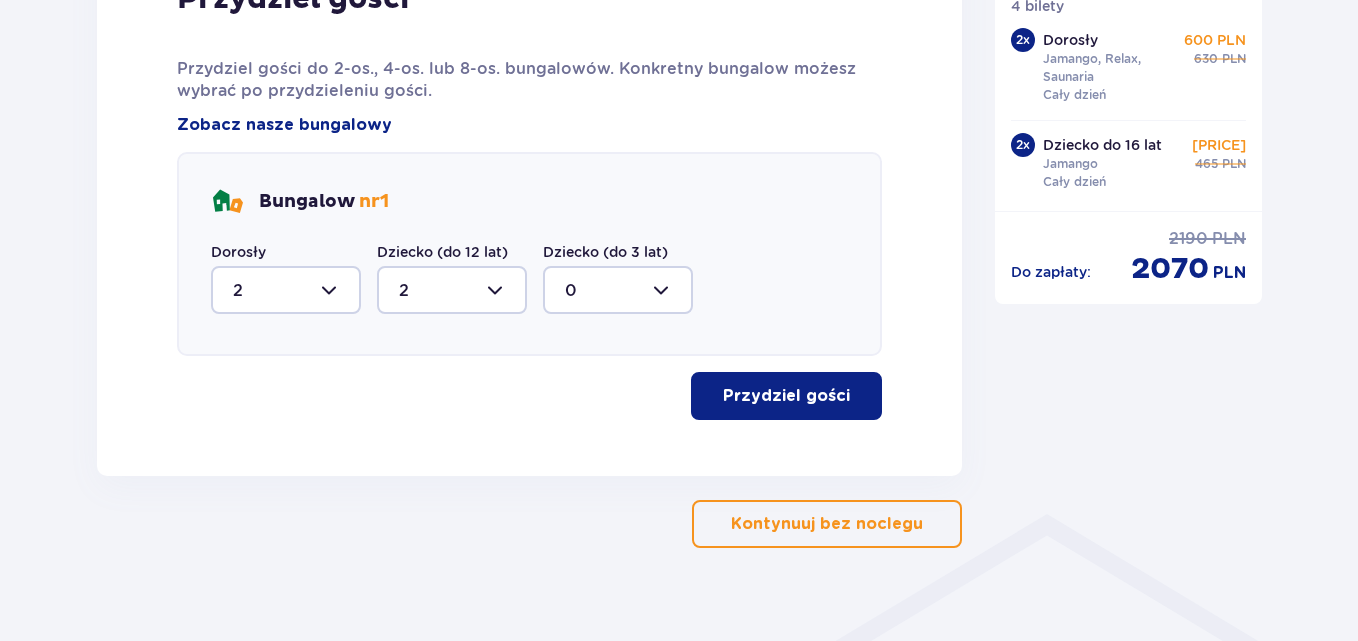 click on "Przydziel gości" at bounding box center (786, 396) 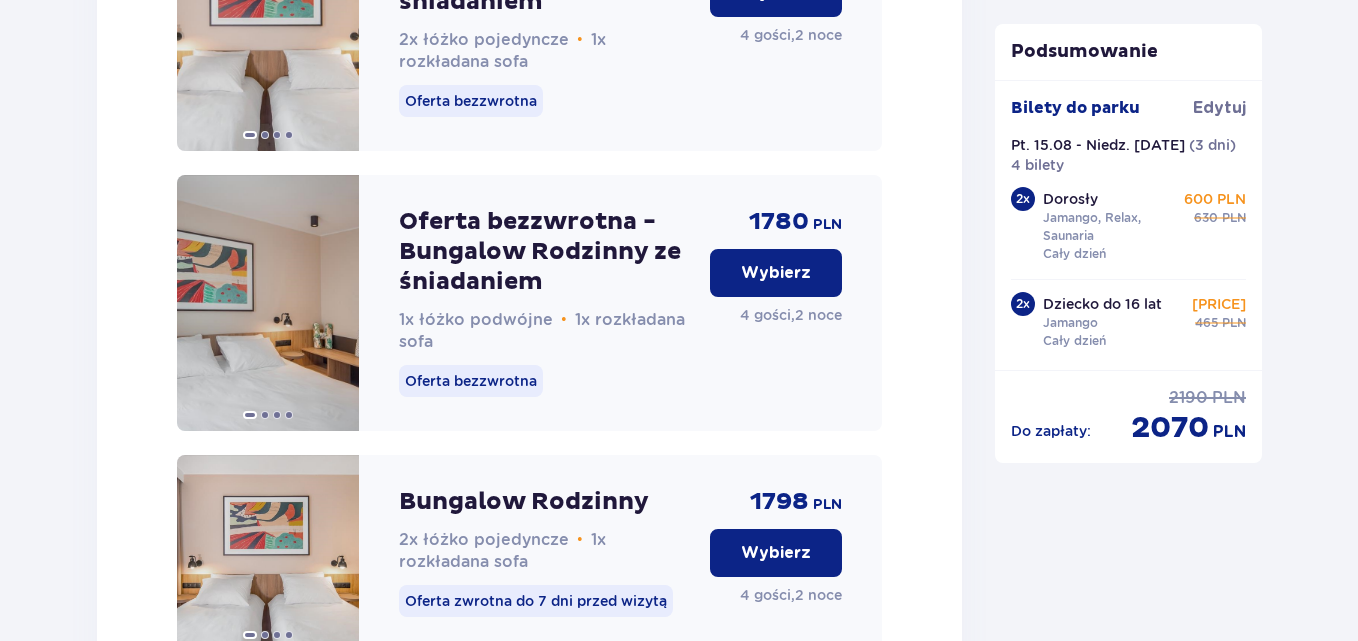 scroll, scrollTop: 2486, scrollLeft: 0, axis: vertical 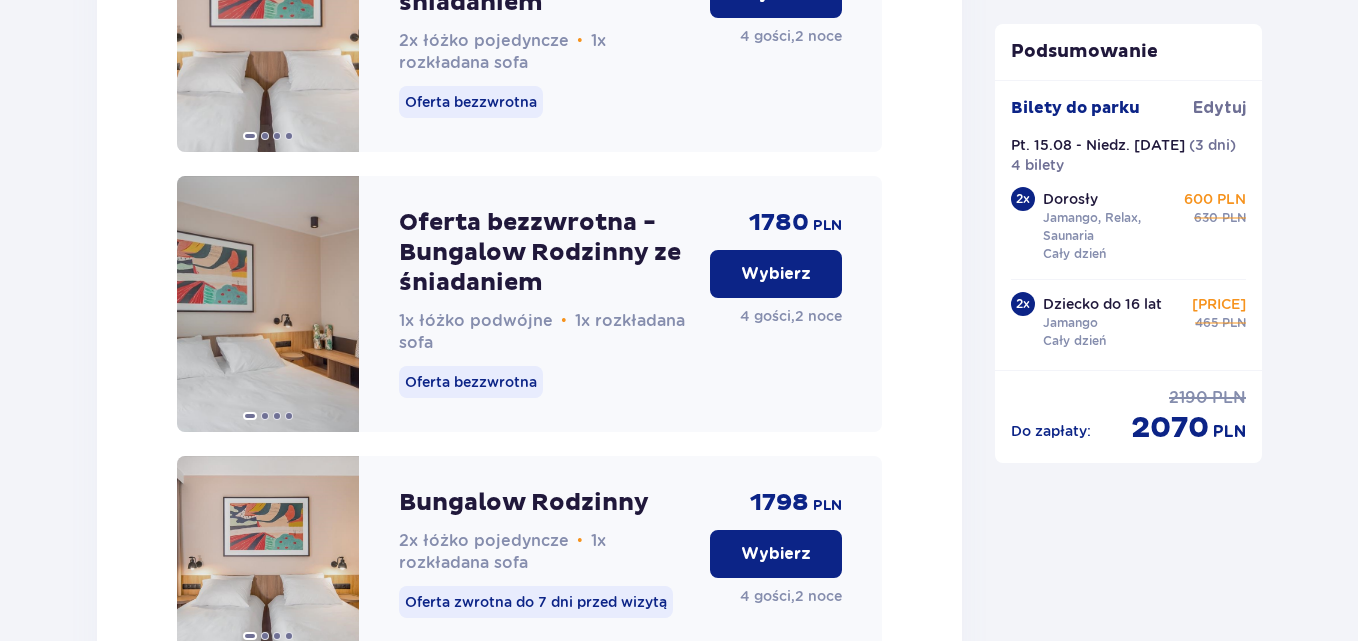 click on "Wybierz" at bounding box center [776, 274] 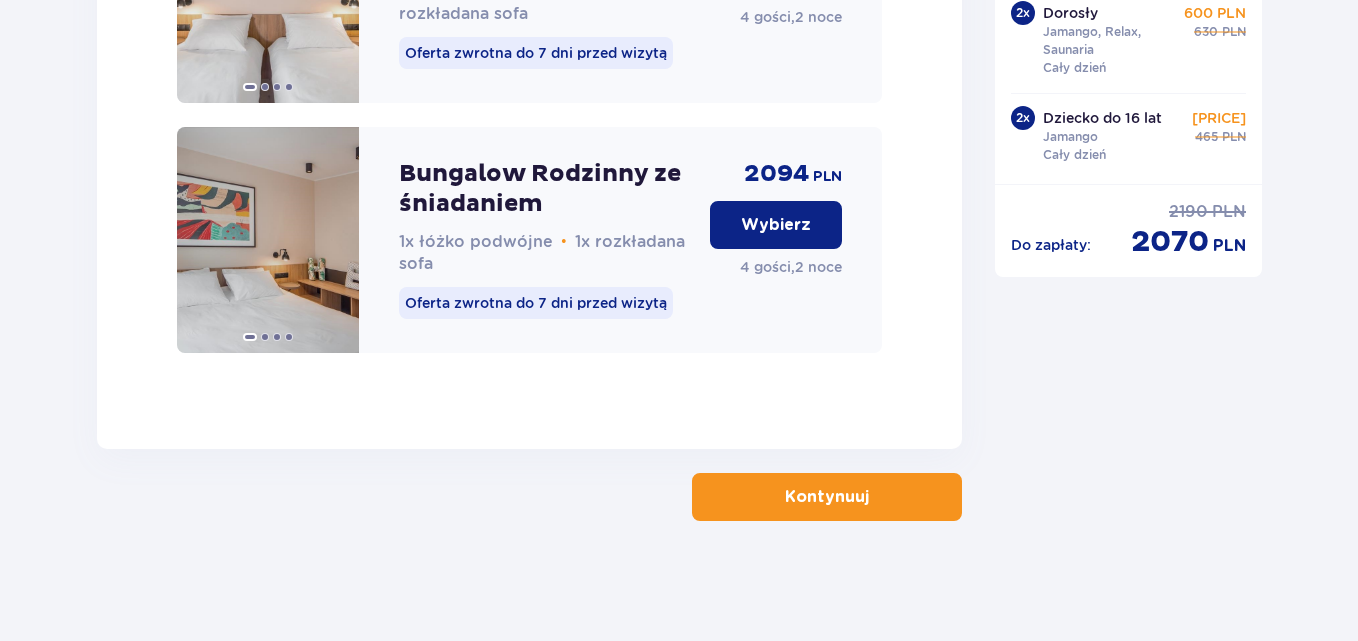 scroll, scrollTop: 3525, scrollLeft: 0, axis: vertical 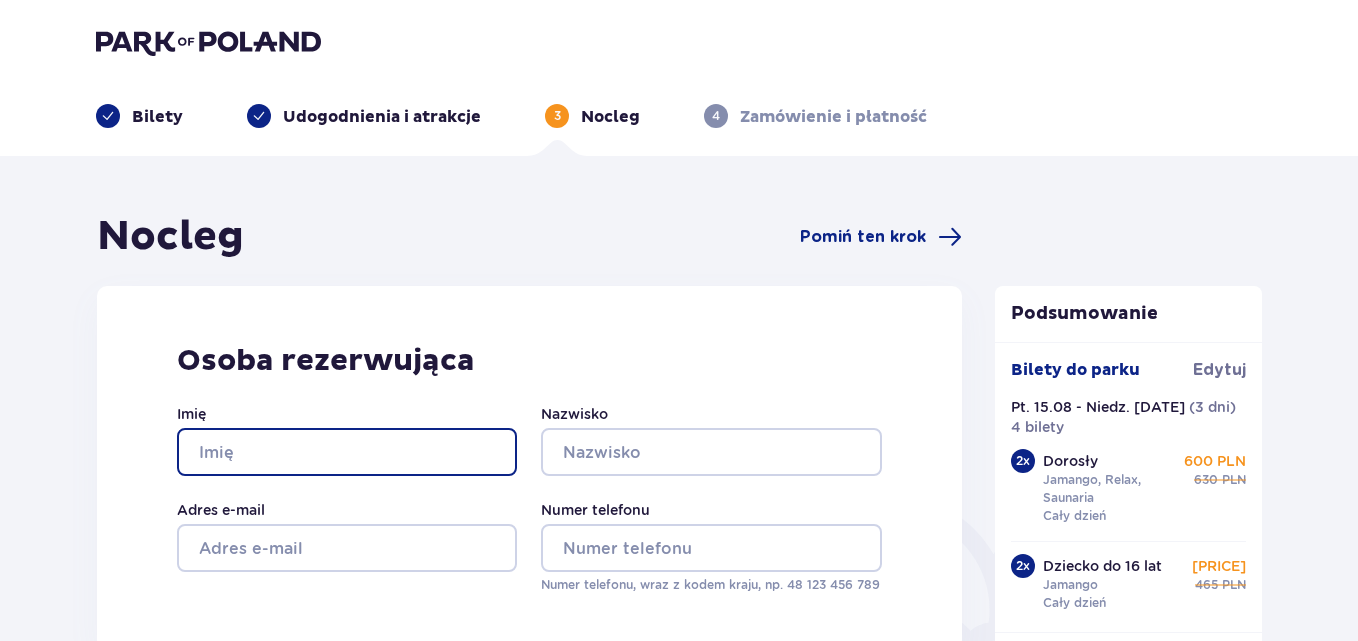 click on "Imię" at bounding box center [347, 452] 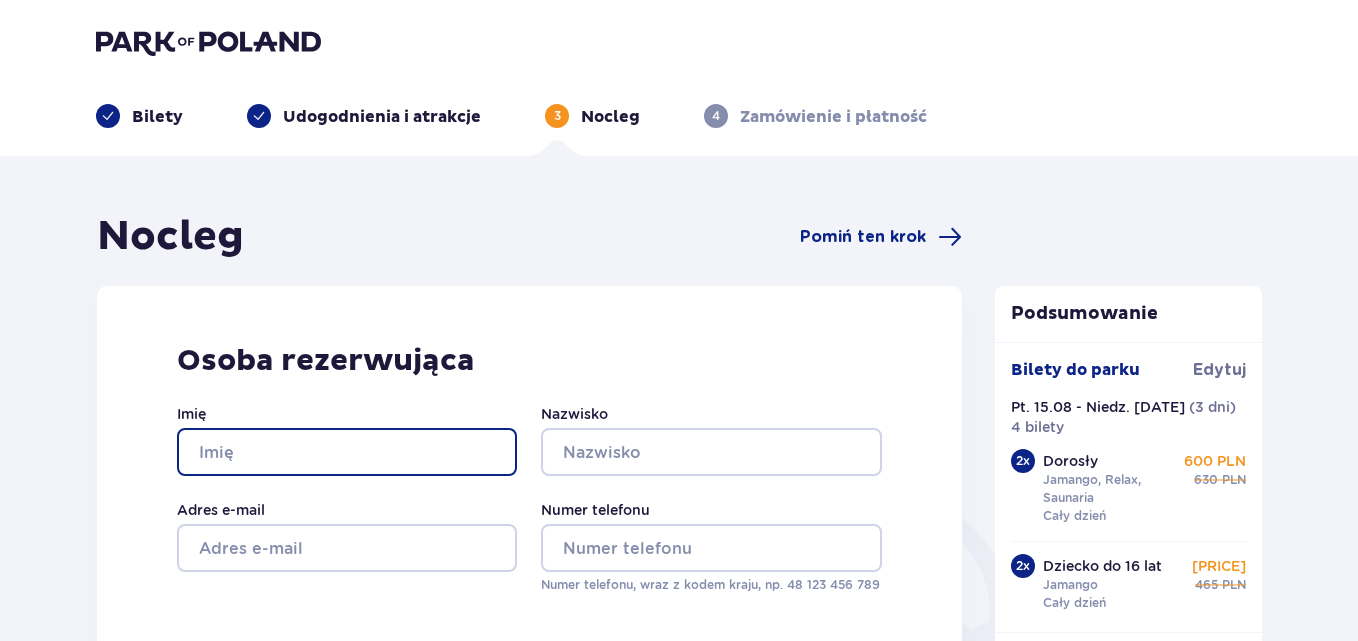 type on "[FIRST]" 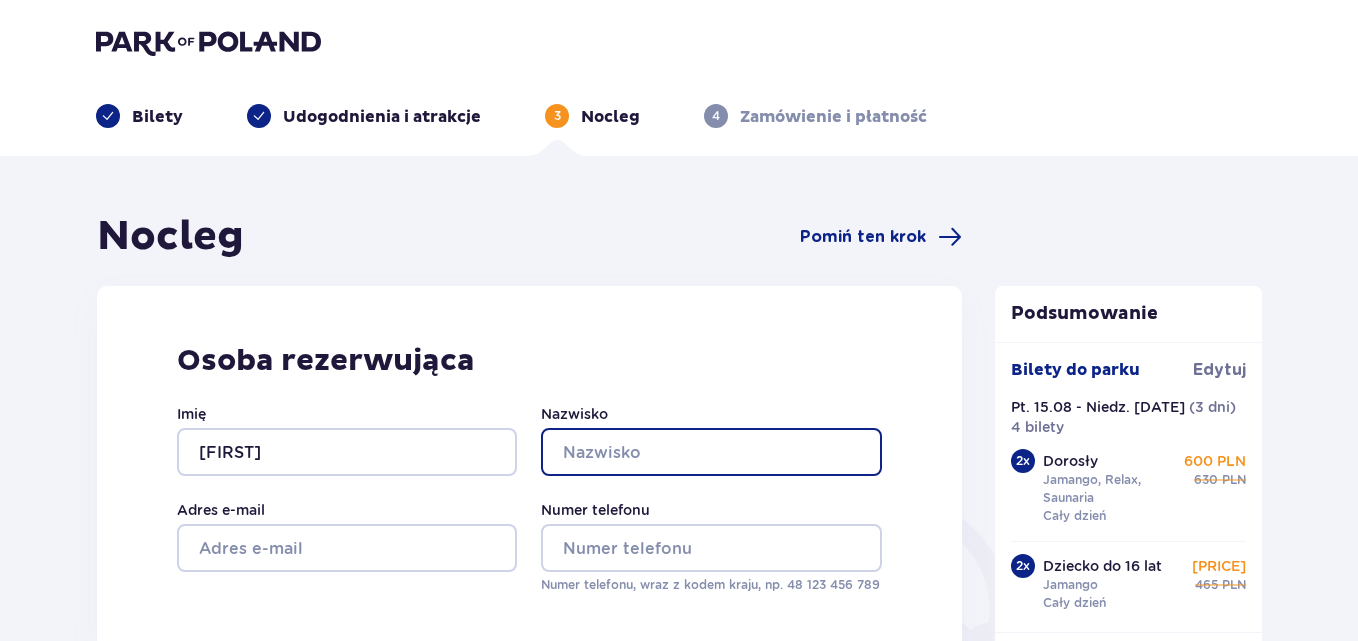 type on "[LAST]" 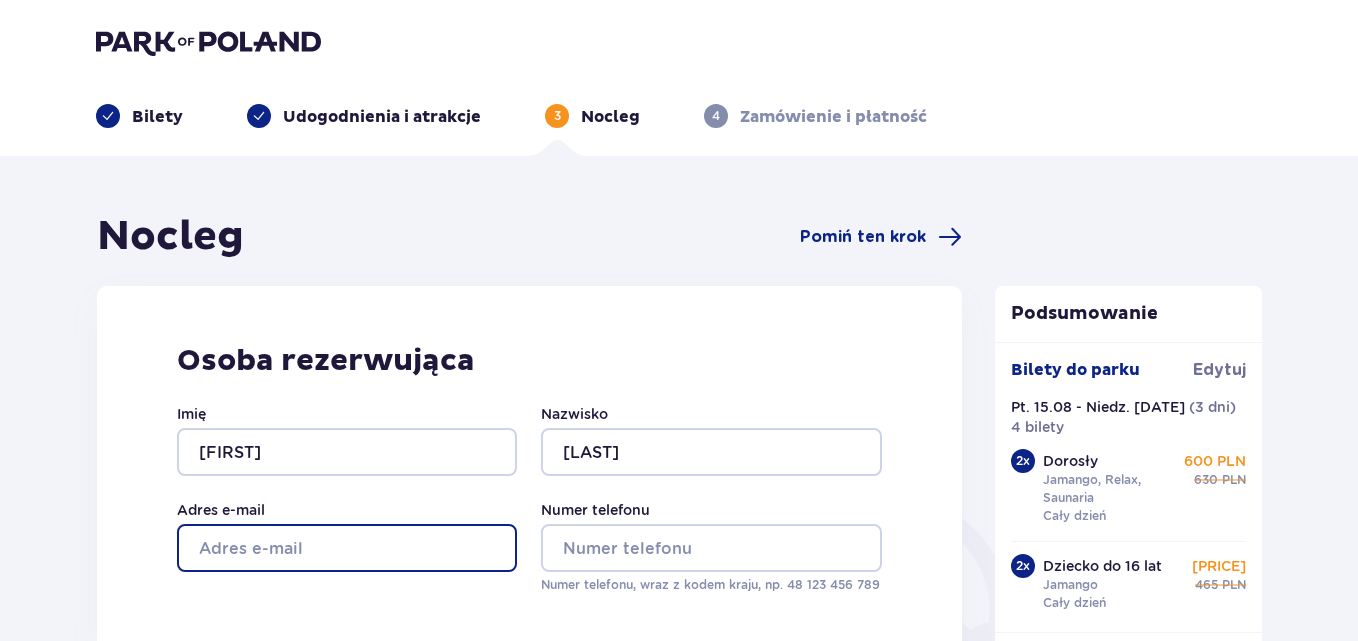 type on "wooytek6@example.com" 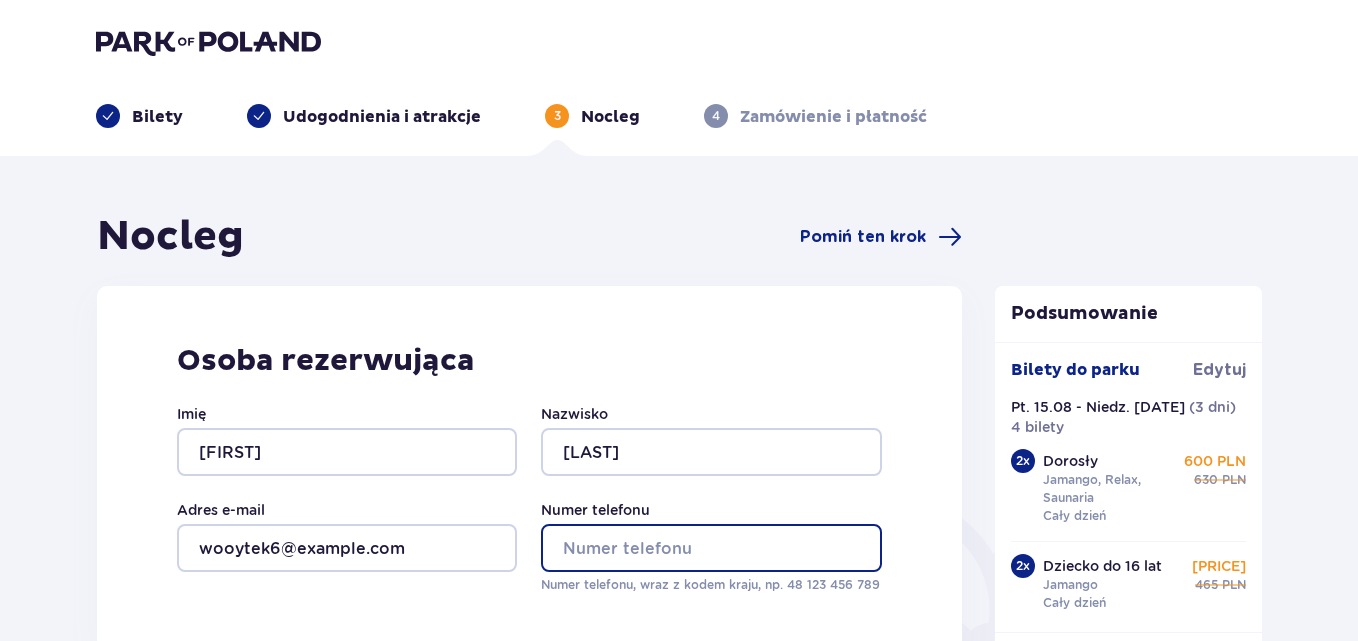 type on "[PHONE]" 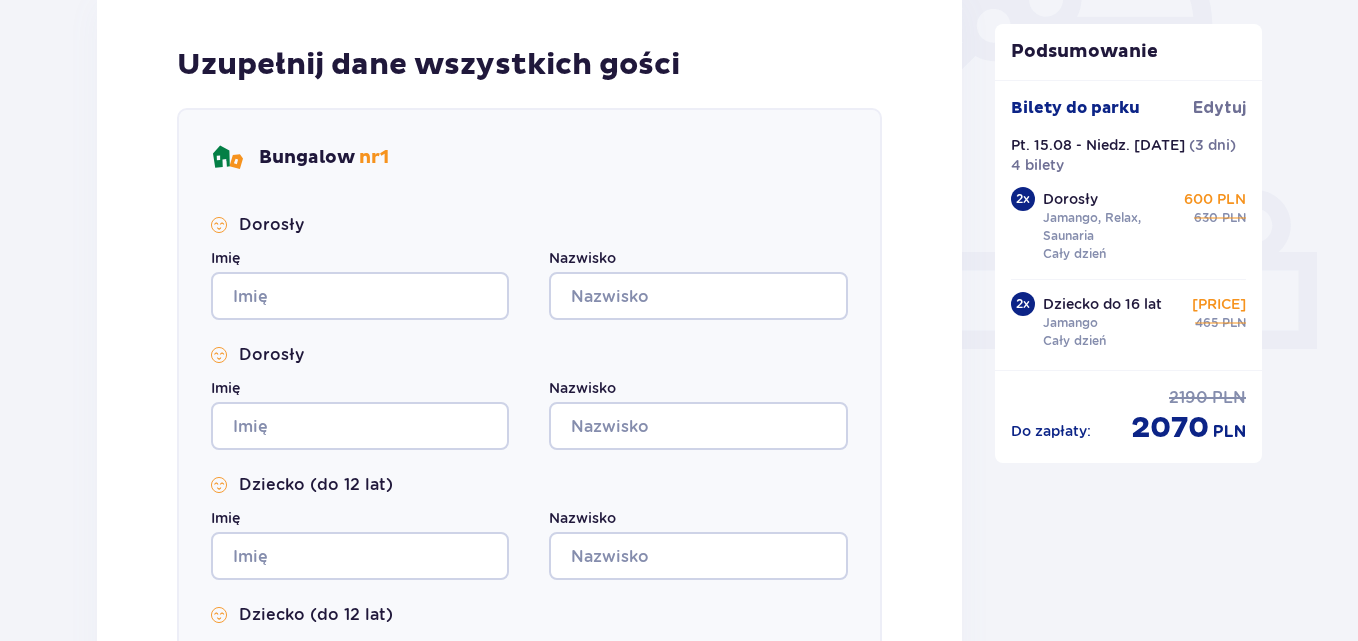 scroll, scrollTop: 700, scrollLeft: 0, axis: vertical 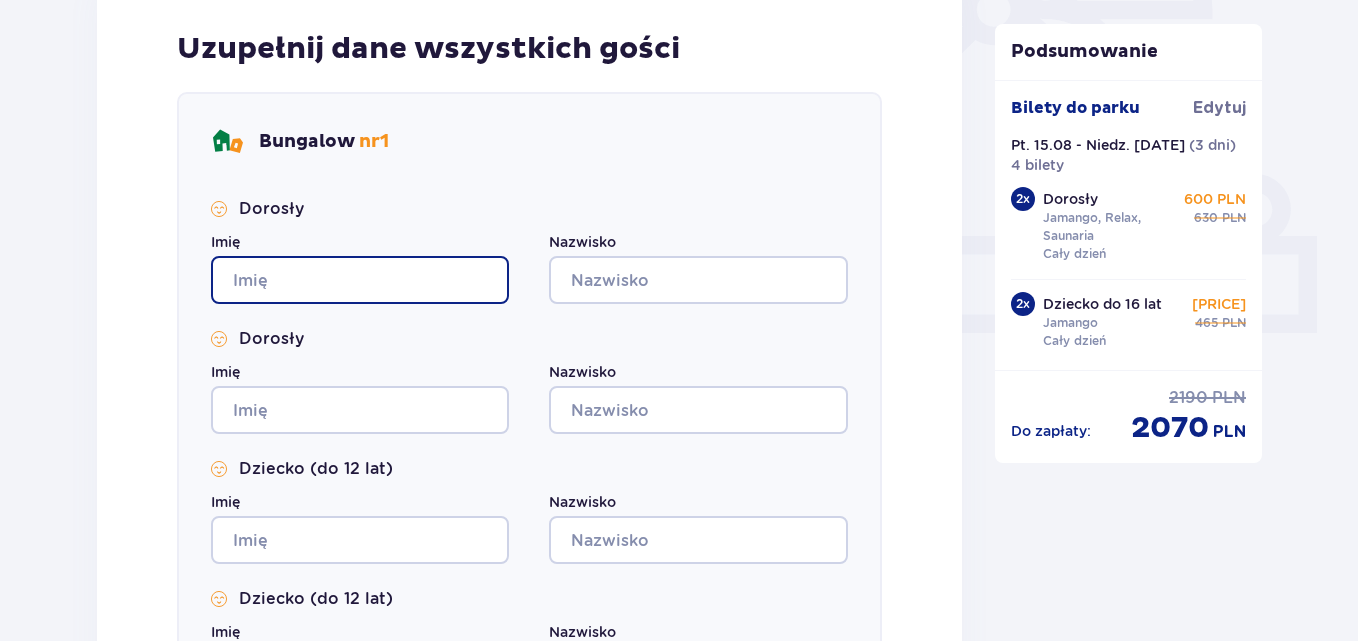 click on "Imię" at bounding box center [360, 280] 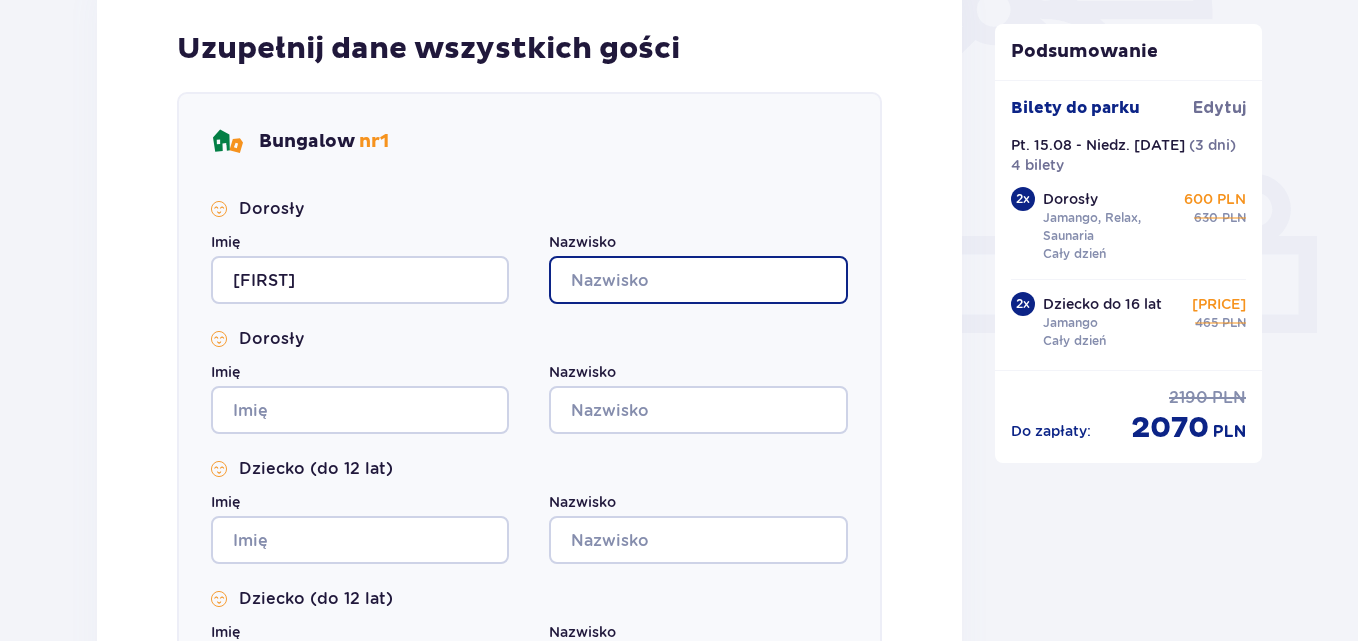 type on "[LAST]" 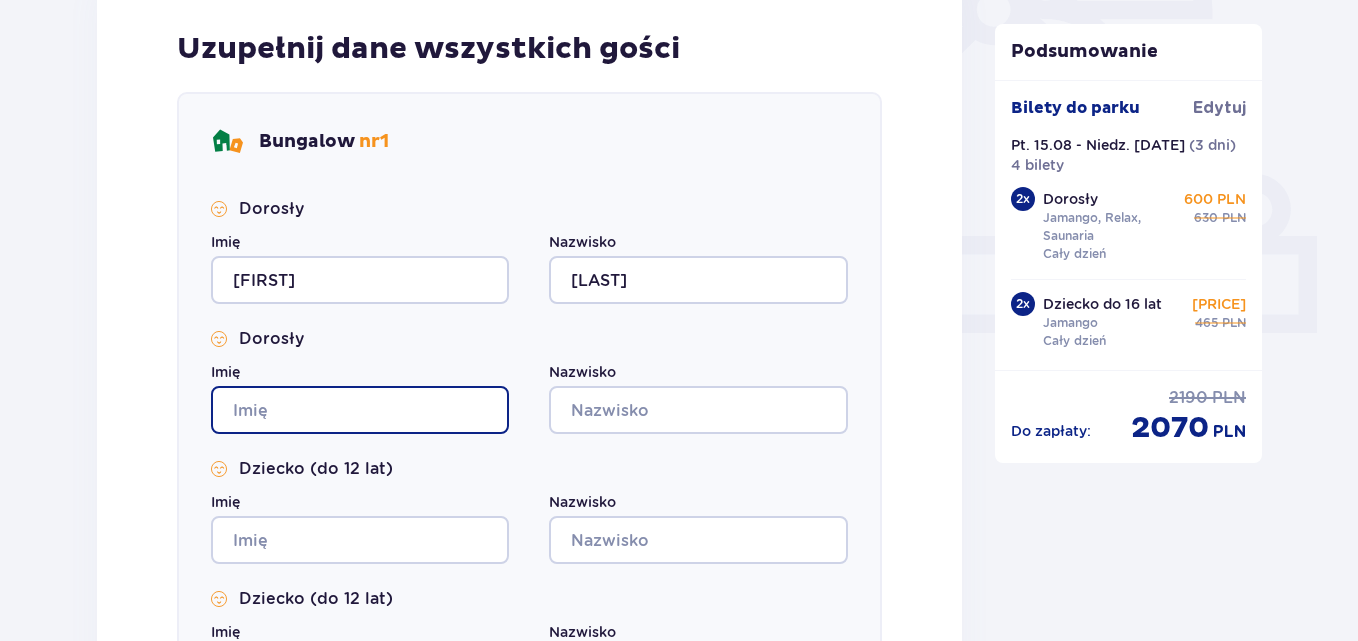 type on "[FIRST]" 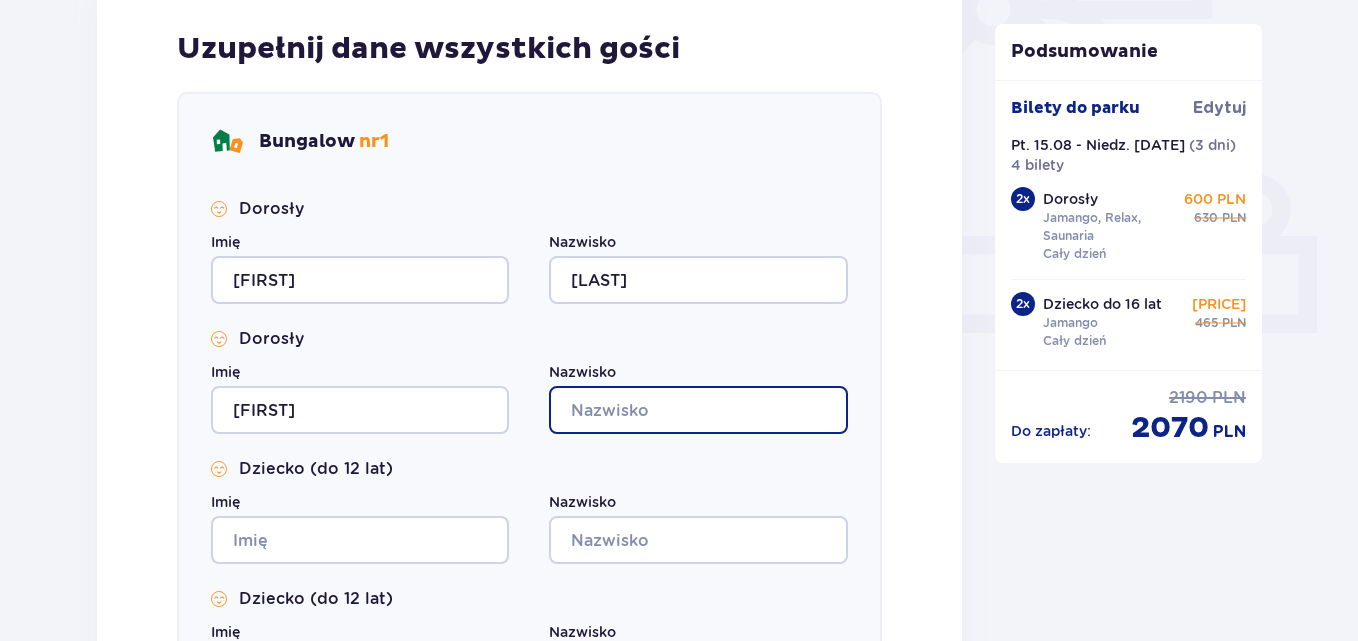 type on "[LAST]" 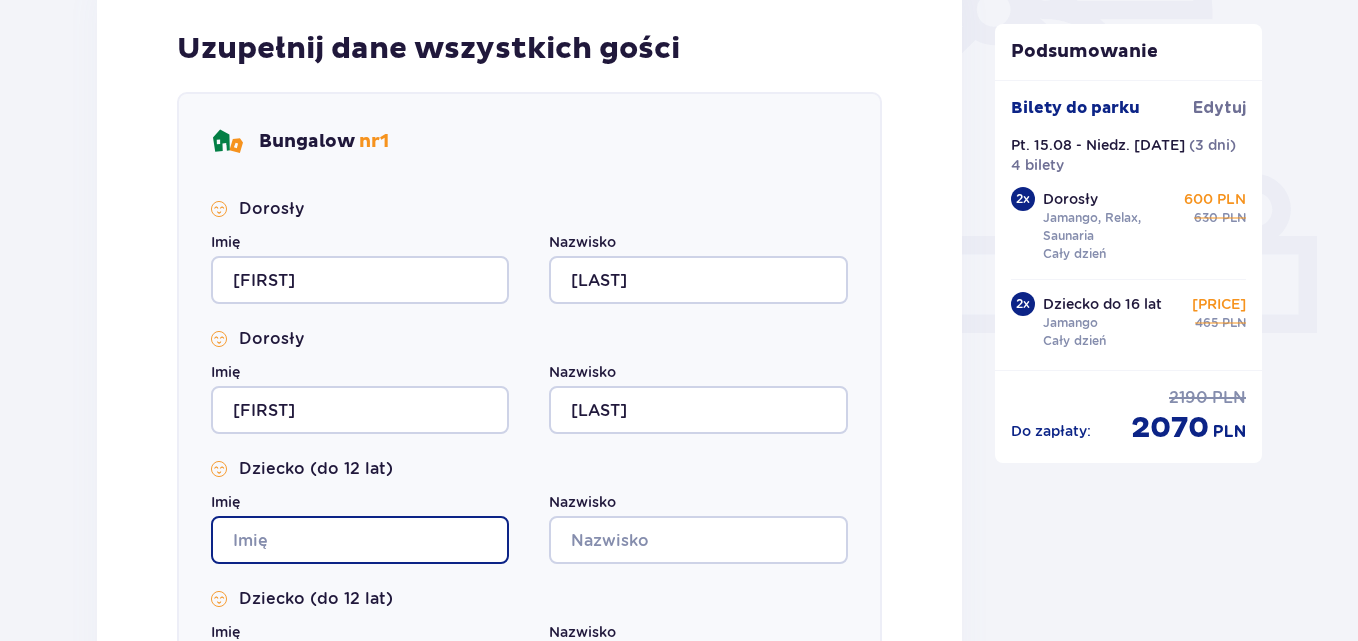 type on "[FIRST]" 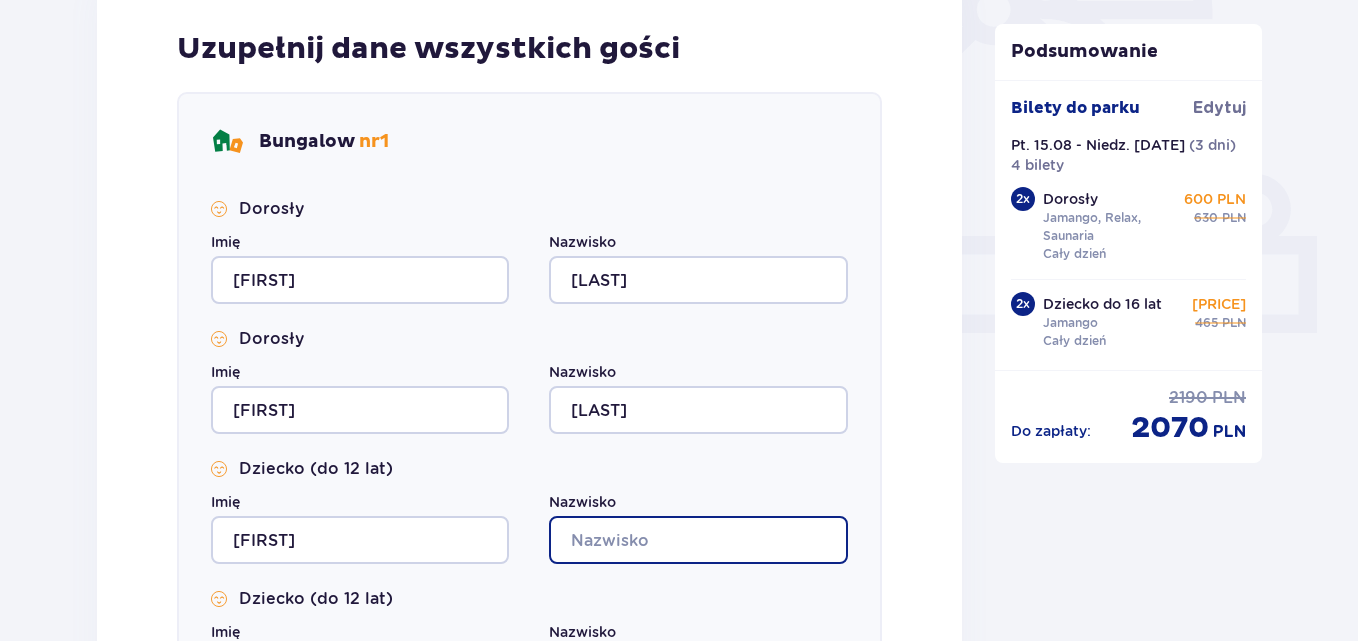 type on "[LAST]" 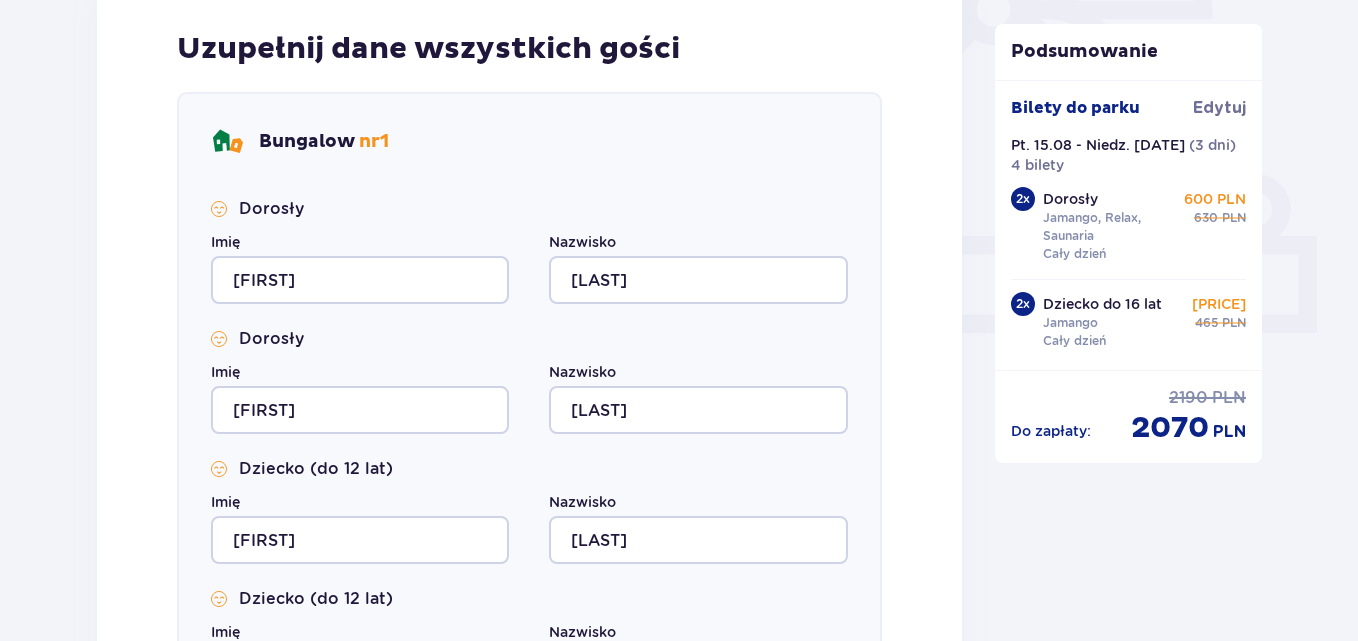 type on "[FIRST]" 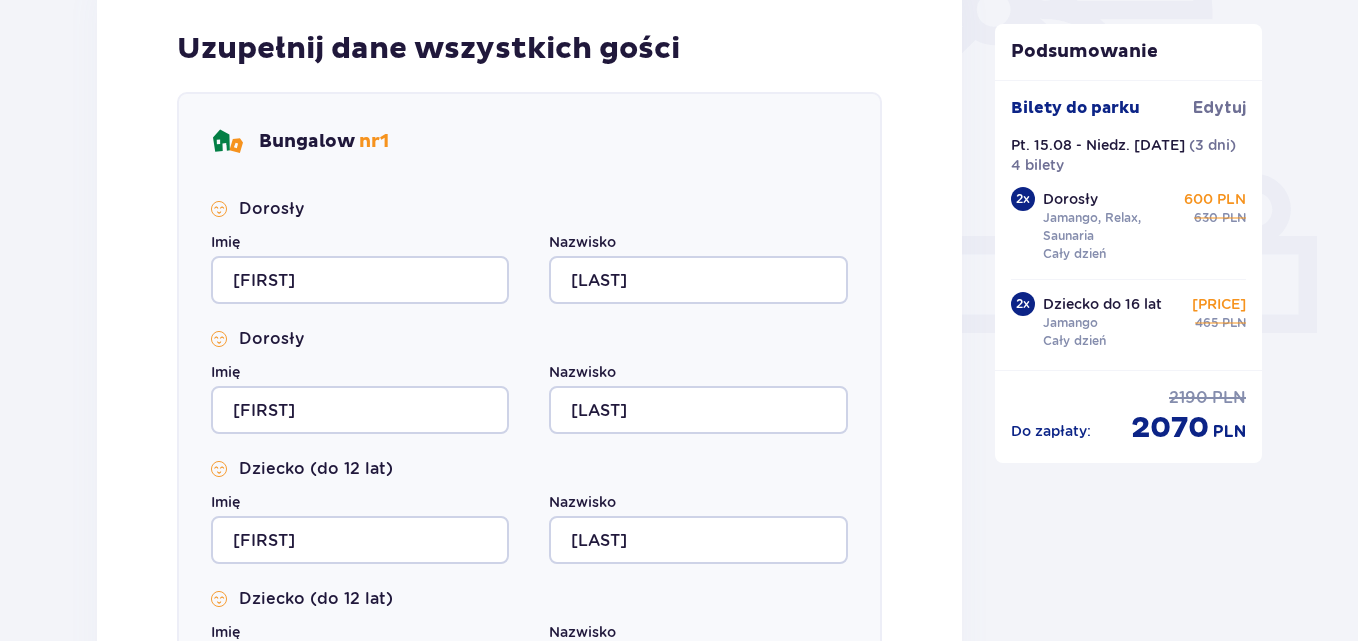 type on "[LAST]" 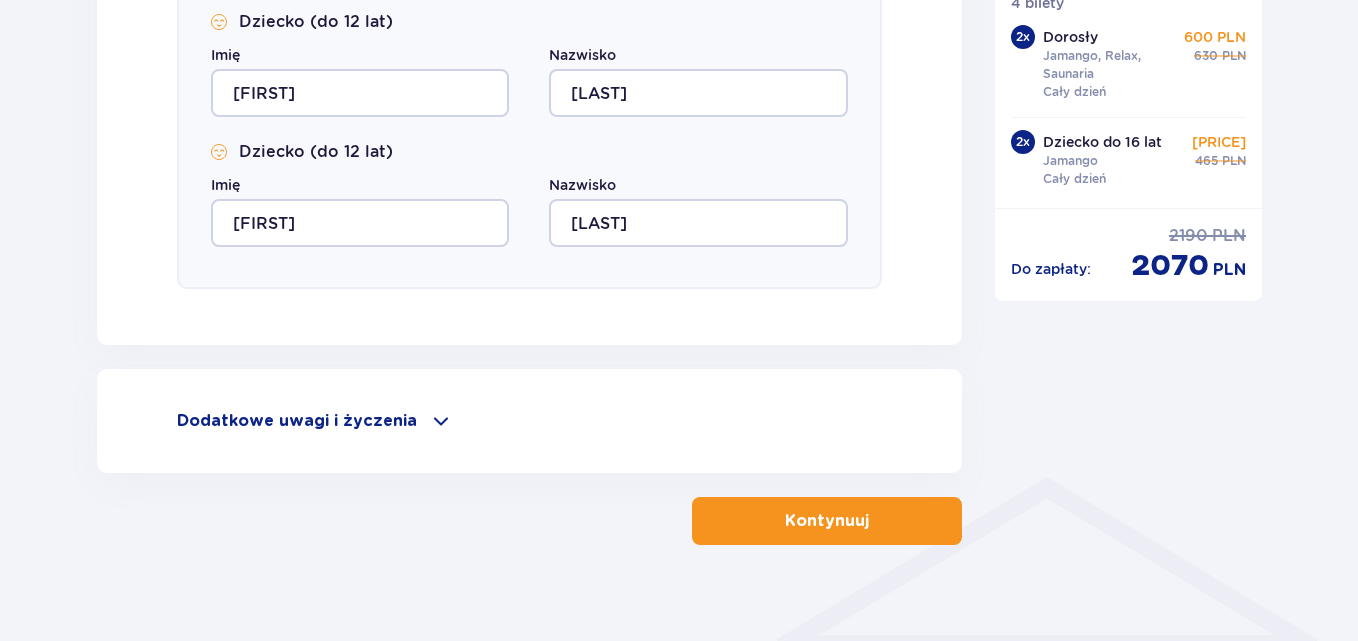 scroll, scrollTop: 1171, scrollLeft: 0, axis: vertical 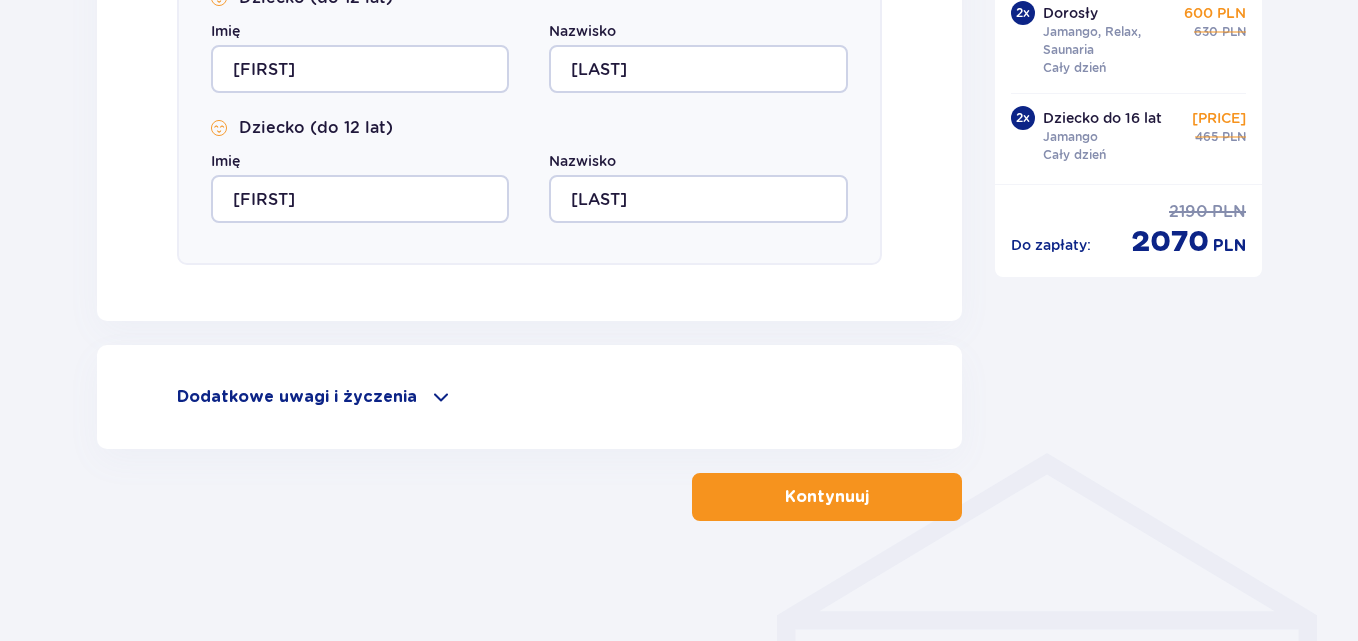 click on "Kontynuuj" at bounding box center (827, 497) 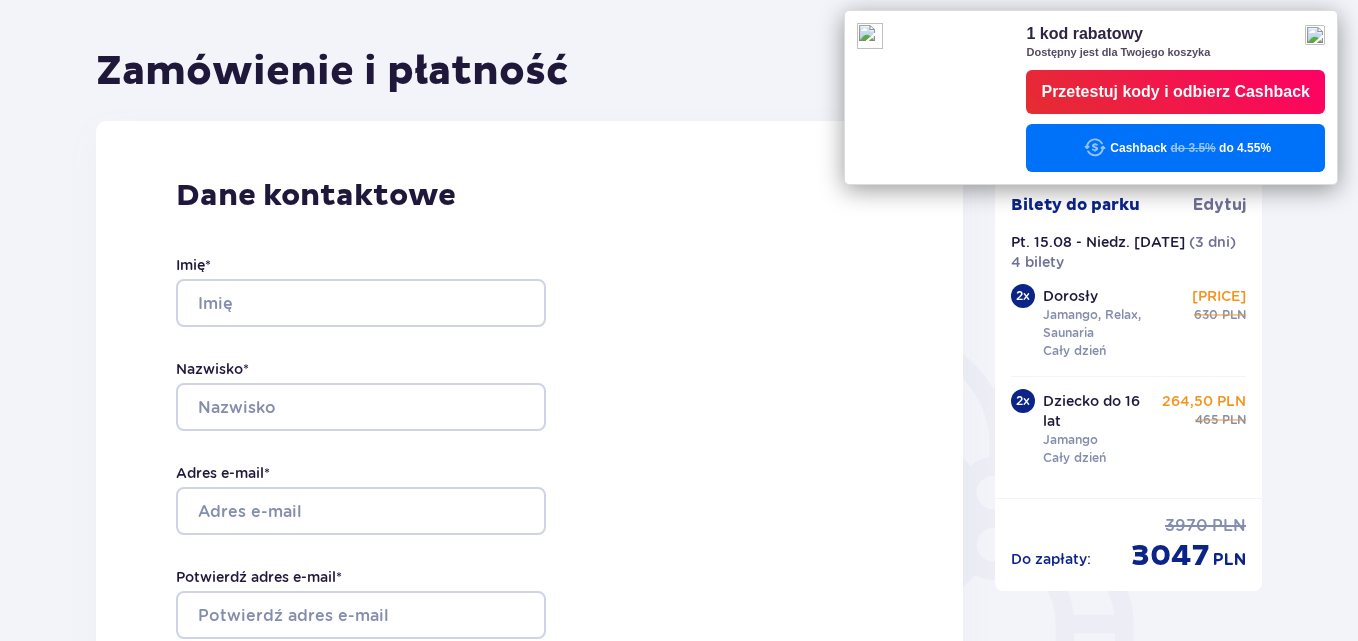 scroll, scrollTop: 200, scrollLeft: 0, axis: vertical 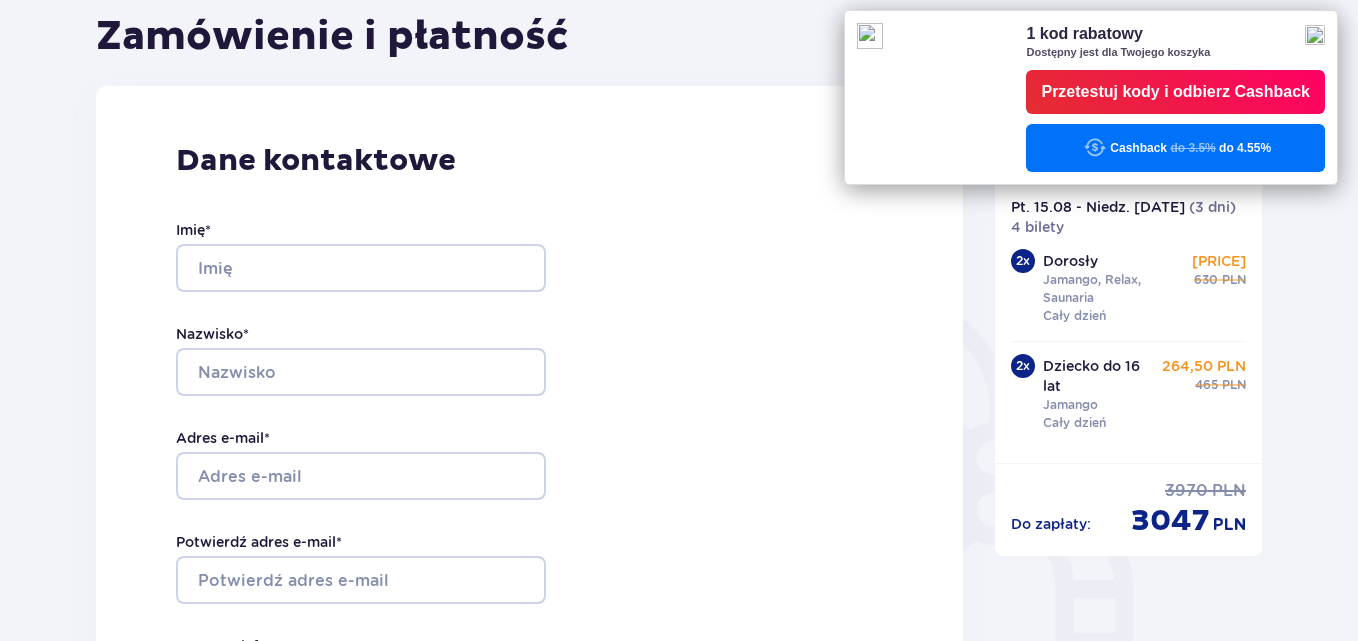 click at bounding box center [1315, 35] 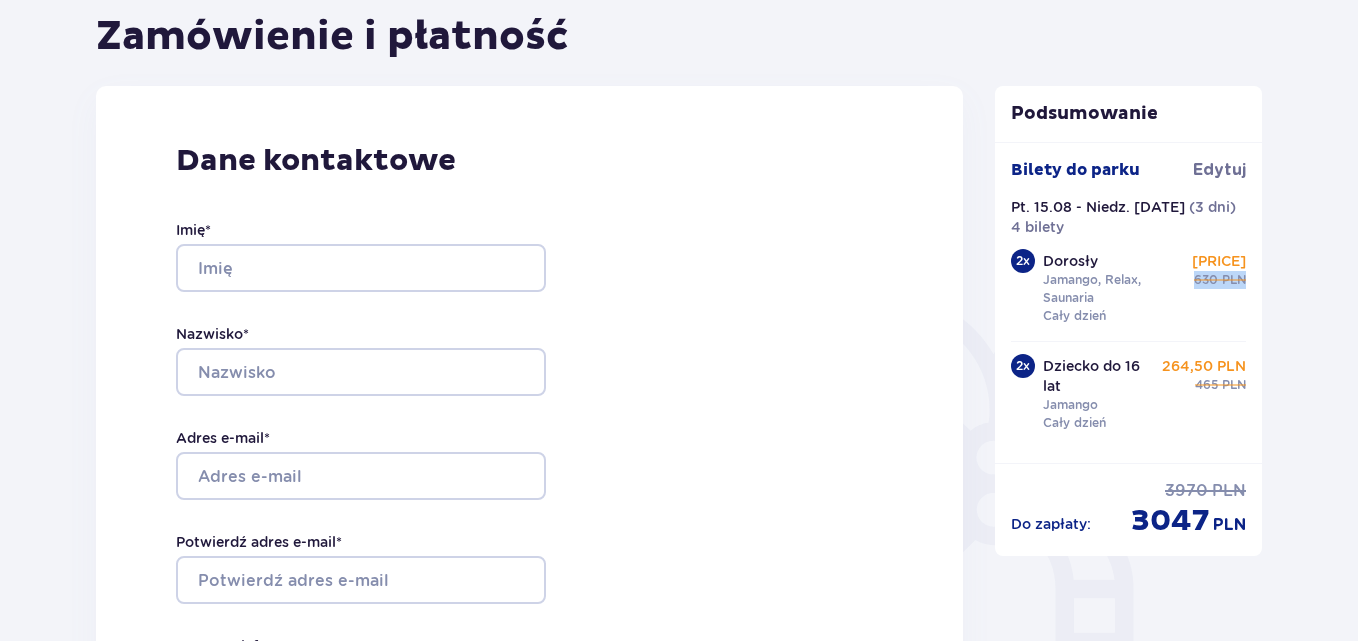 drag, startPoint x: 1261, startPoint y: 246, endPoint x: 1257, endPoint y: 305, distance: 59.135437 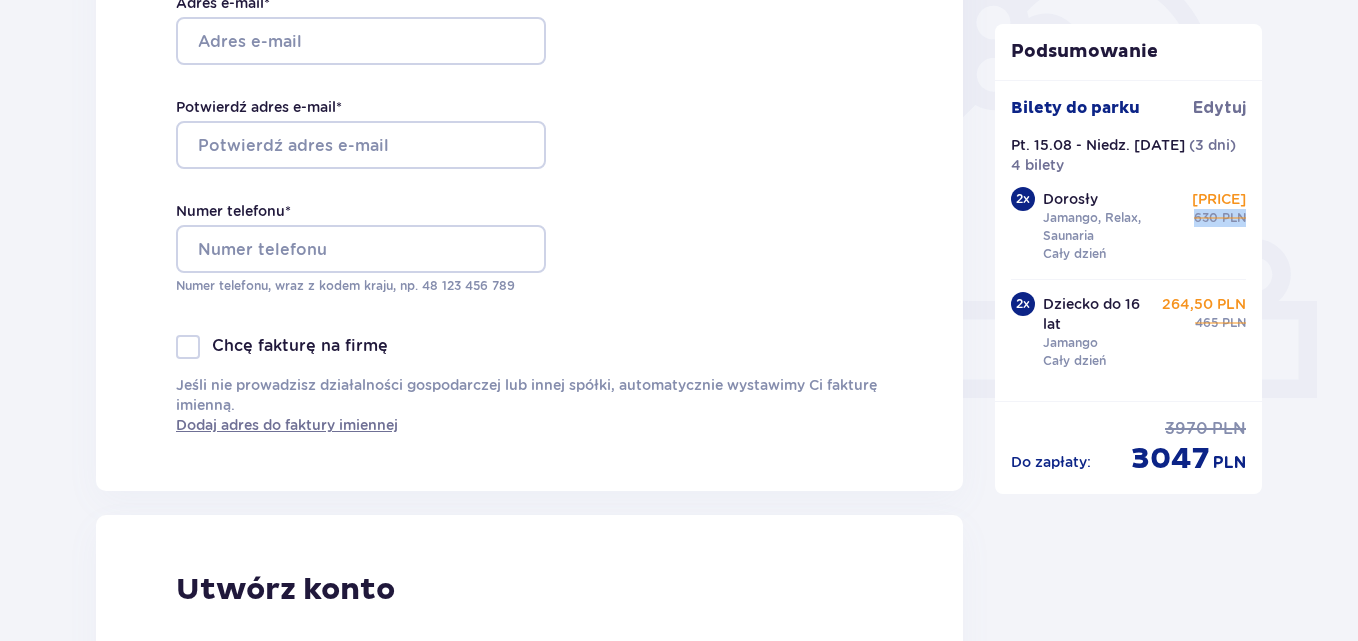scroll, scrollTop: 600, scrollLeft: 0, axis: vertical 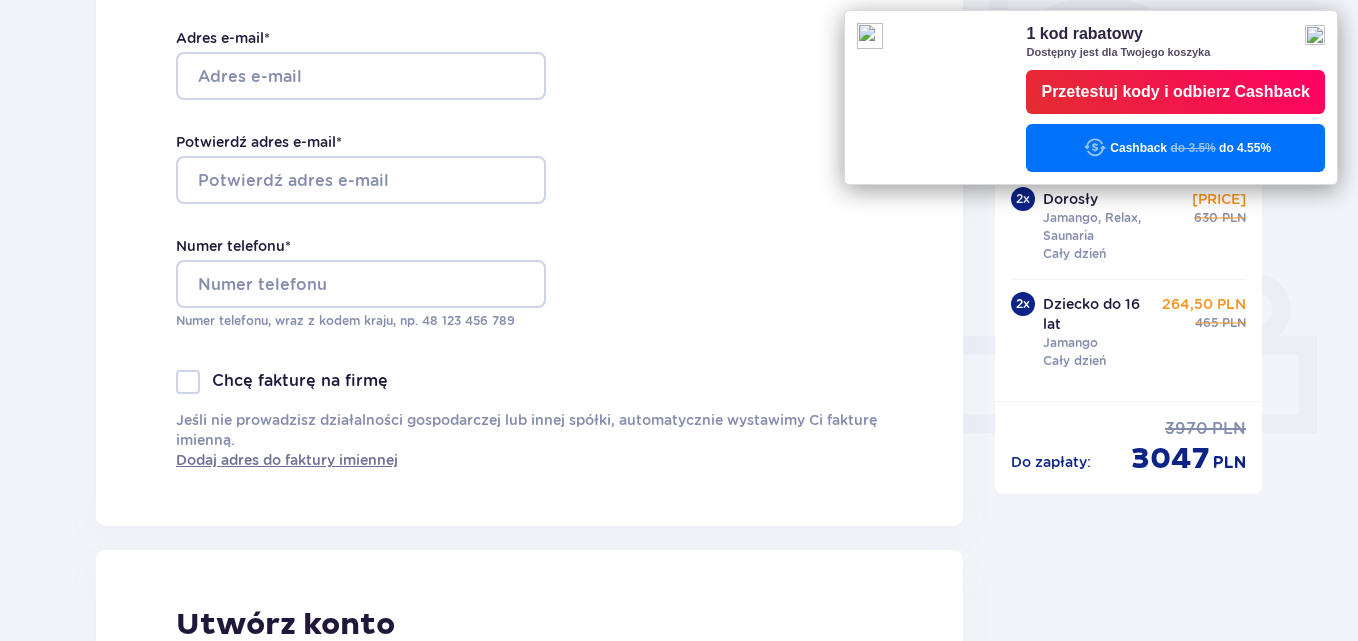 click on "Przetestuj kody i odbierz Cashback" at bounding box center (1175, 92) 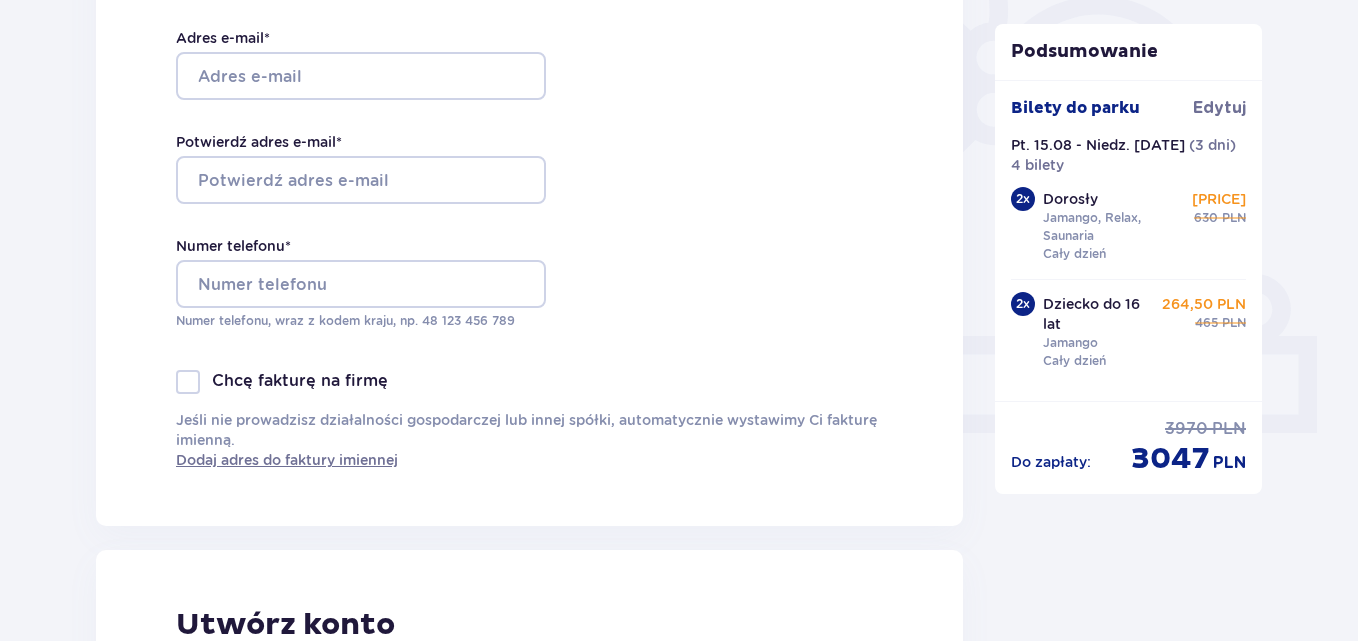 scroll, scrollTop: 0, scrollLeft: 0, axis: both 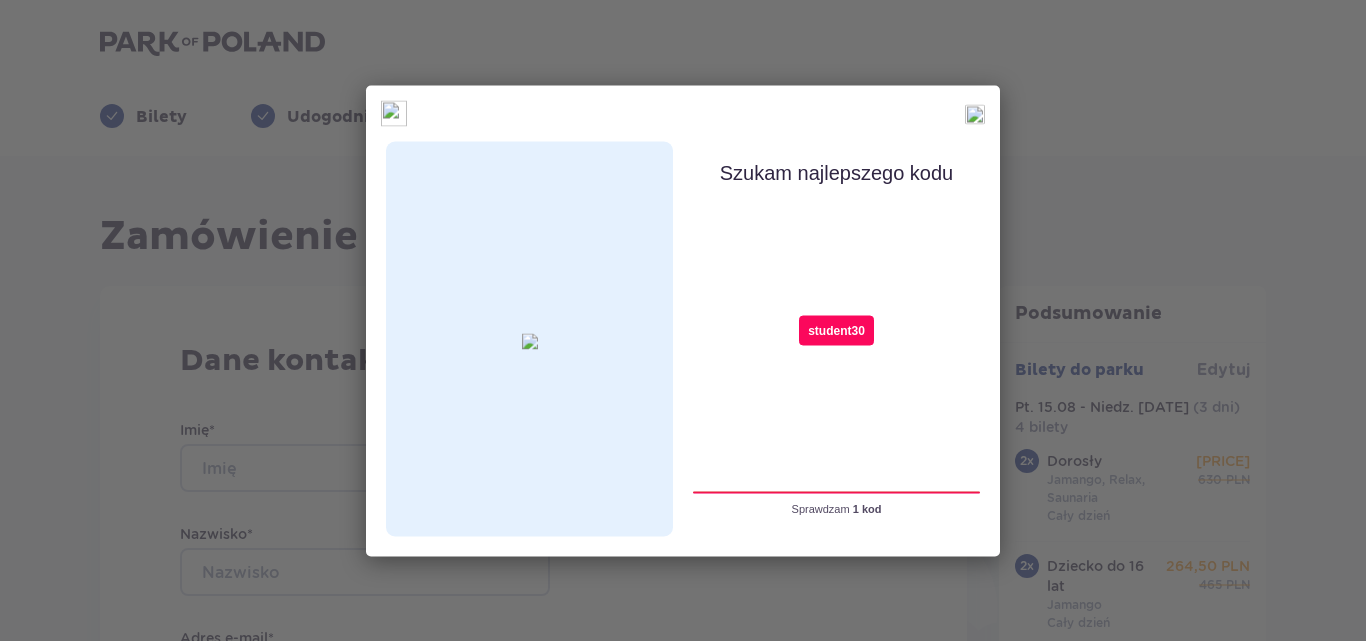 type on "student30" 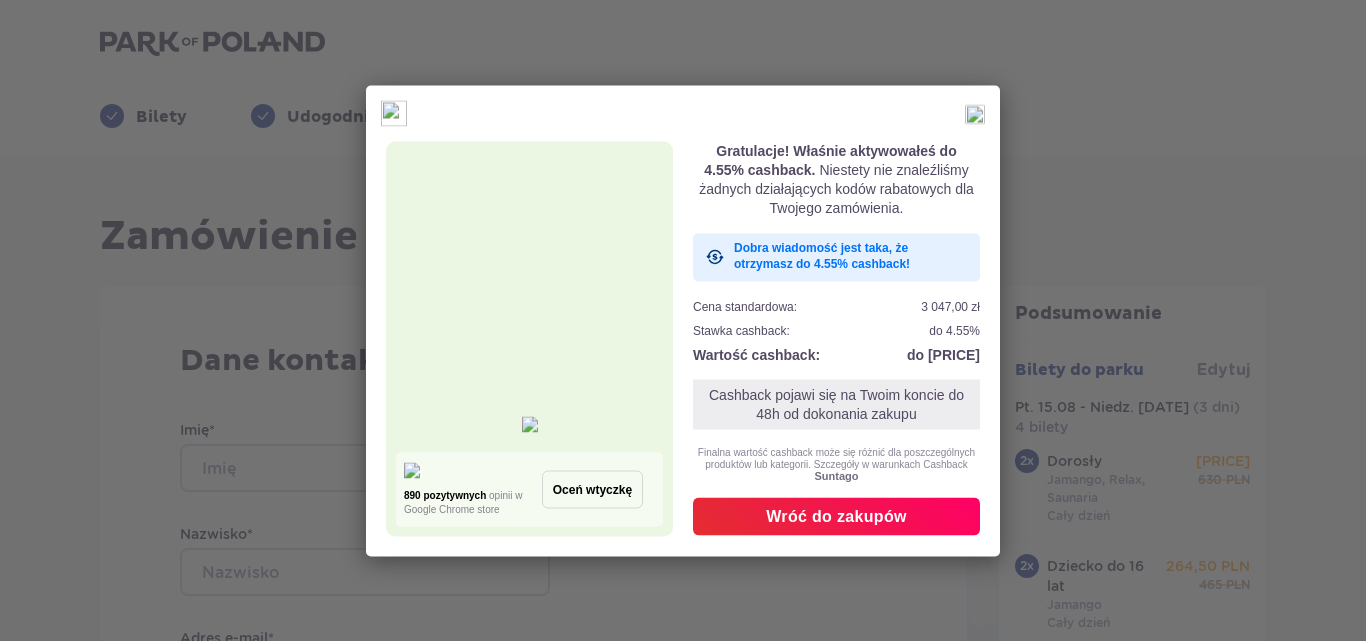 click on "Wróć do zakupów" at bounding box center [836, 517] 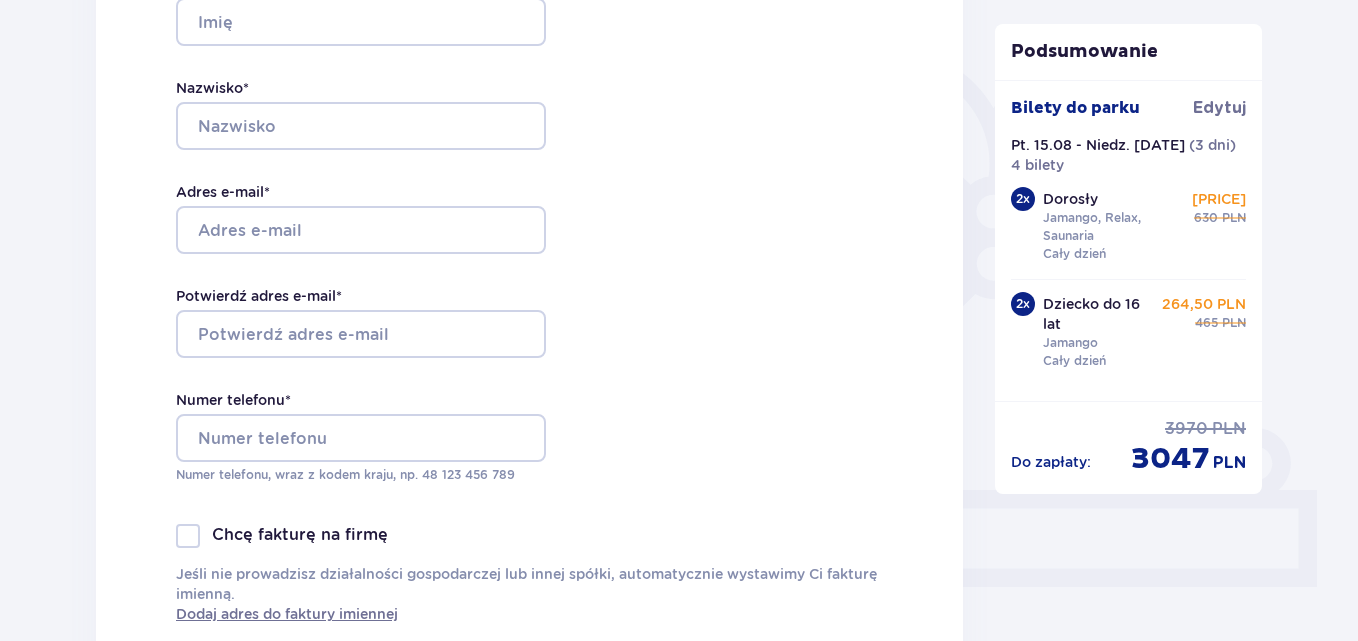 scroll, scrollTop: 0, scrollLeft: 0, axis: both 